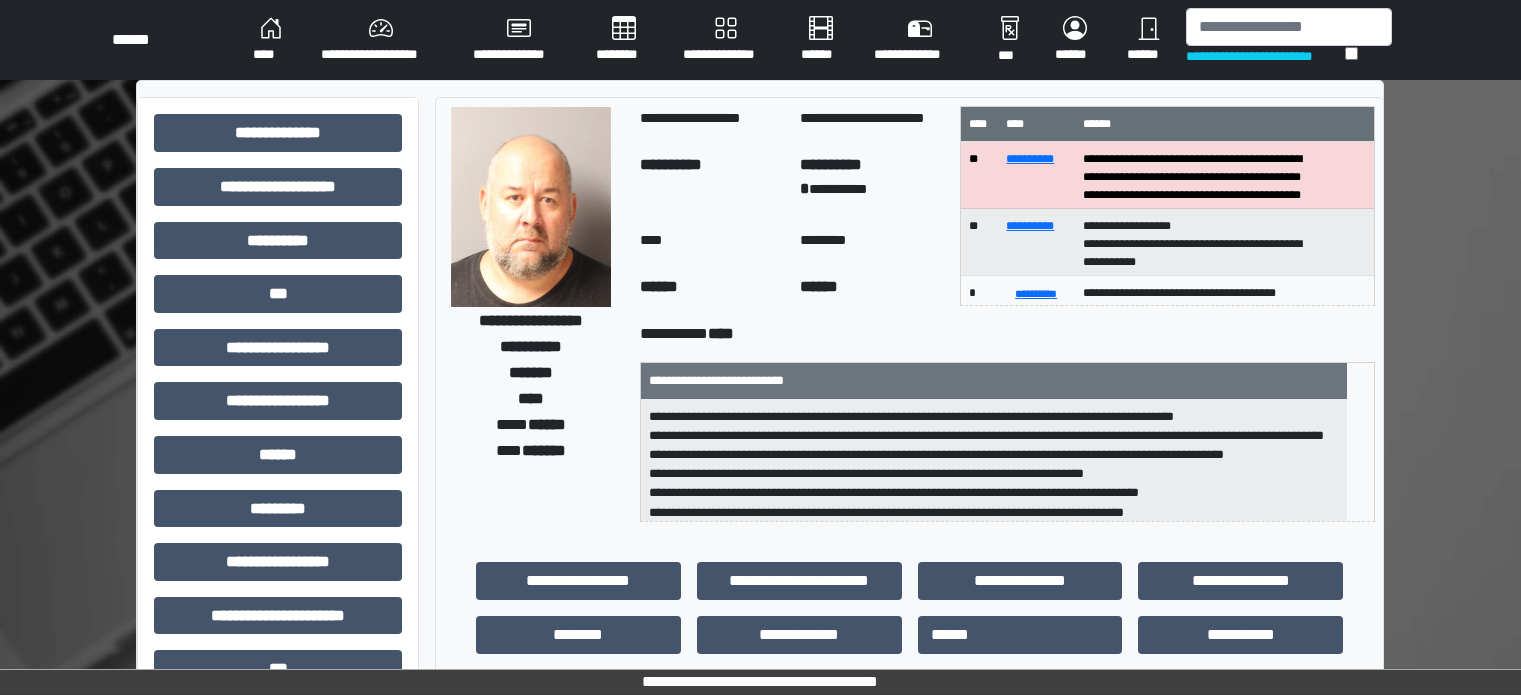 scroll, scrollTop: 0, scrollLeft: 0, axis: both 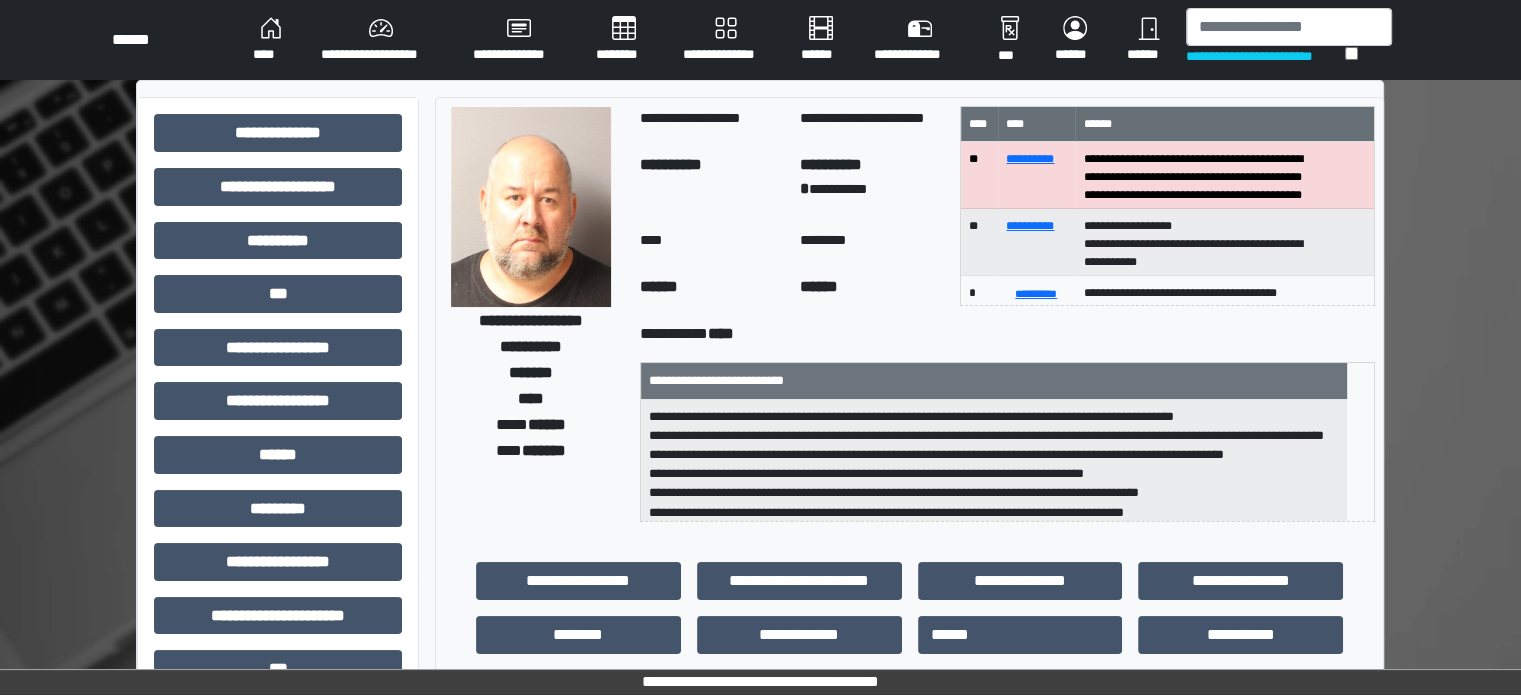 drag, startPoint x: 0, startPoint y: 0, endPoint x: 360, endPoint y: 33, distance: 361.50934 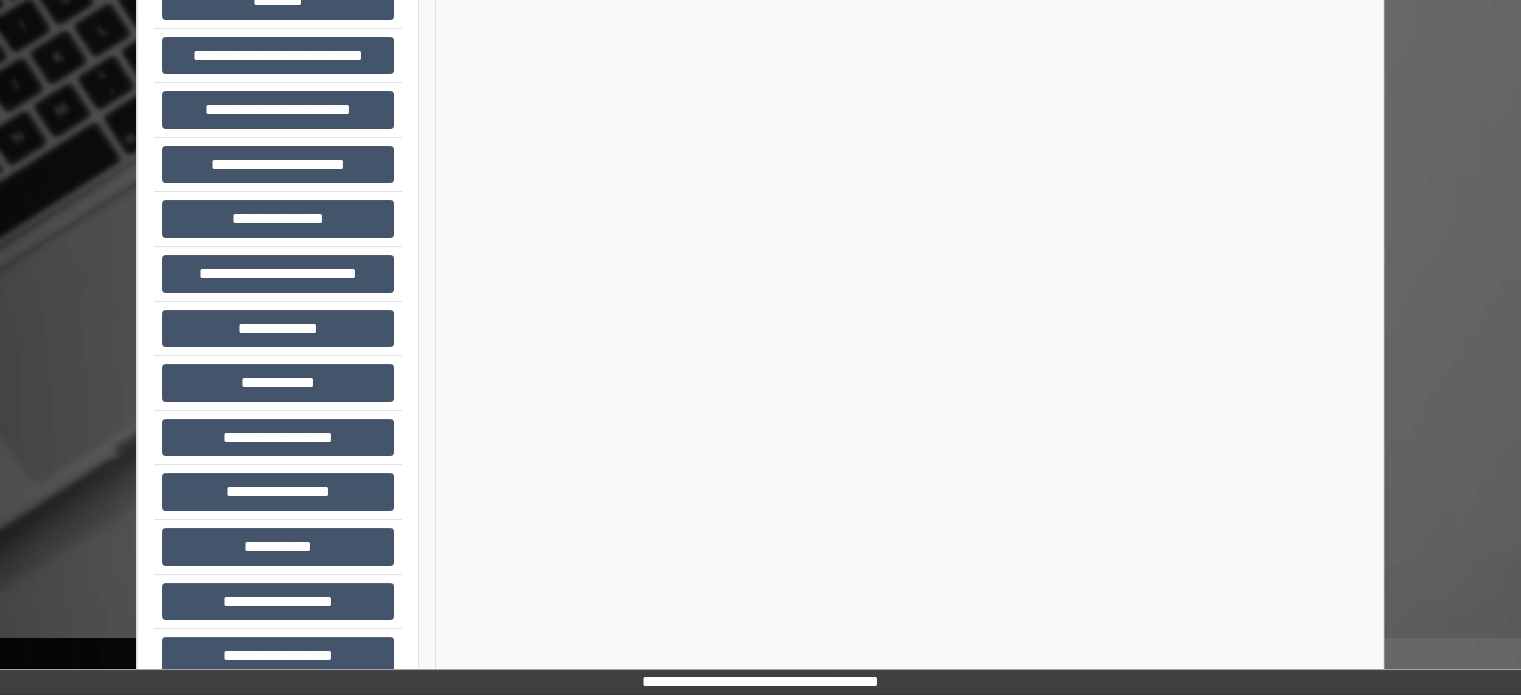 scroll, scrollTop: 200, scrollLeft: 0, axis: vertical 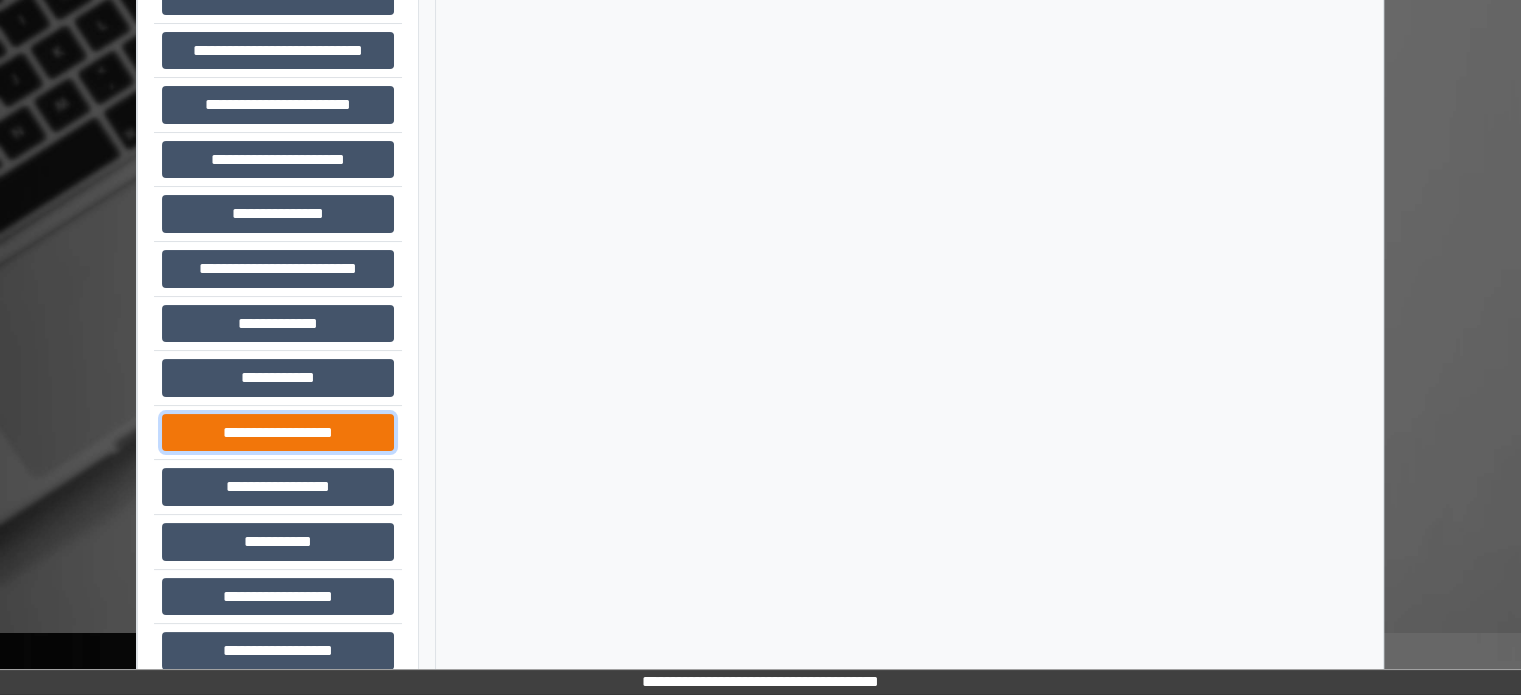 click on "**********" at bounding box center [278, 433] 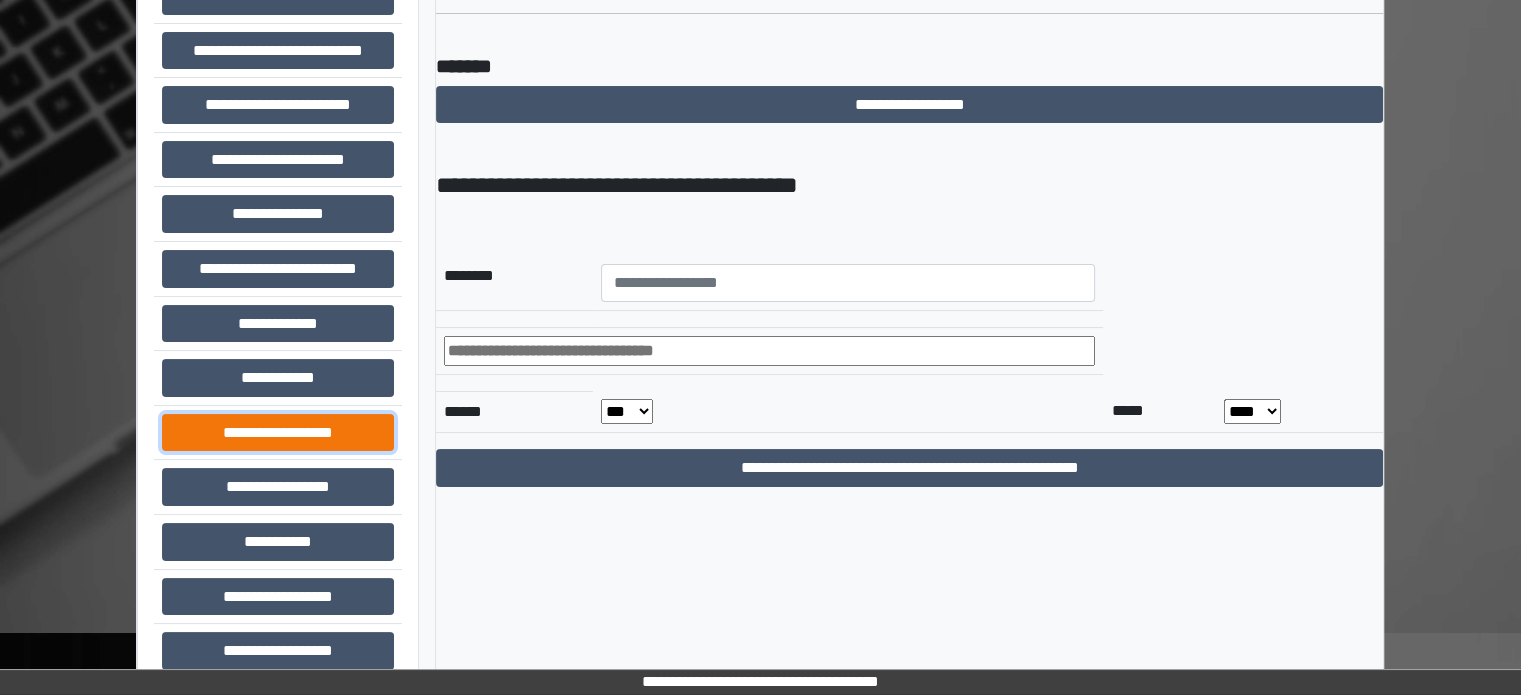click on "**********" at bounding box center (278, 433) 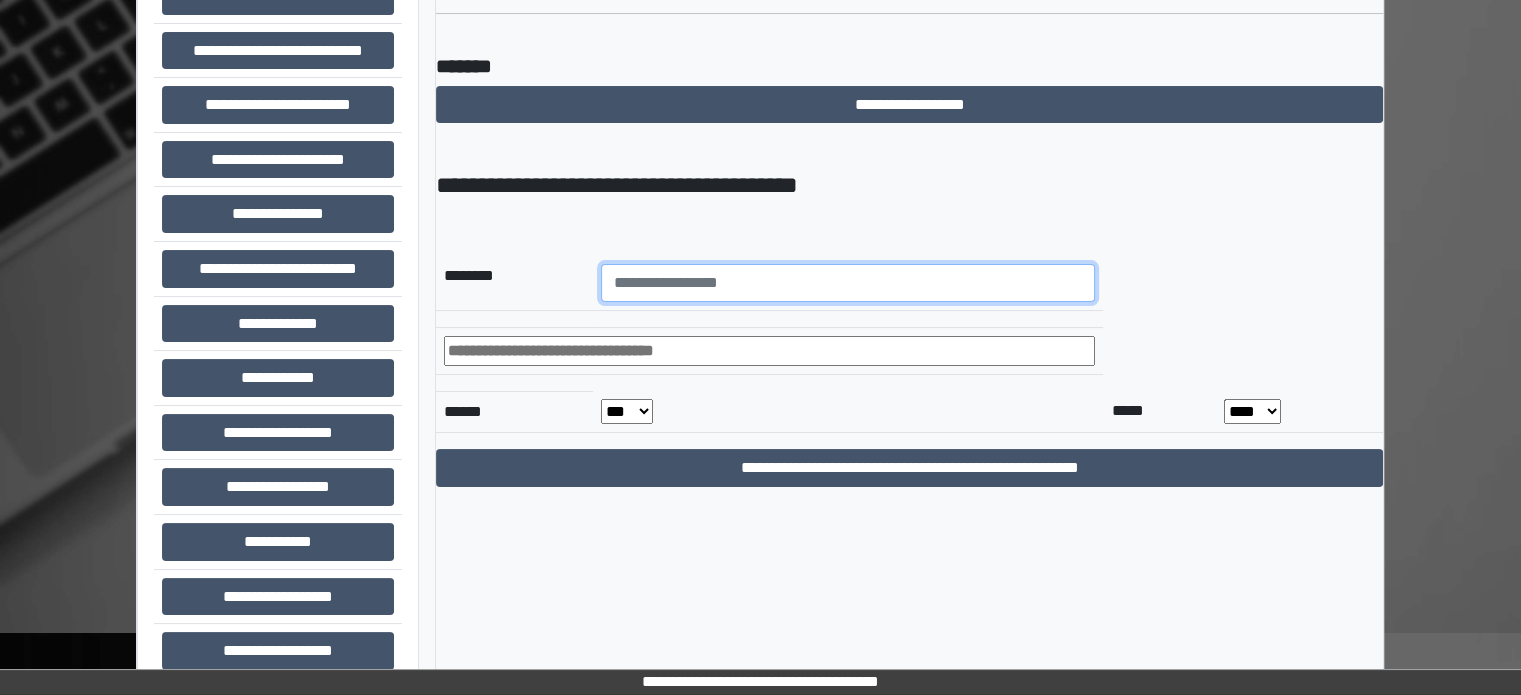 click at bounding box center (848, 283) 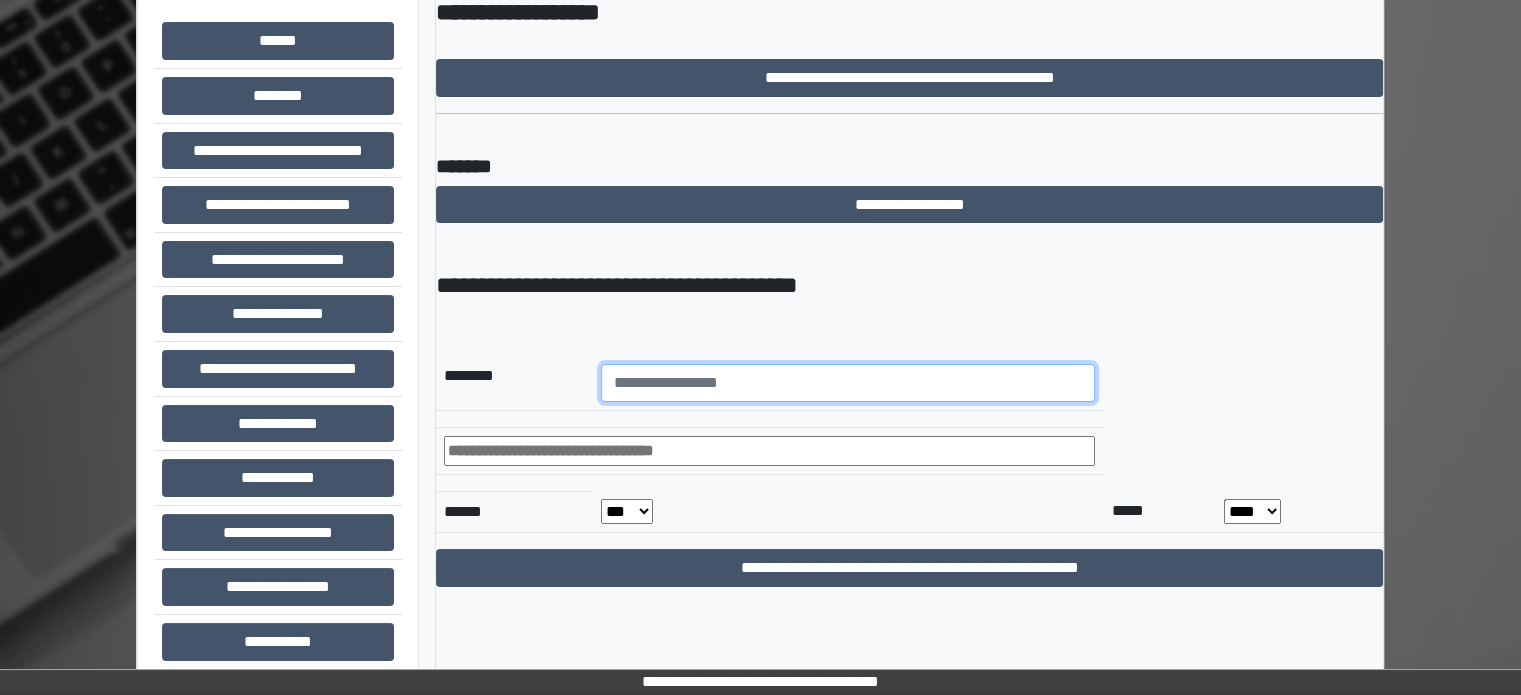 scroll, scrollTop: 0, scrollLeft: 0, axis: both 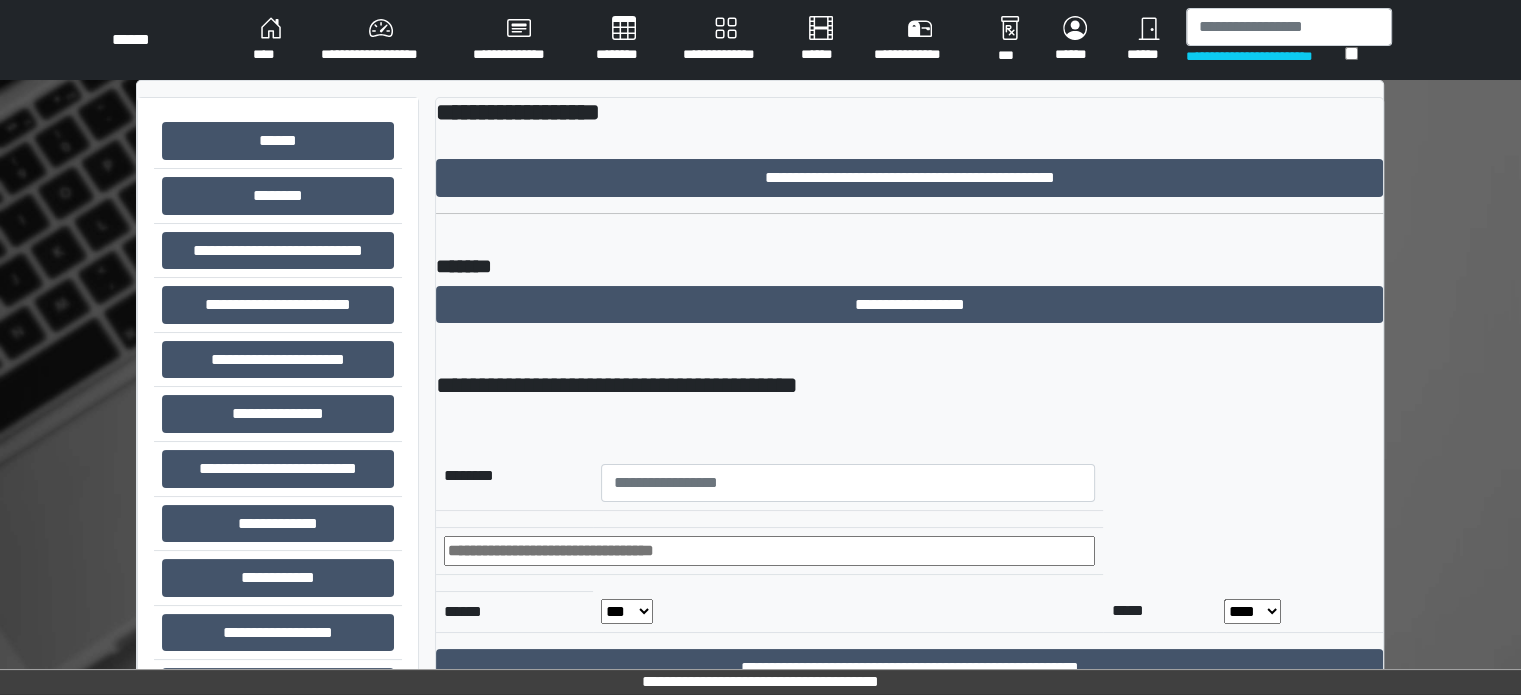 click on "**********" at bounding box center (381, 40) 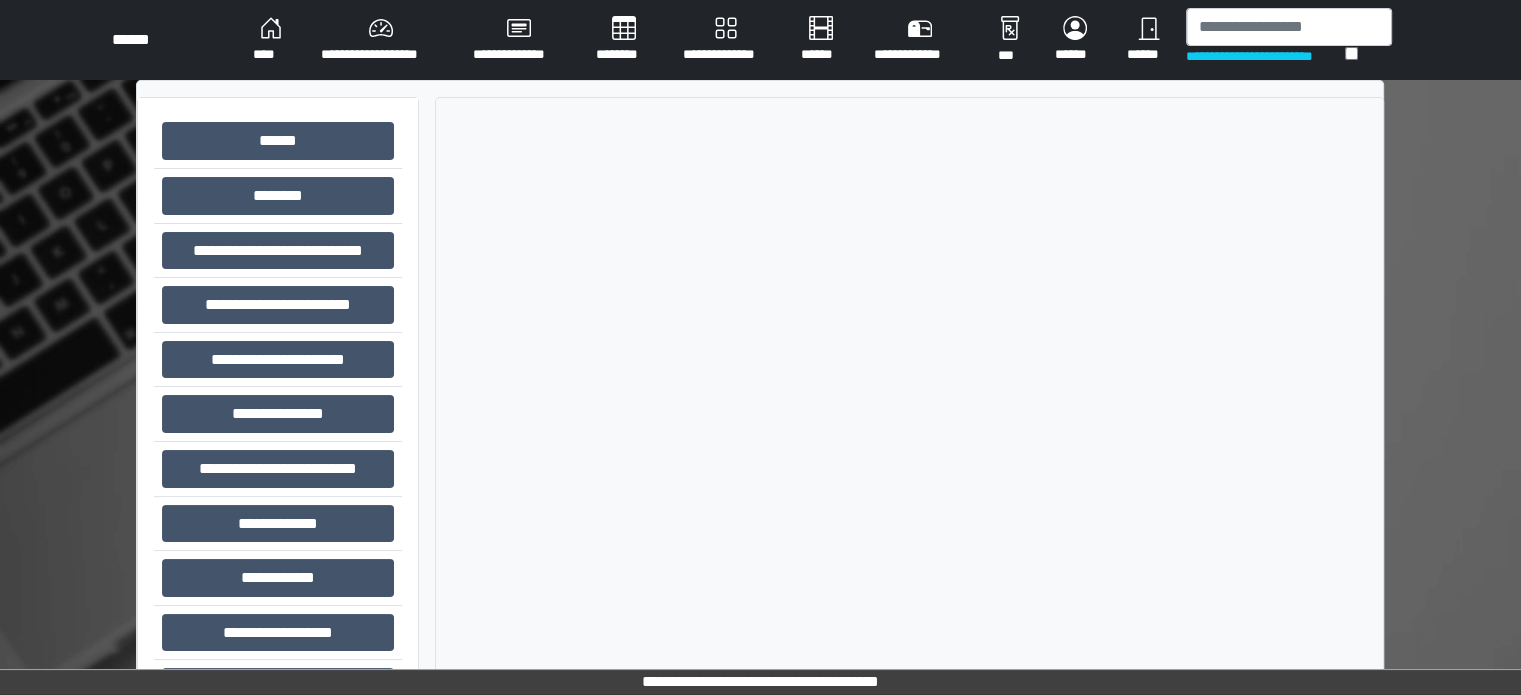 click on "****" at bounding box center [271, 40] 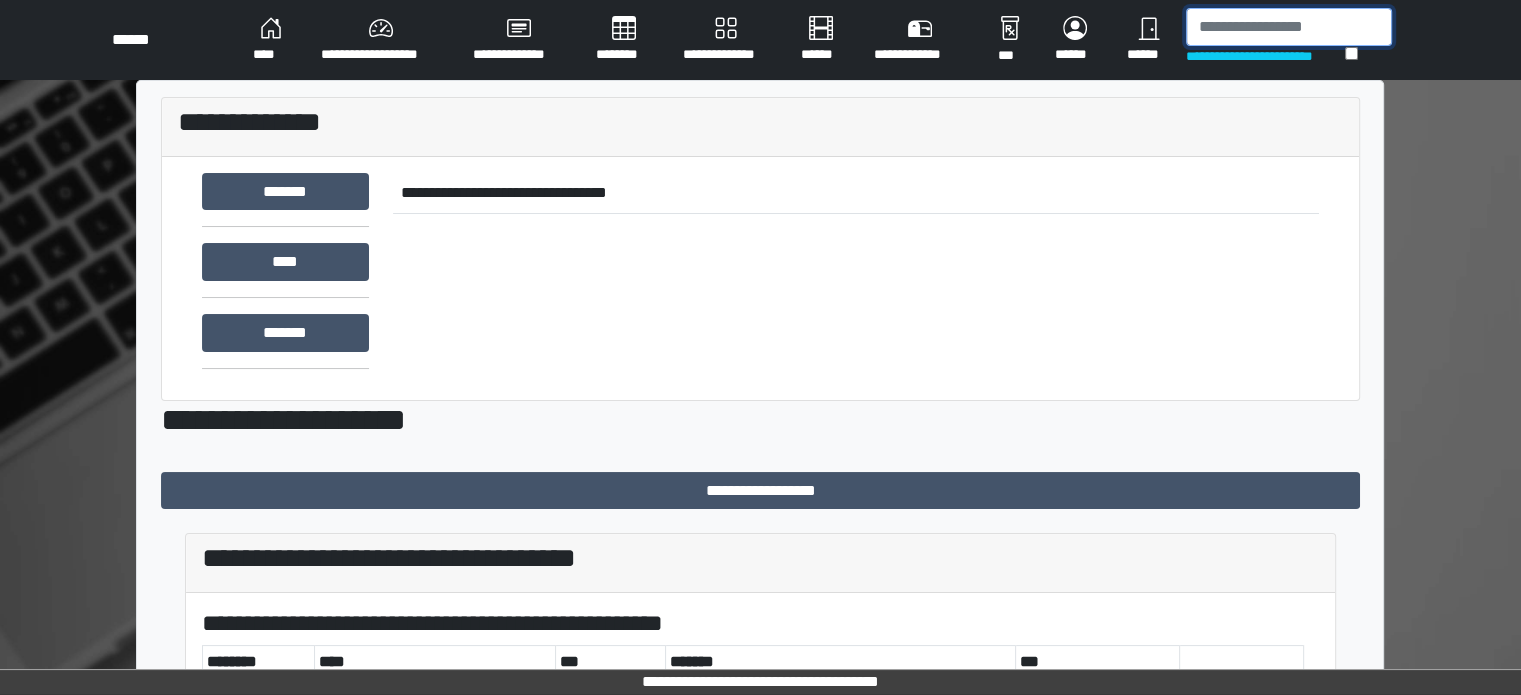click at bounding box center [1289, 27] 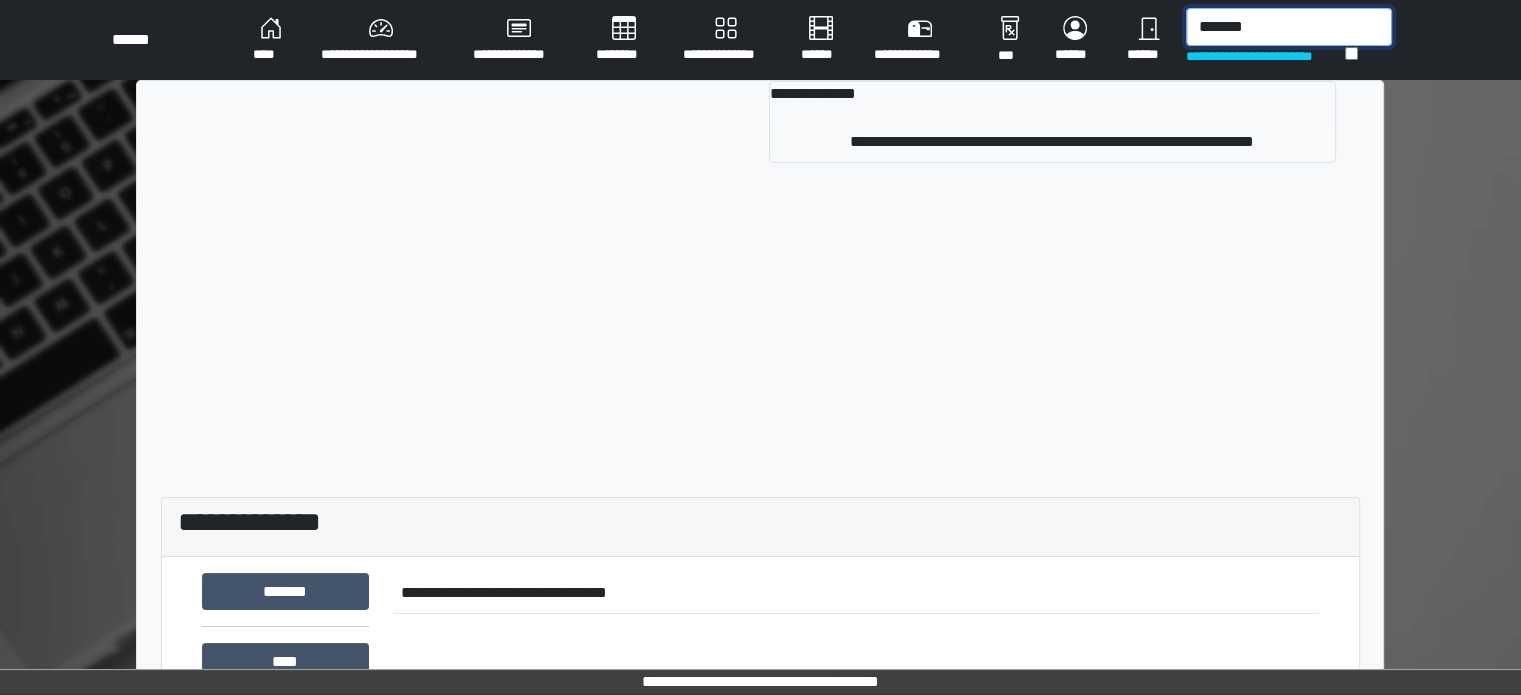 type on "*******" 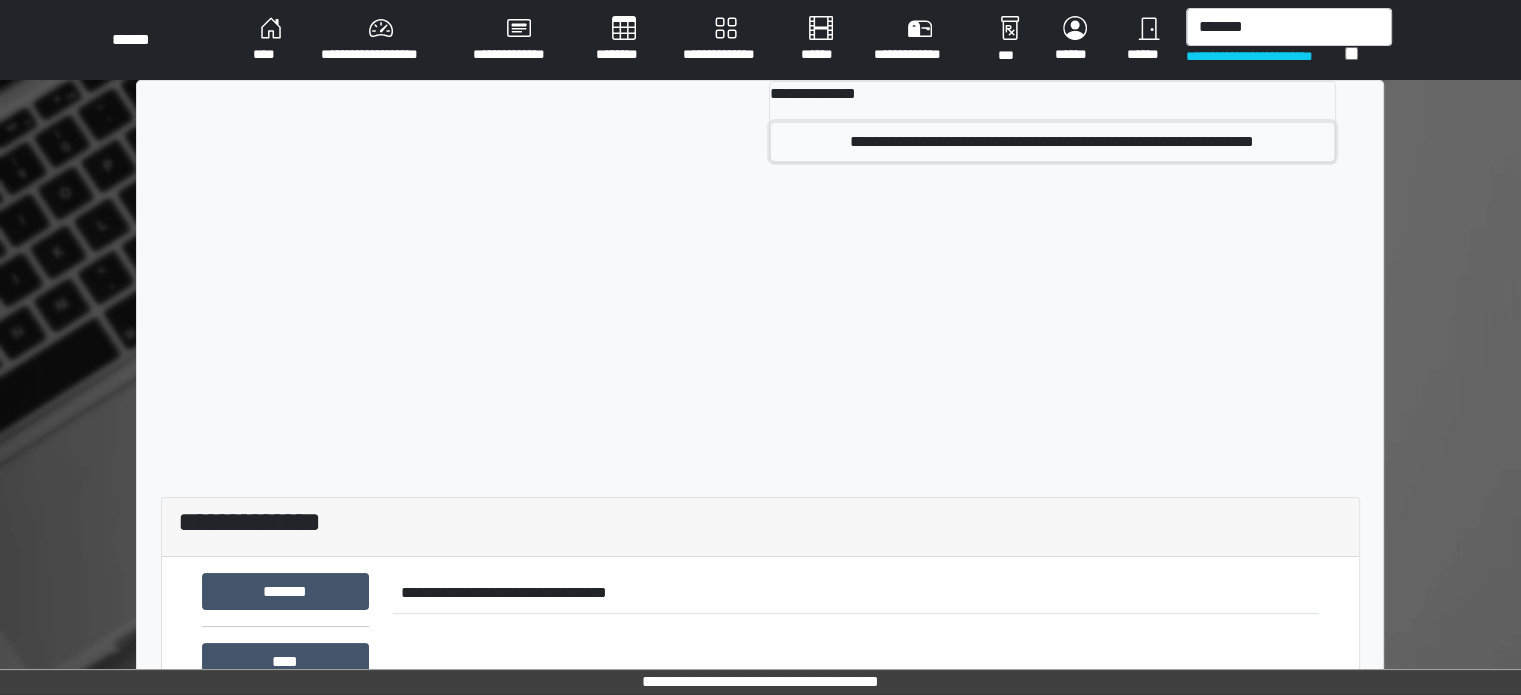 click on "**********" at bounding box center [1052, 142] 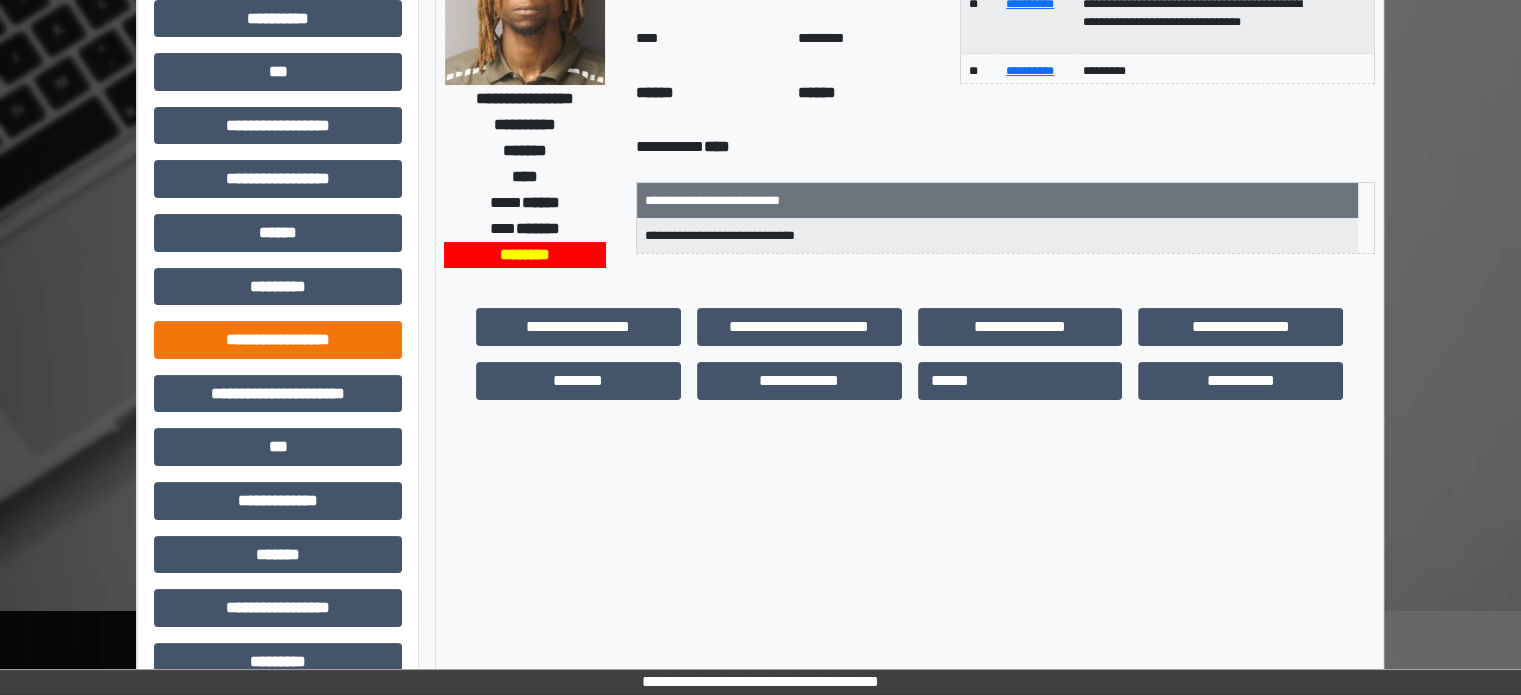 scroll, scrollTop: 0, scrollLeft: 0, axis: both 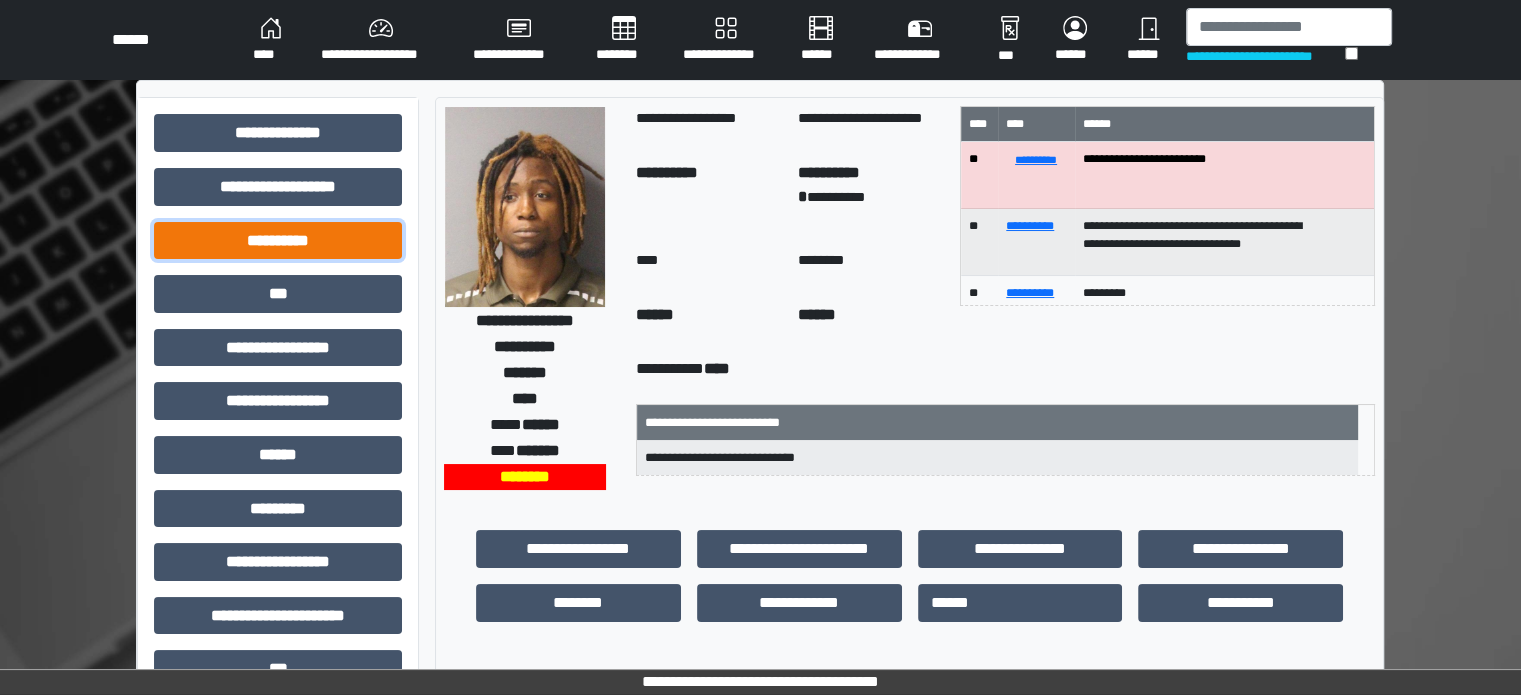 click on "**********" at bounding box center [278, 241] 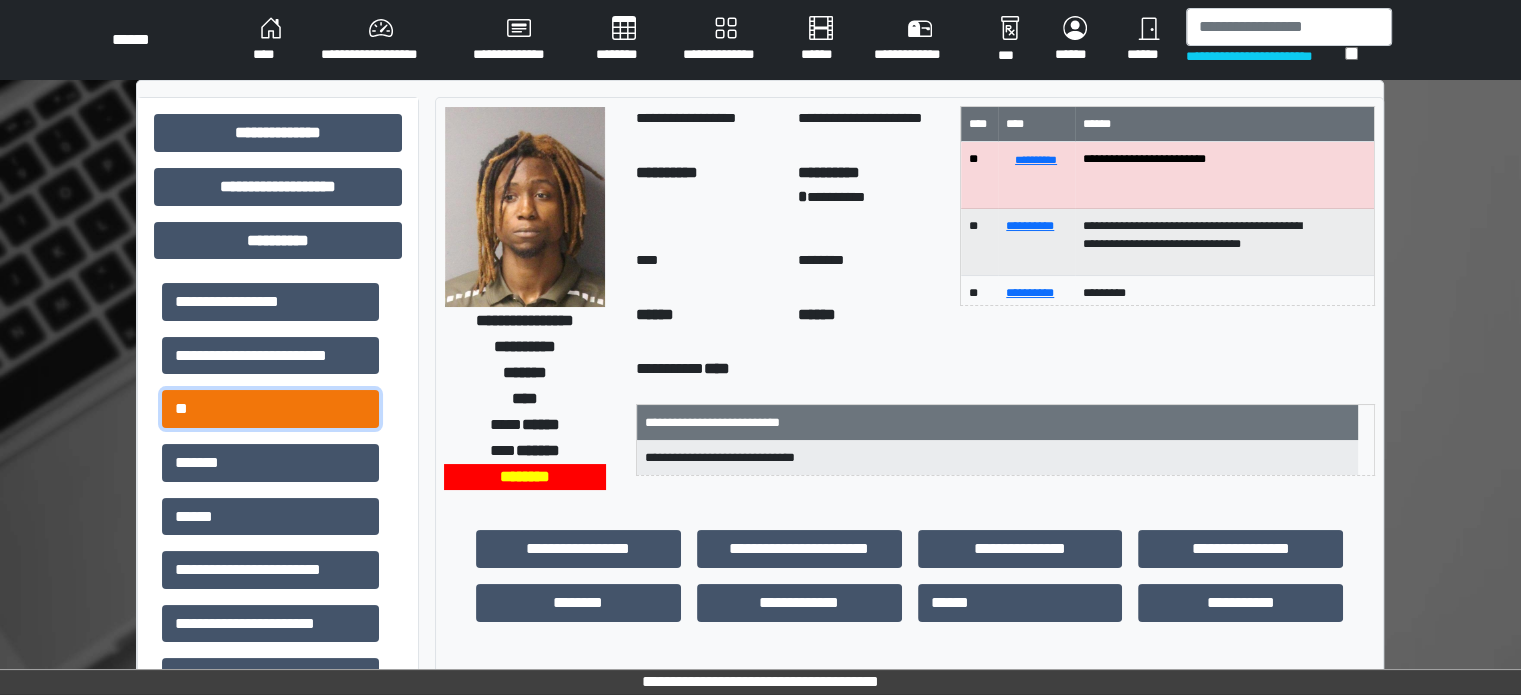 click on "**" at bounding box center [270, 409] 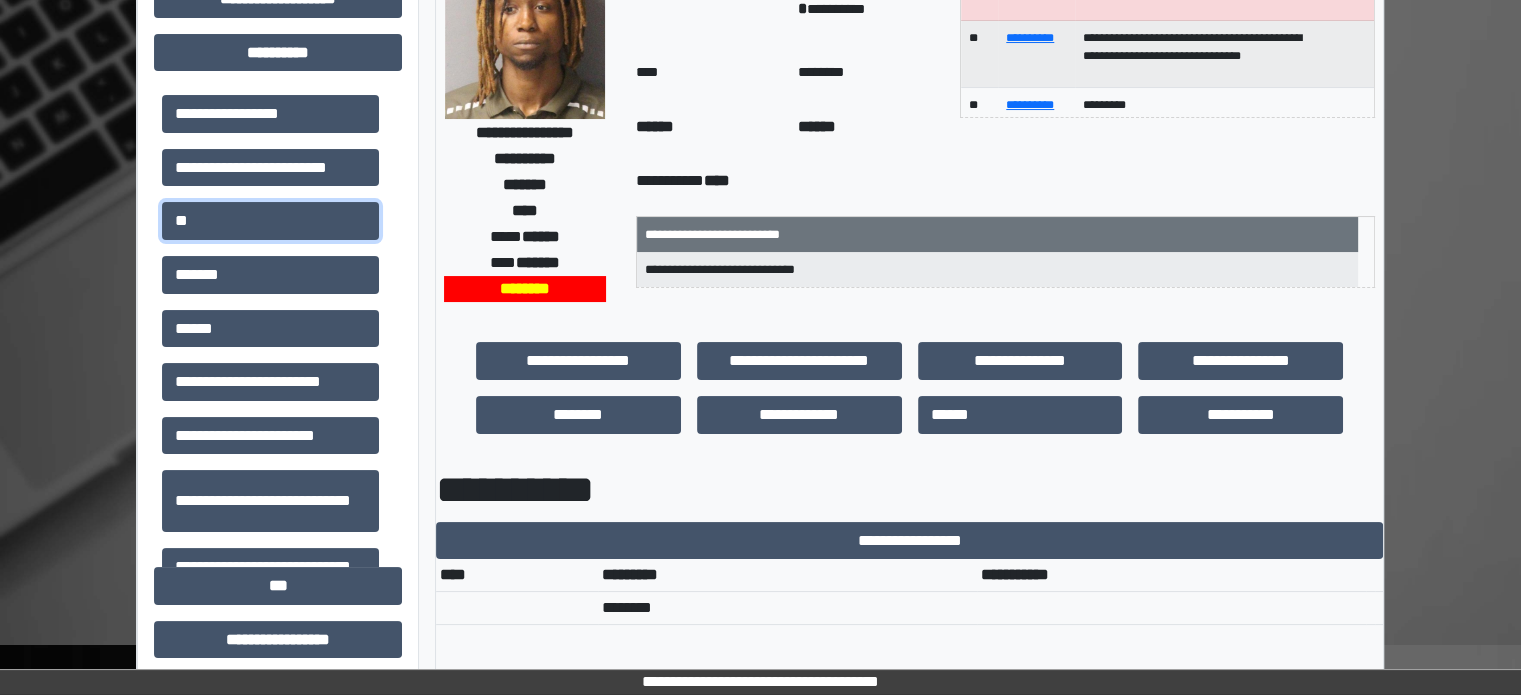 scroll, scrollTop: 100, scrollLeft: 0, axis: vertical 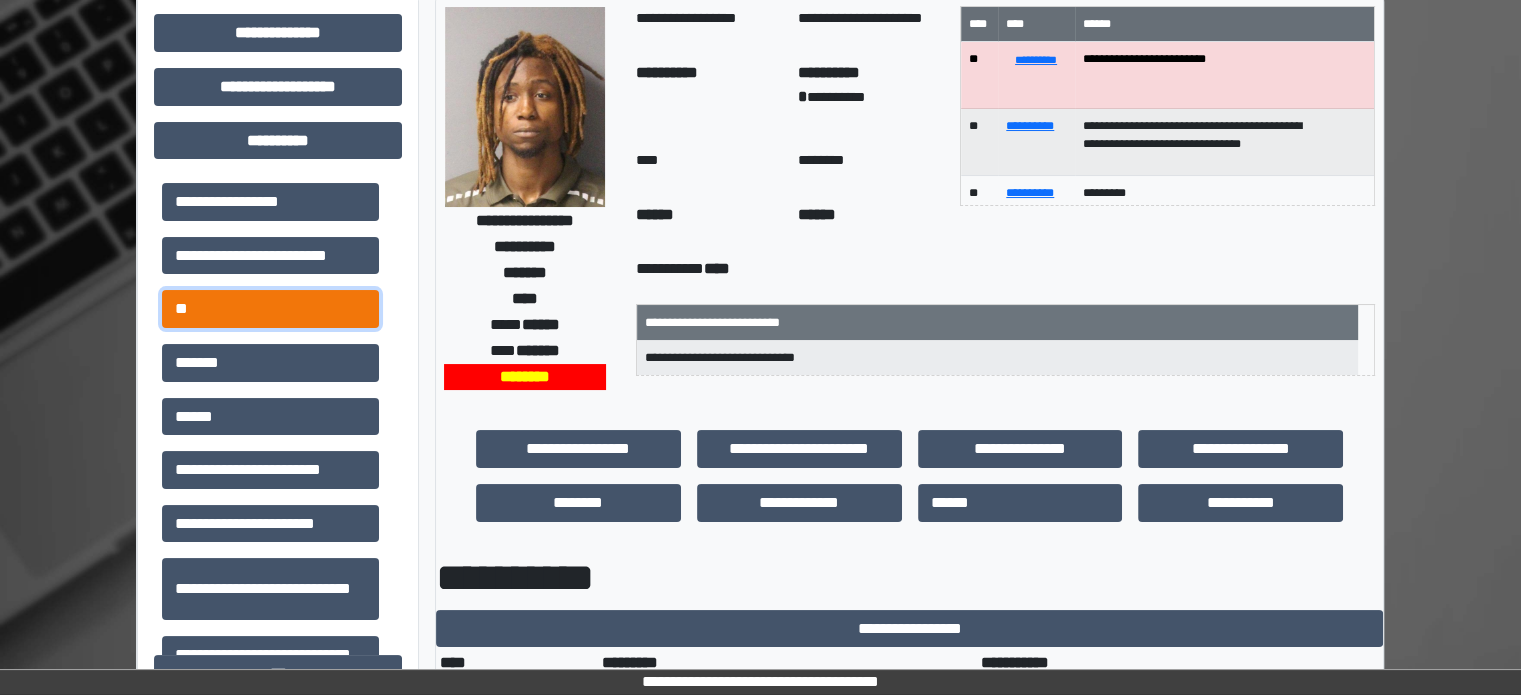 click on "**" at bounding box center (270, 309) 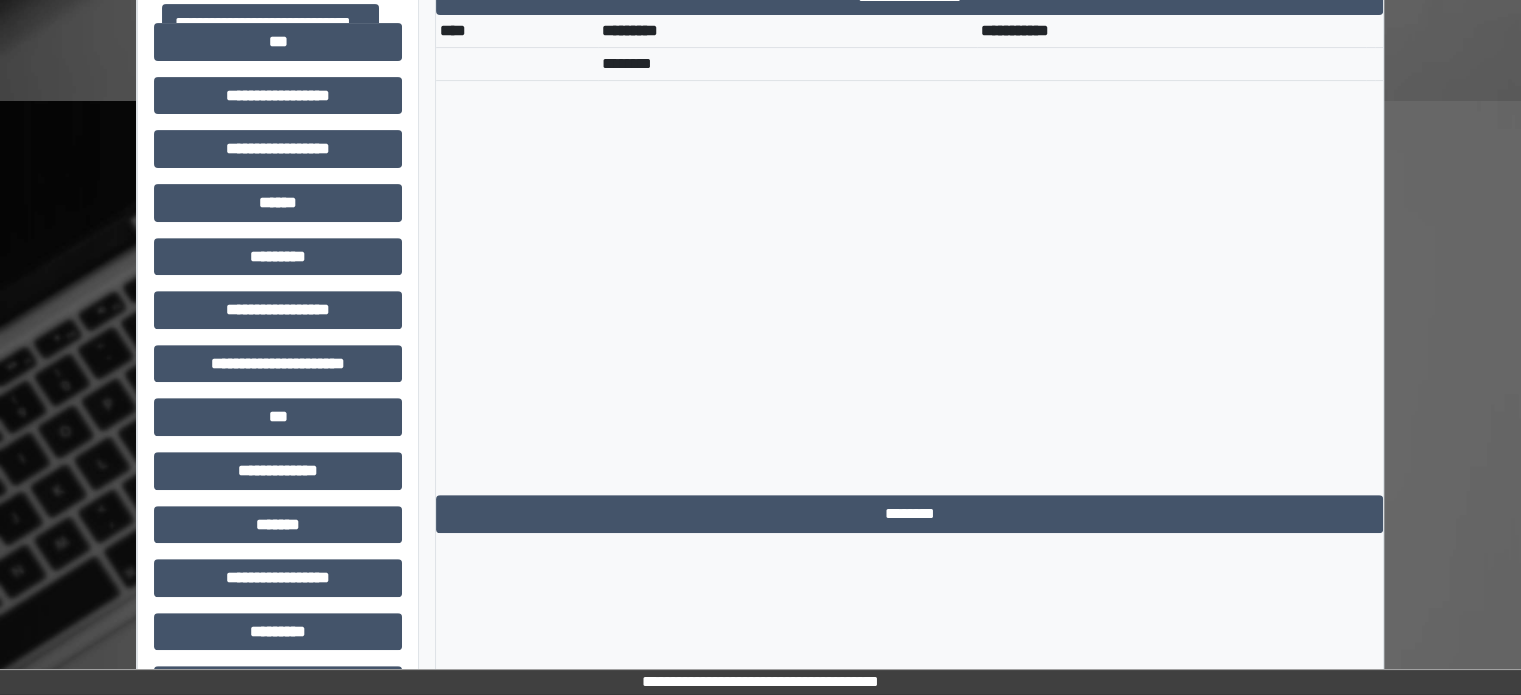 scroll, scrollTop: 951, scrollLeft: 0, axis: vertical 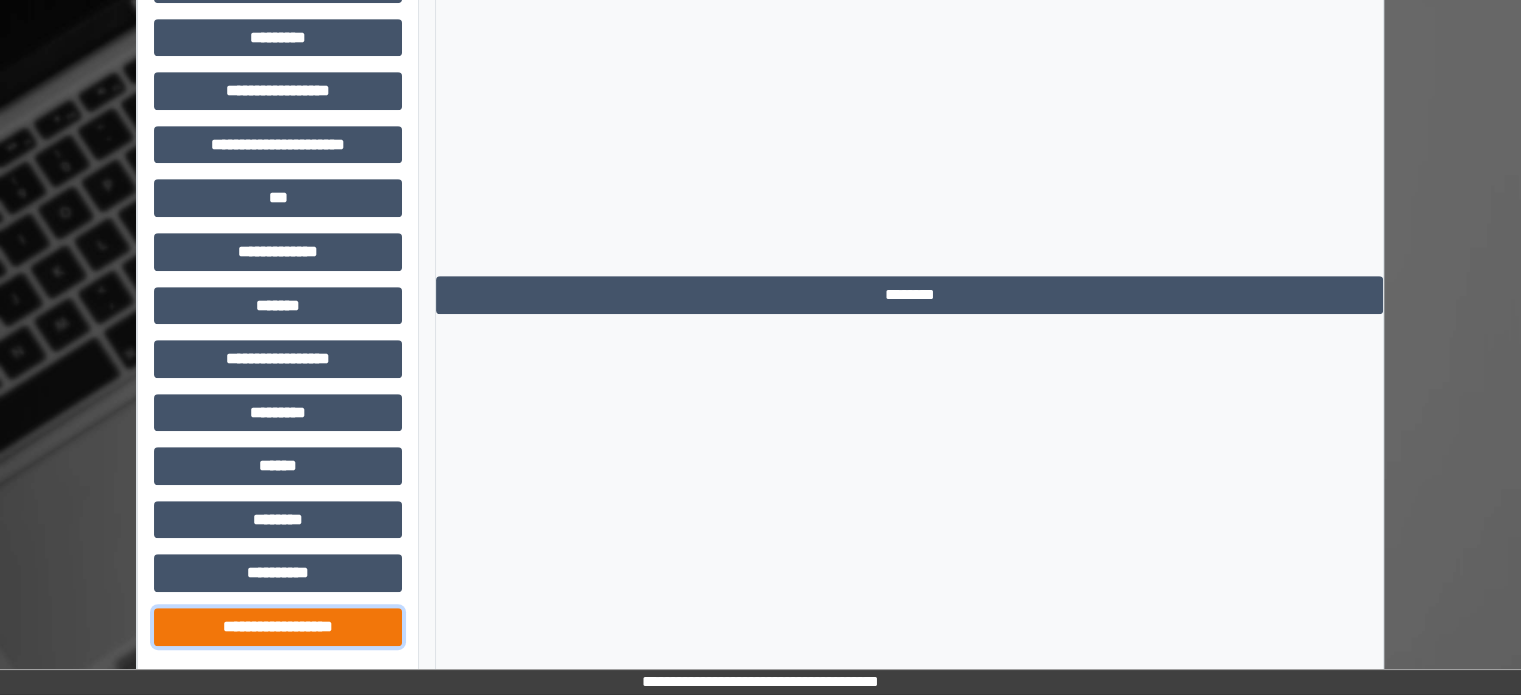 click on "**********" at bounding box center [278, 627] 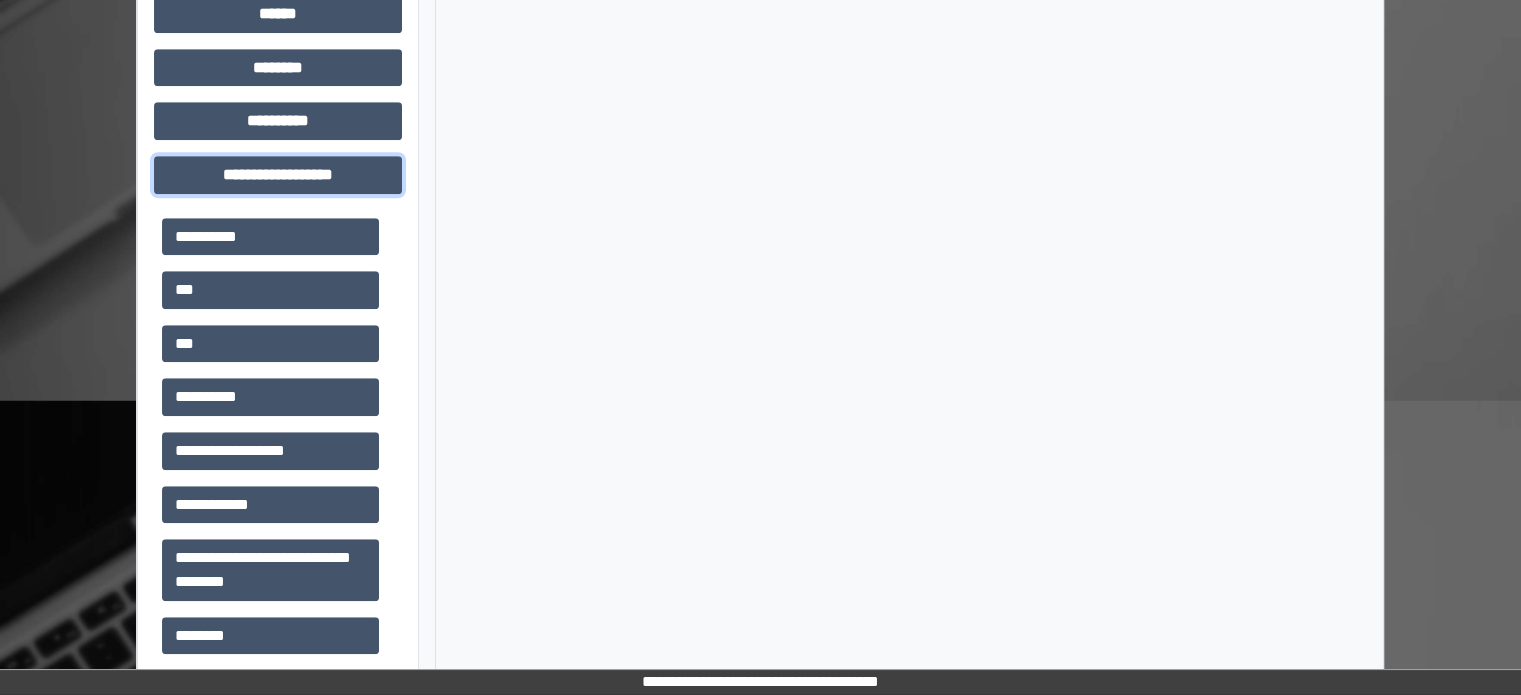 scroll, scrollTop: 1431, scrollLeft: 0, axis: vertical 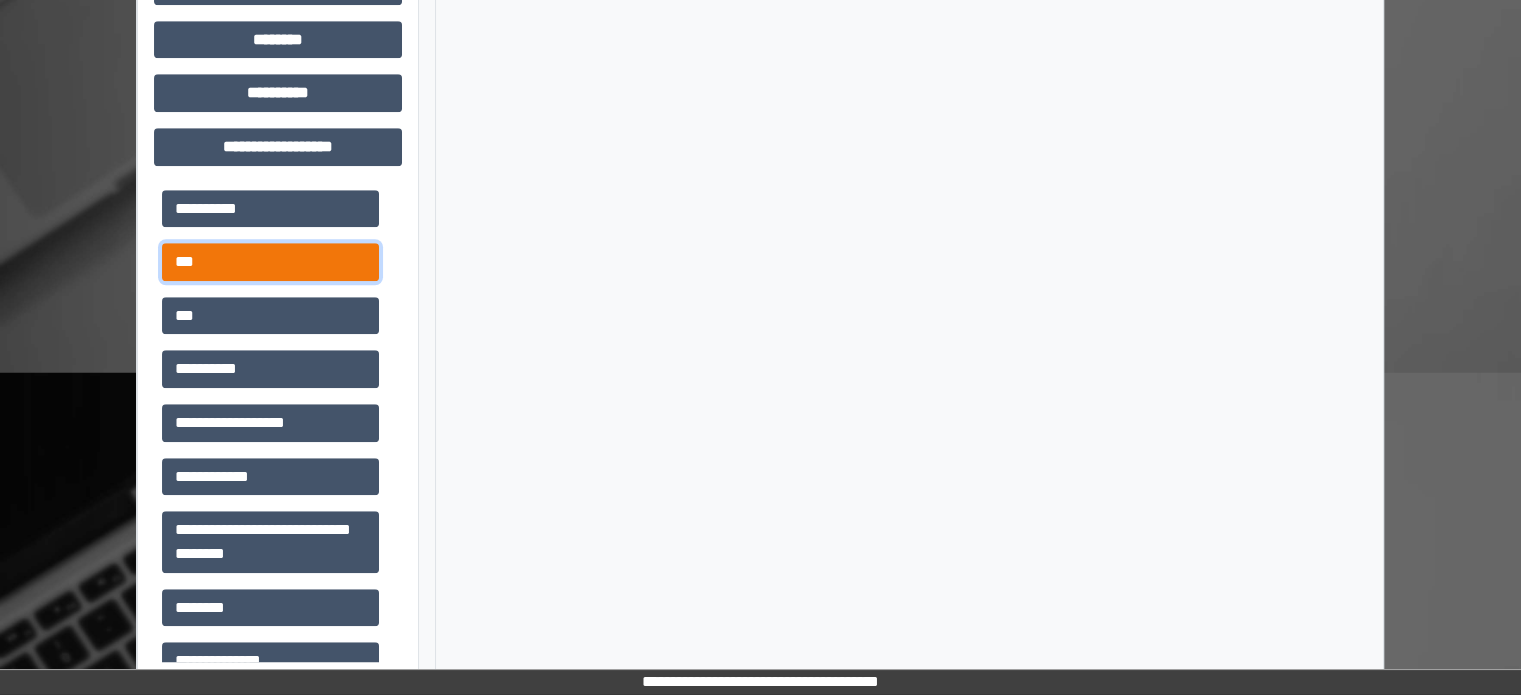 click on "***" at bounding box center (270, 262) 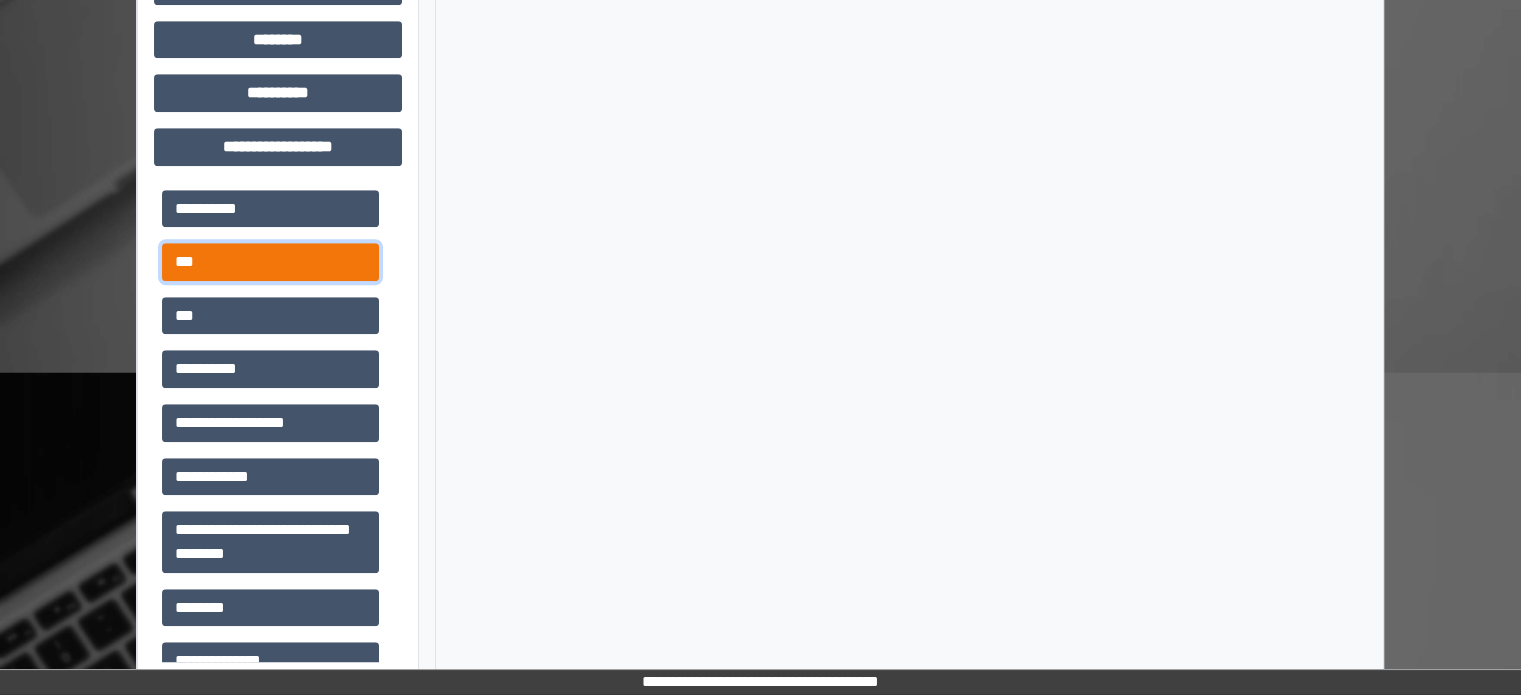 click on "***" at bounding box center [270, 262] 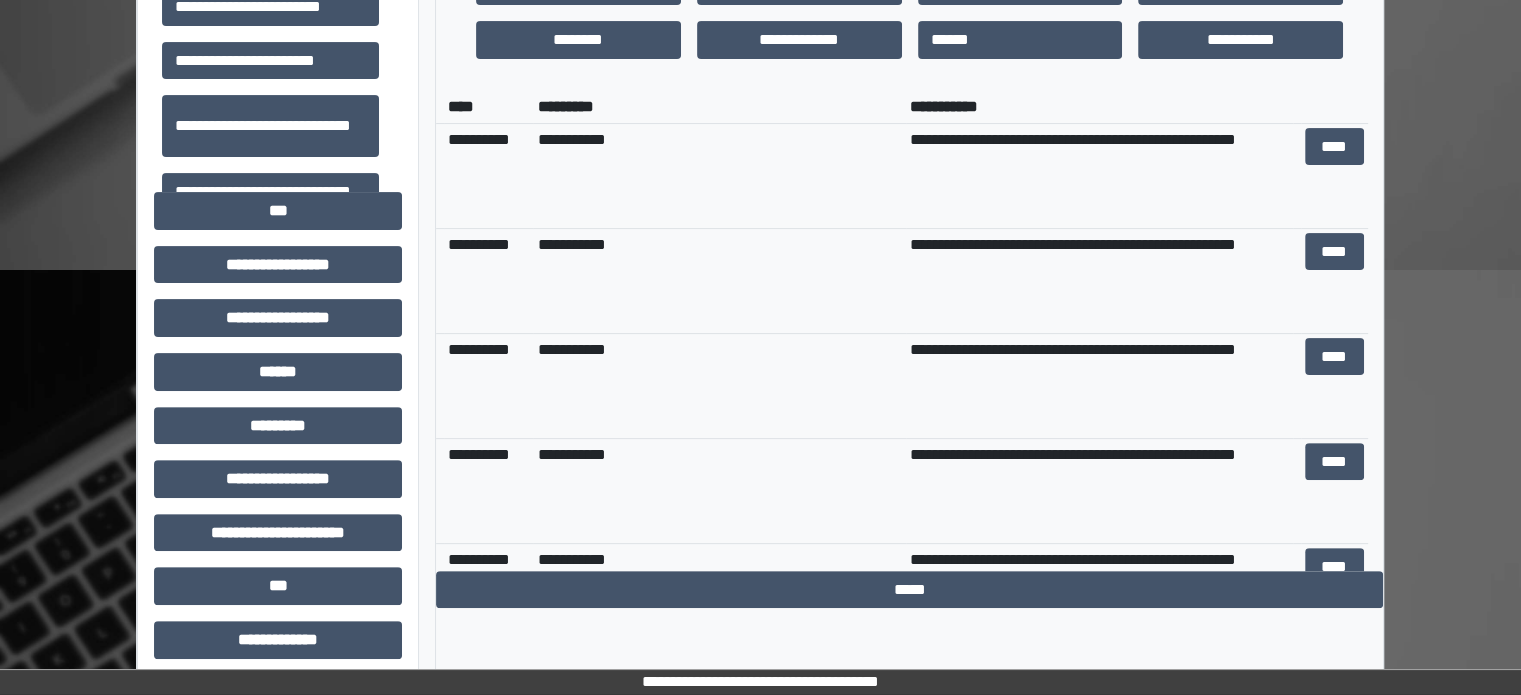 scroll, scrollTop: 531, scrollLeft: 0, axis: vertical 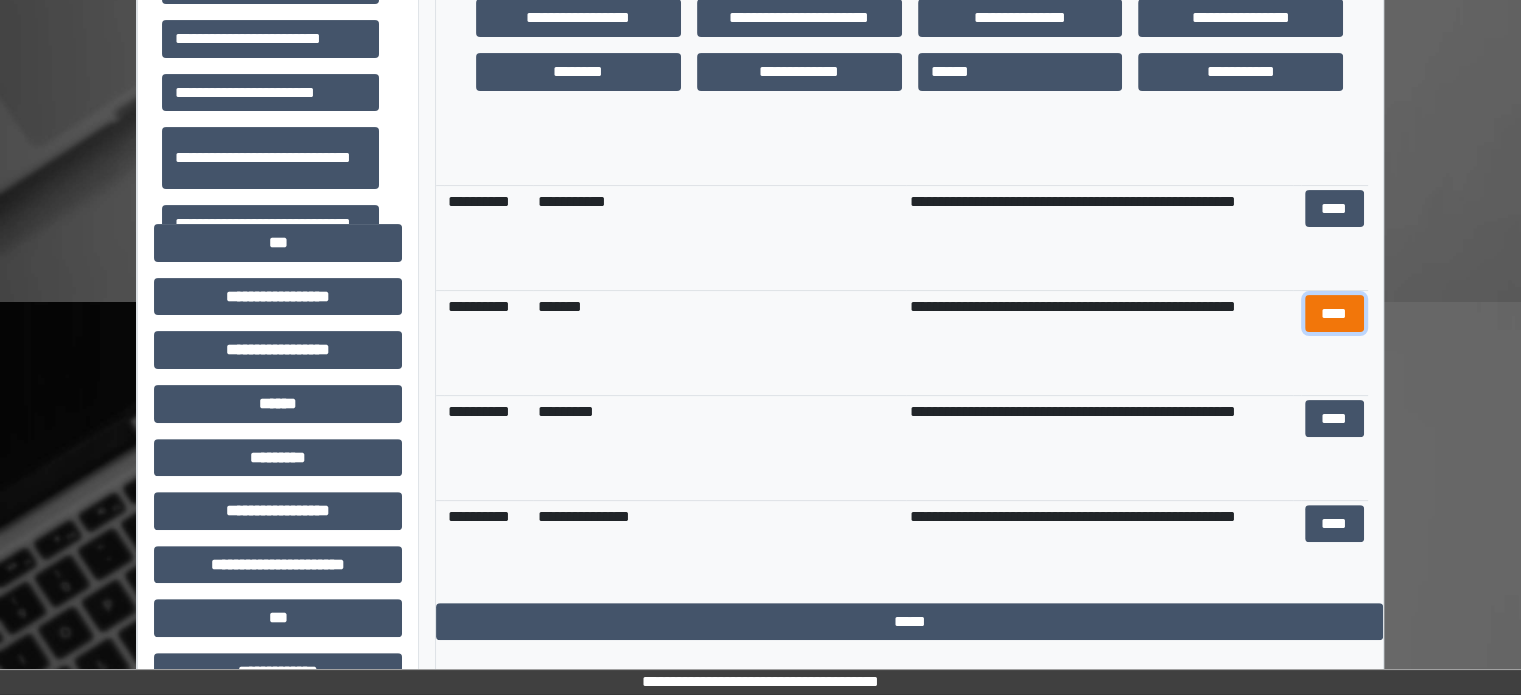 click on "****" at bounding box center [1334, 314] 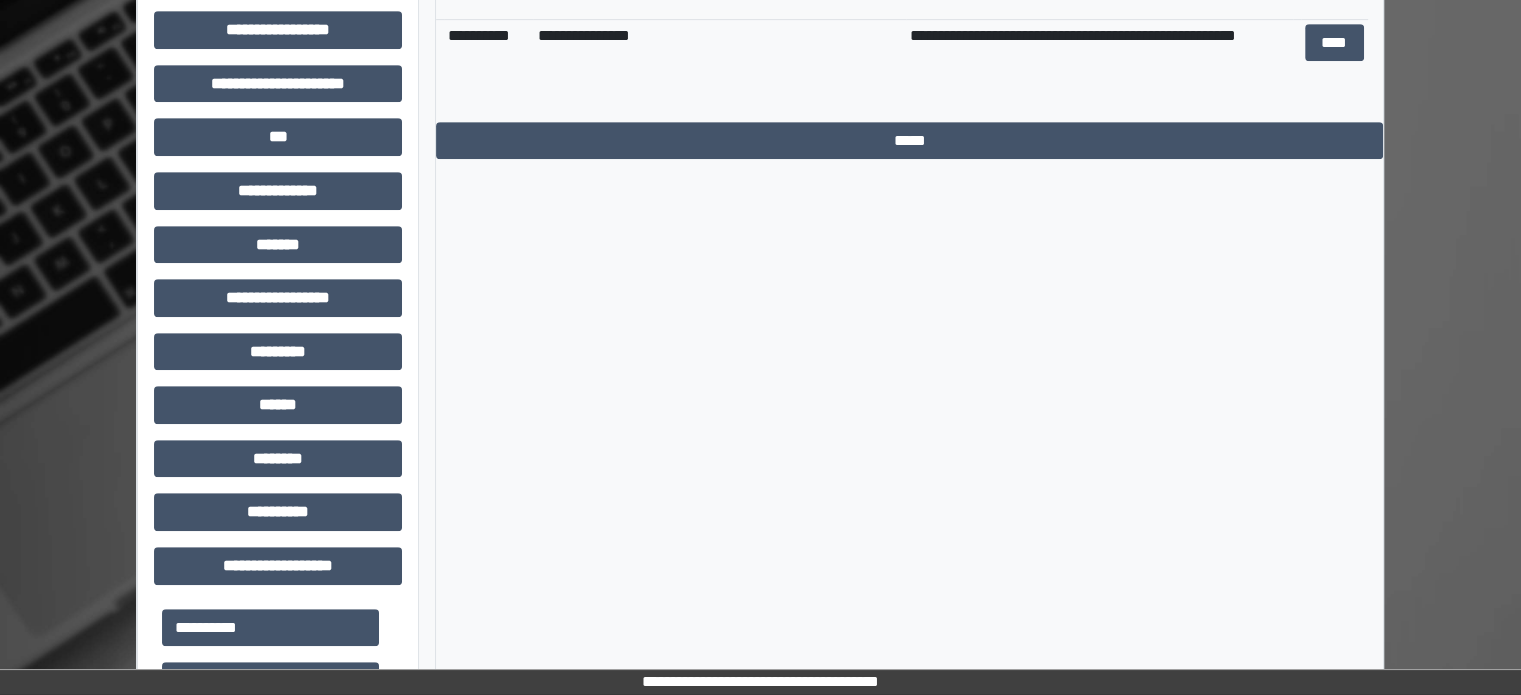 scroll, scrollTop: 1131, scrollLeft: 0, axis: vertical 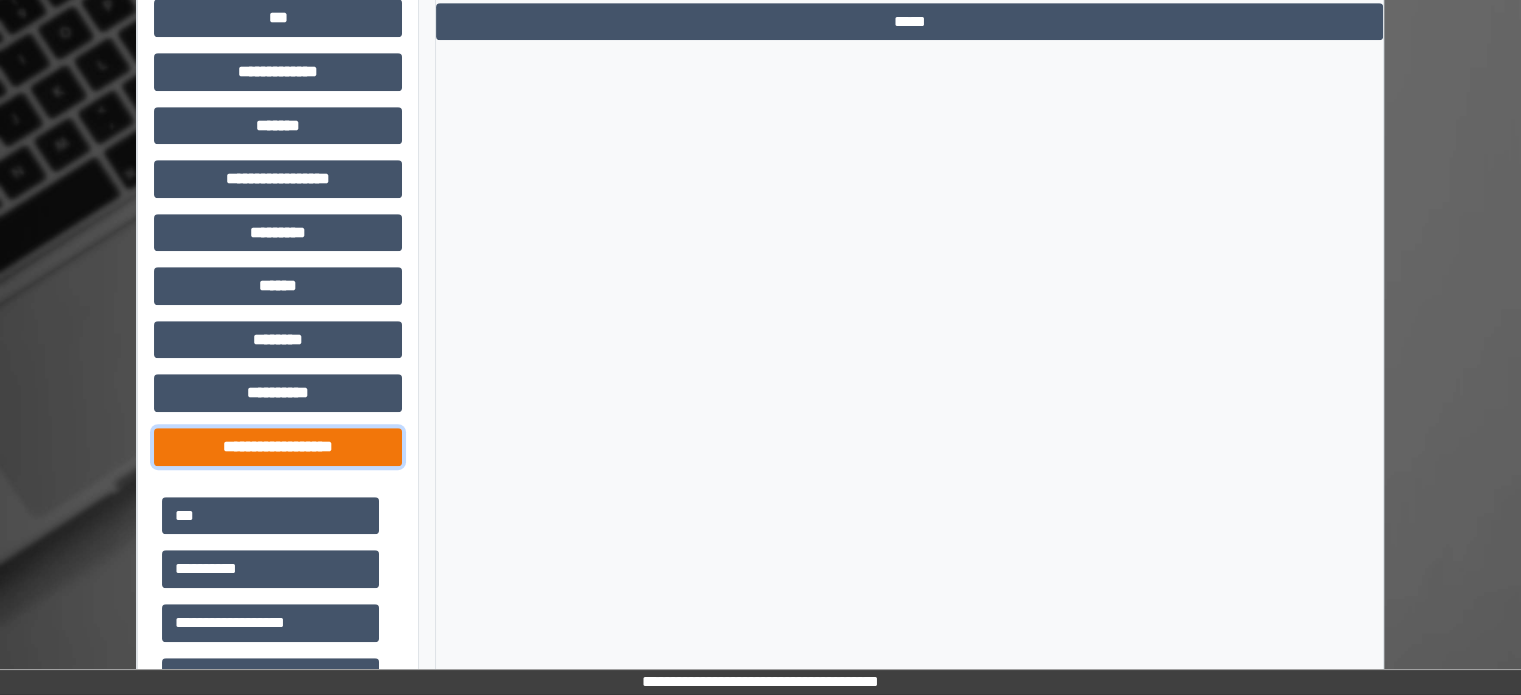 click on "**********" at bounding box center (278, 447) 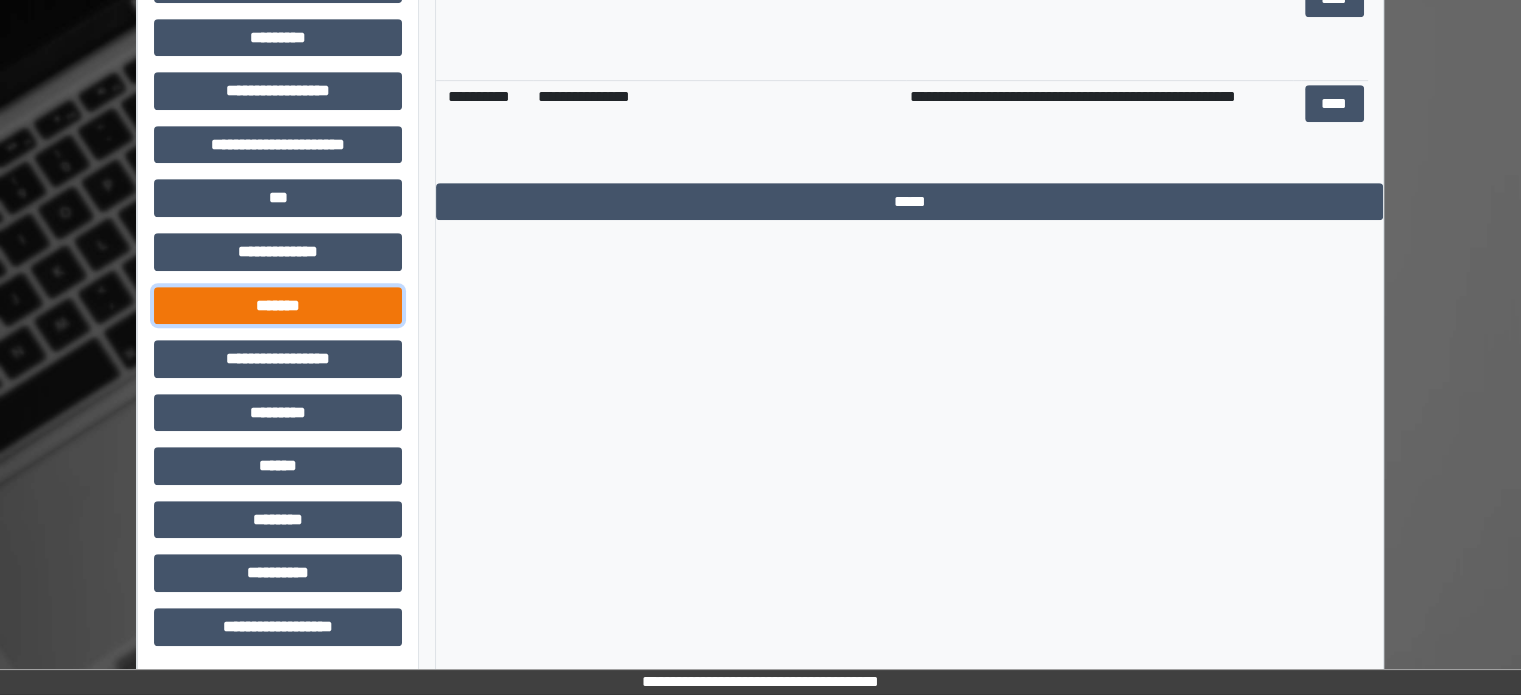 click on "*******" at bounding box center (278, 306) 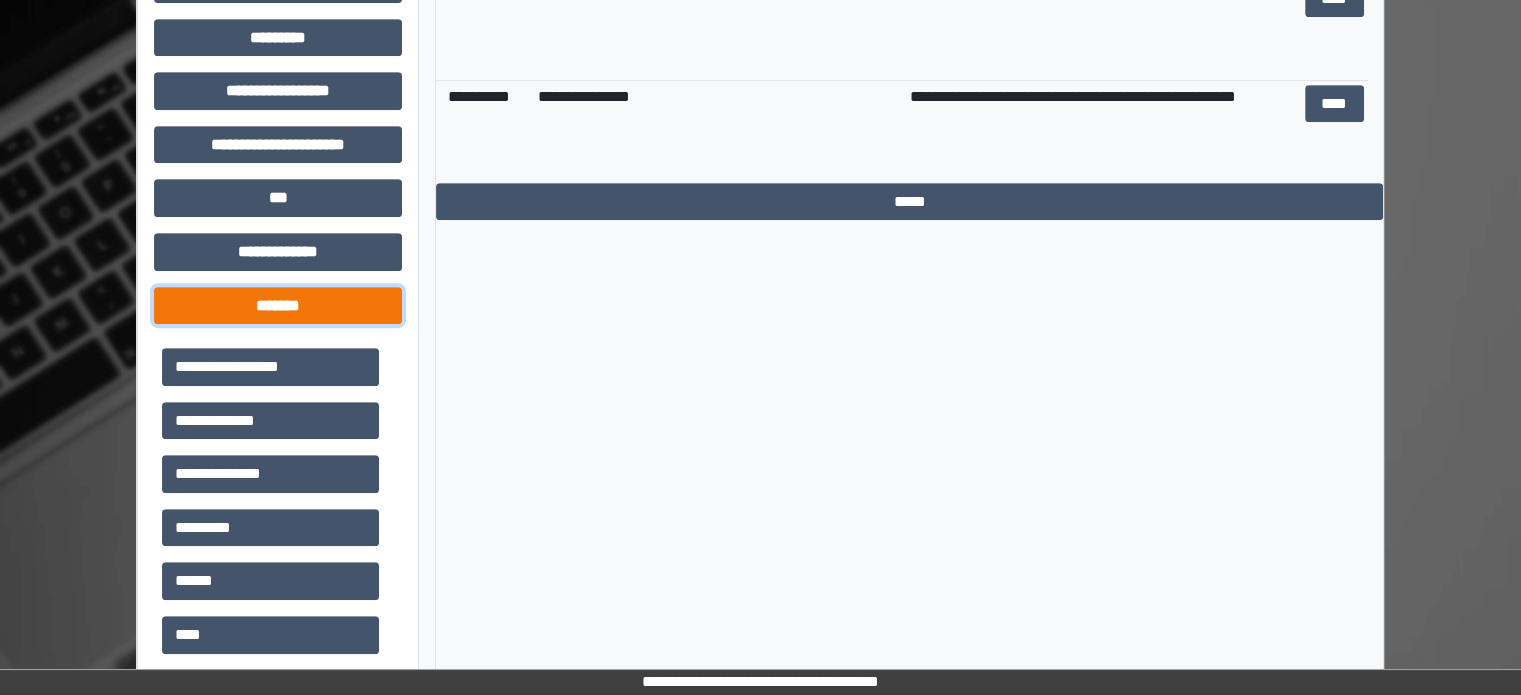 click on "*******" at bounding box center (278, 306) 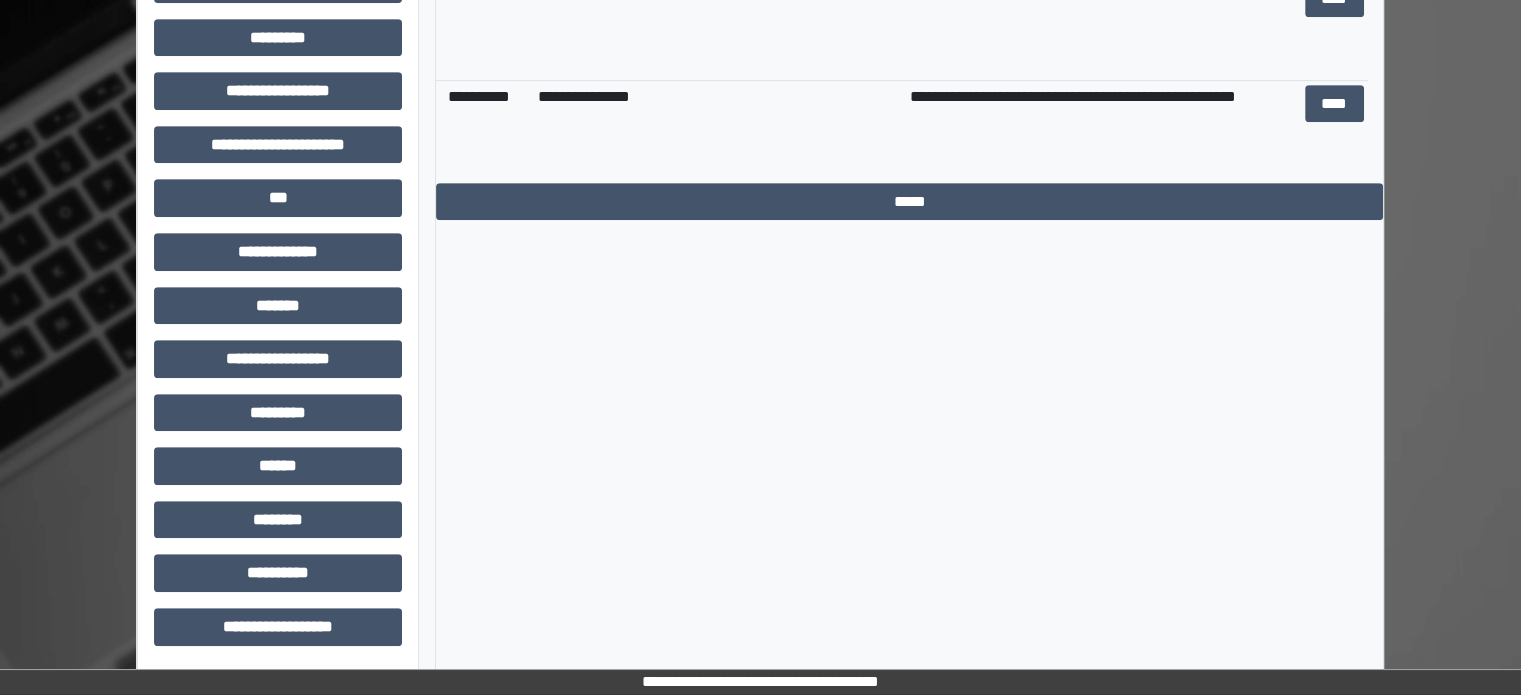 click on "**********" at bounding box center [278, -88] 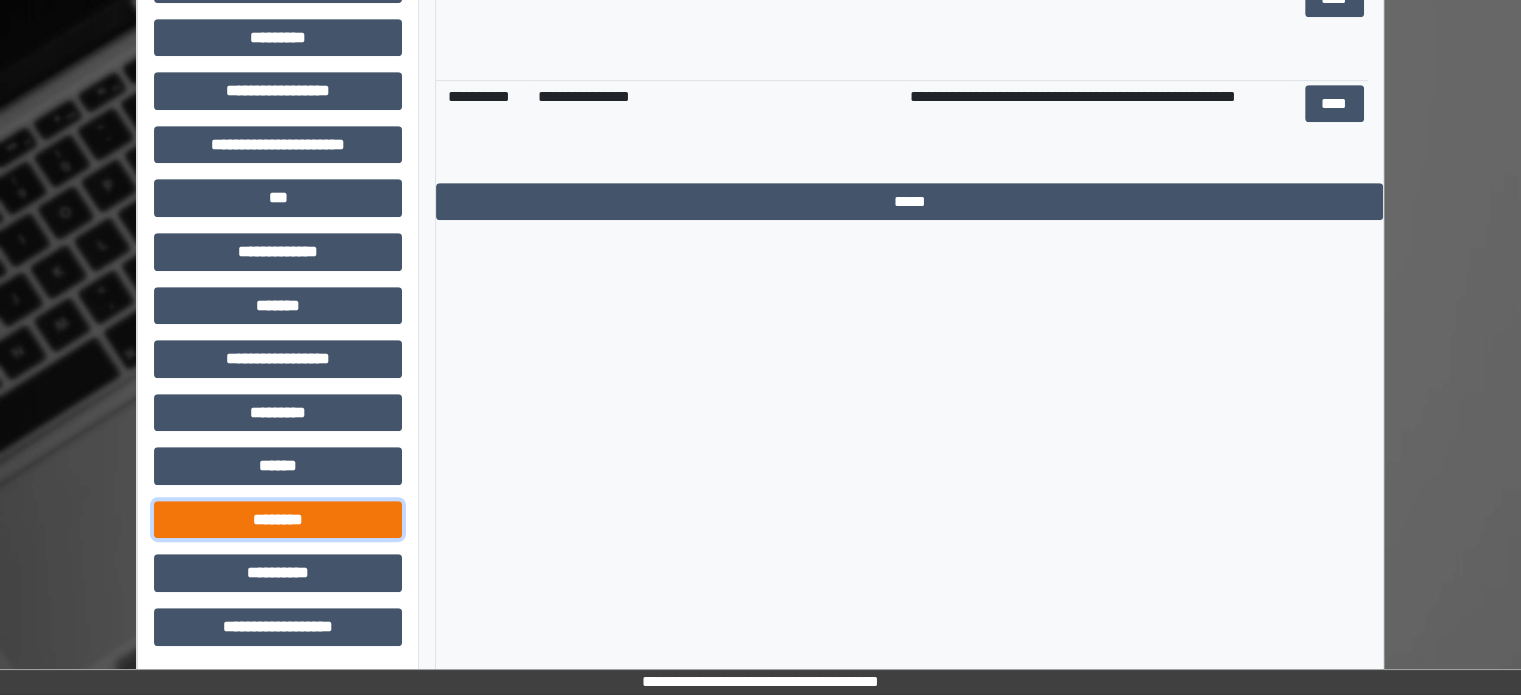 click on "********" at bounding box center (278, 520) 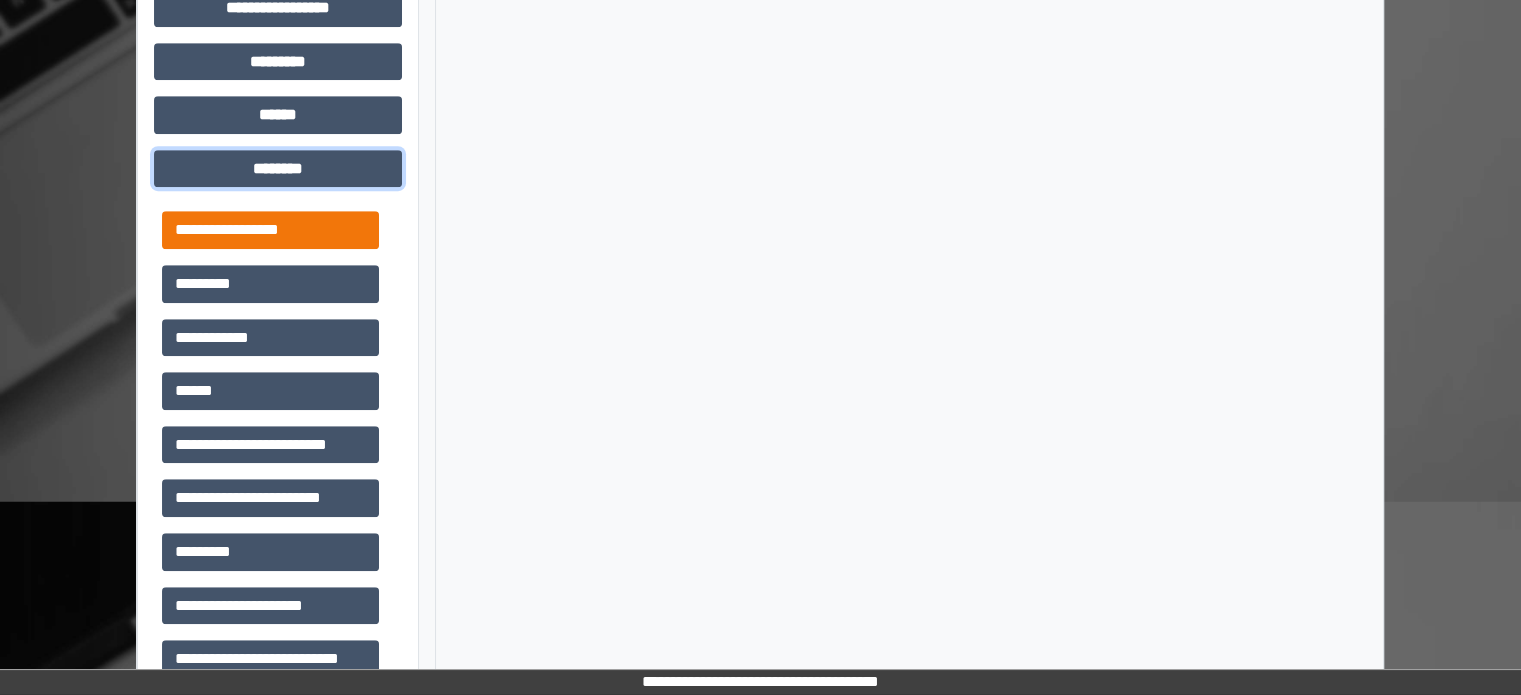 scroll, scrollTop: 1351, scrollLeft: 0, axis: vertical 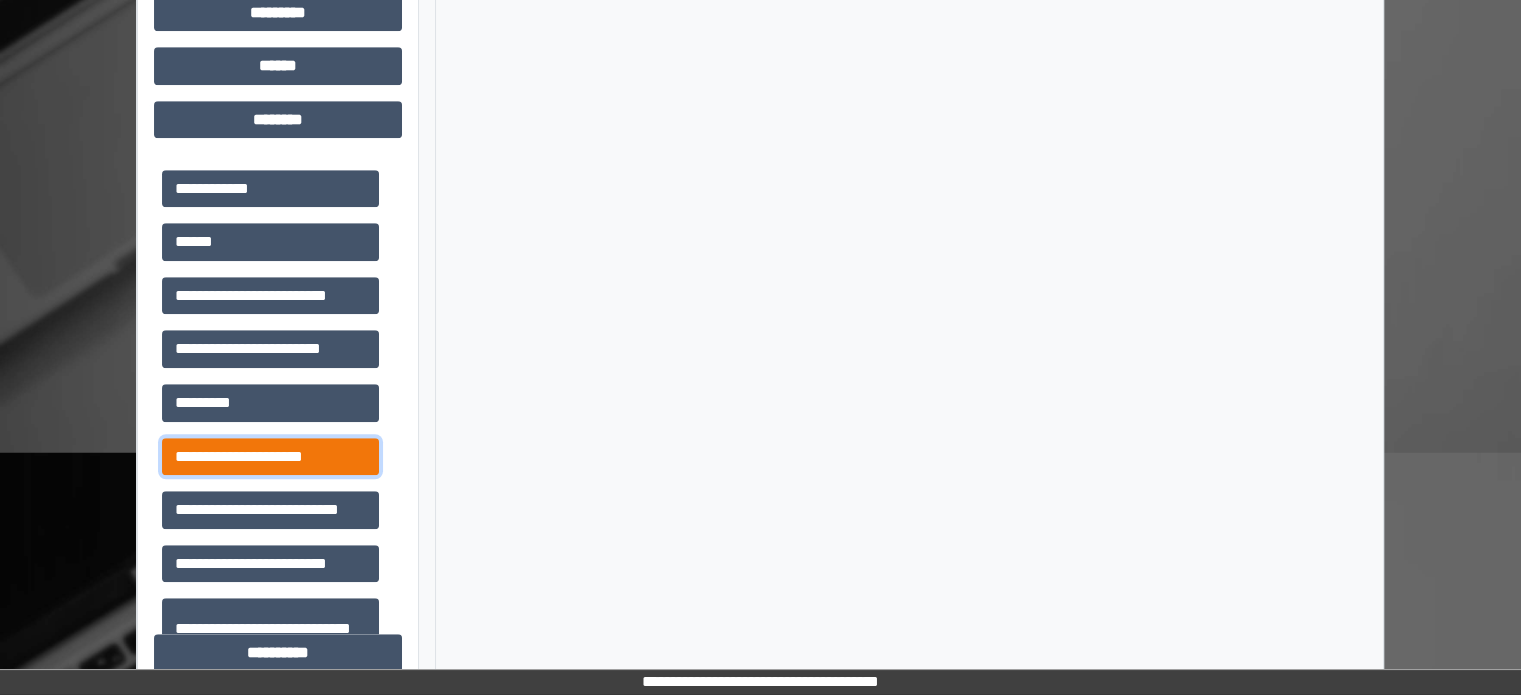 click on "**********" at bounding box center [270, 457] 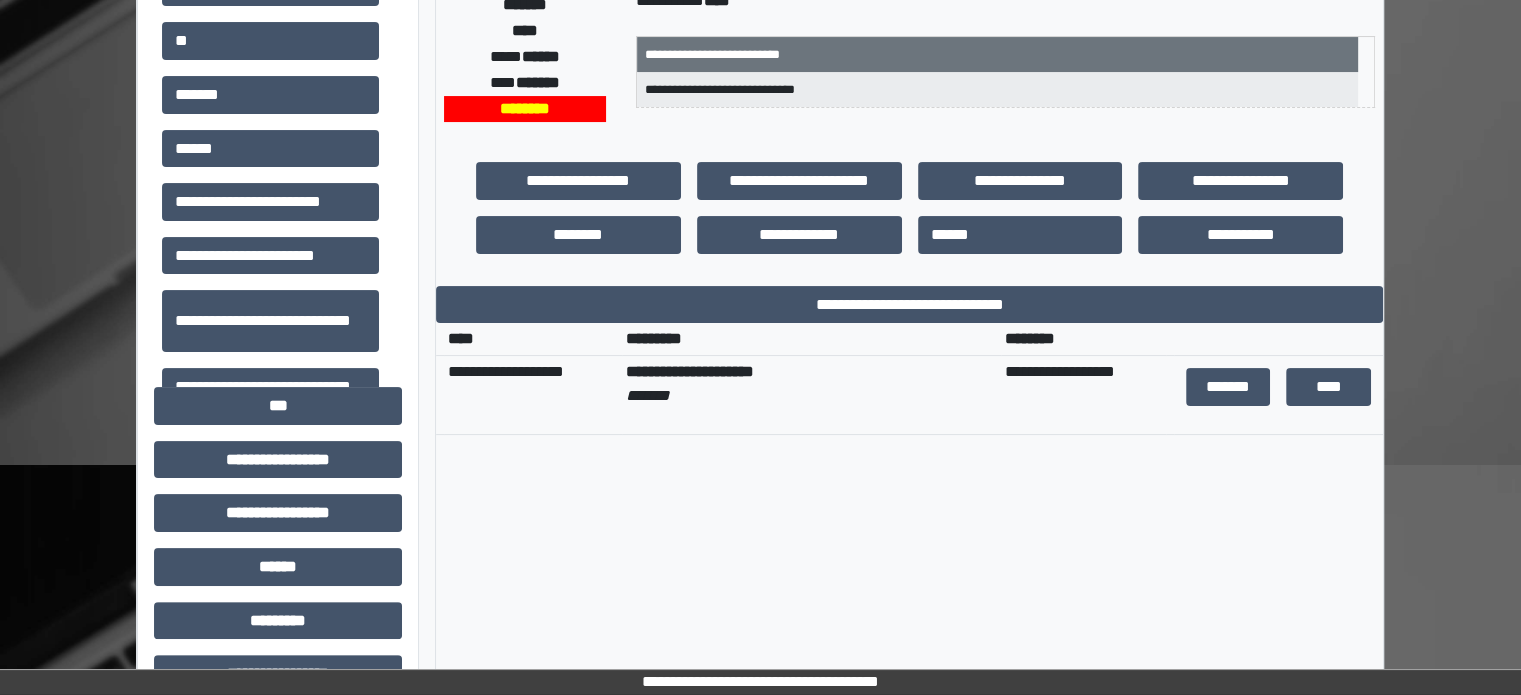 scroll, scrollTop: 351, scrollLeft: 0, axis: vertical 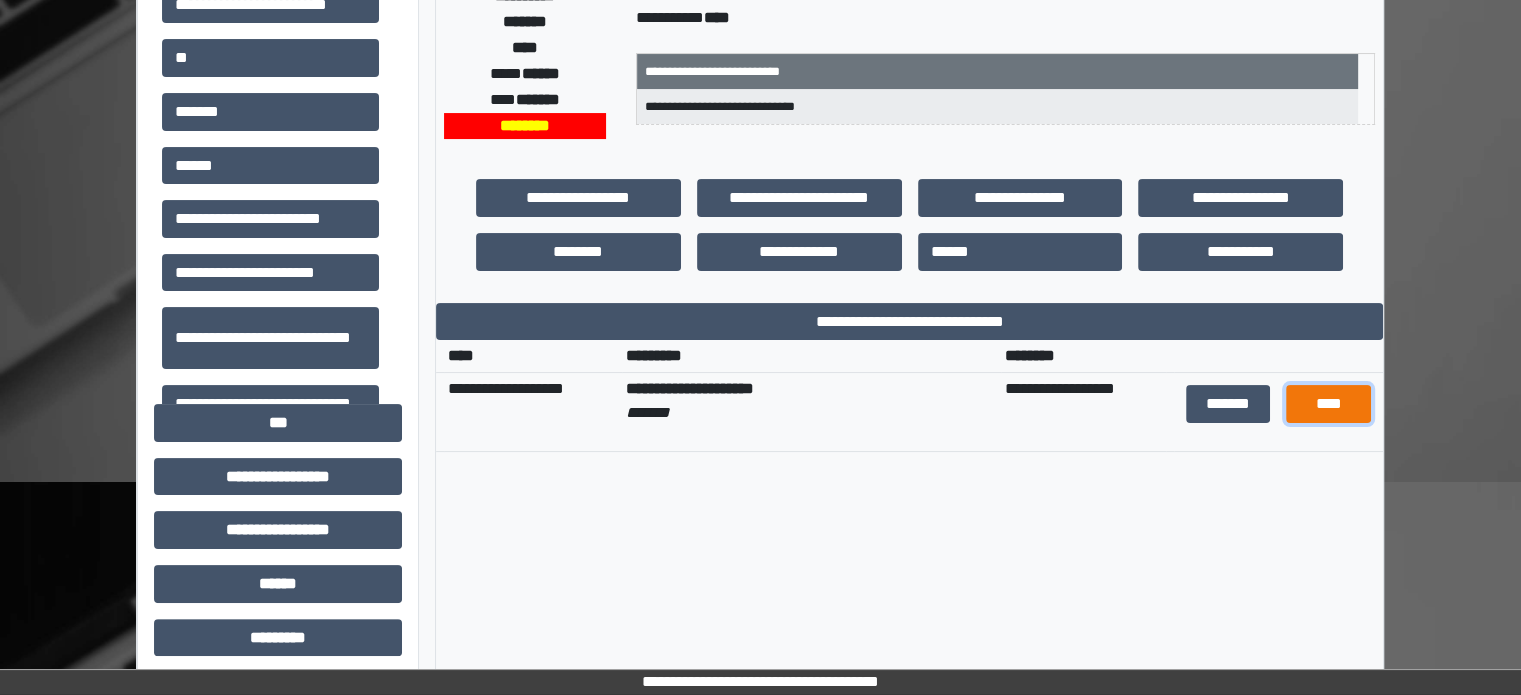 click on "****" at bounding box center [1328, 404] 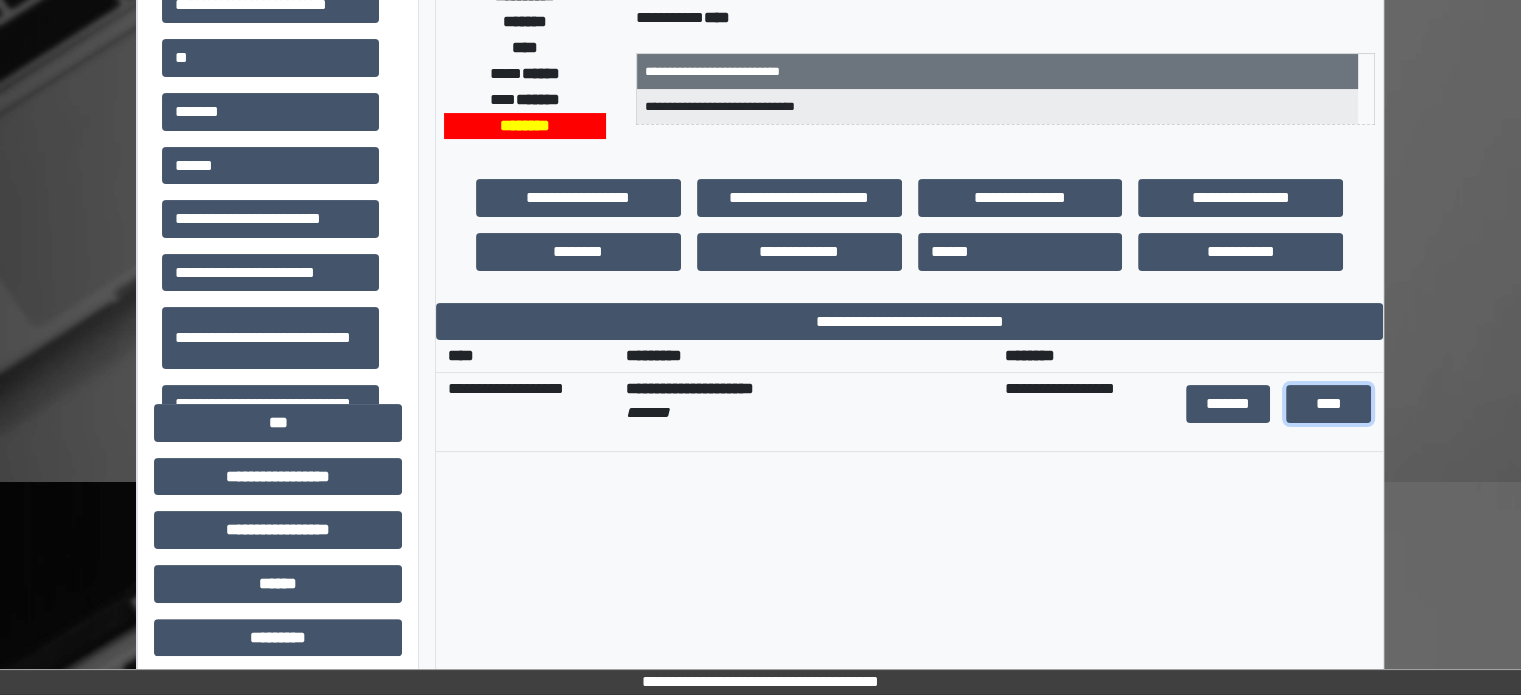 scroll, scrollTop: 0, scrollLeft: 0, axis: both 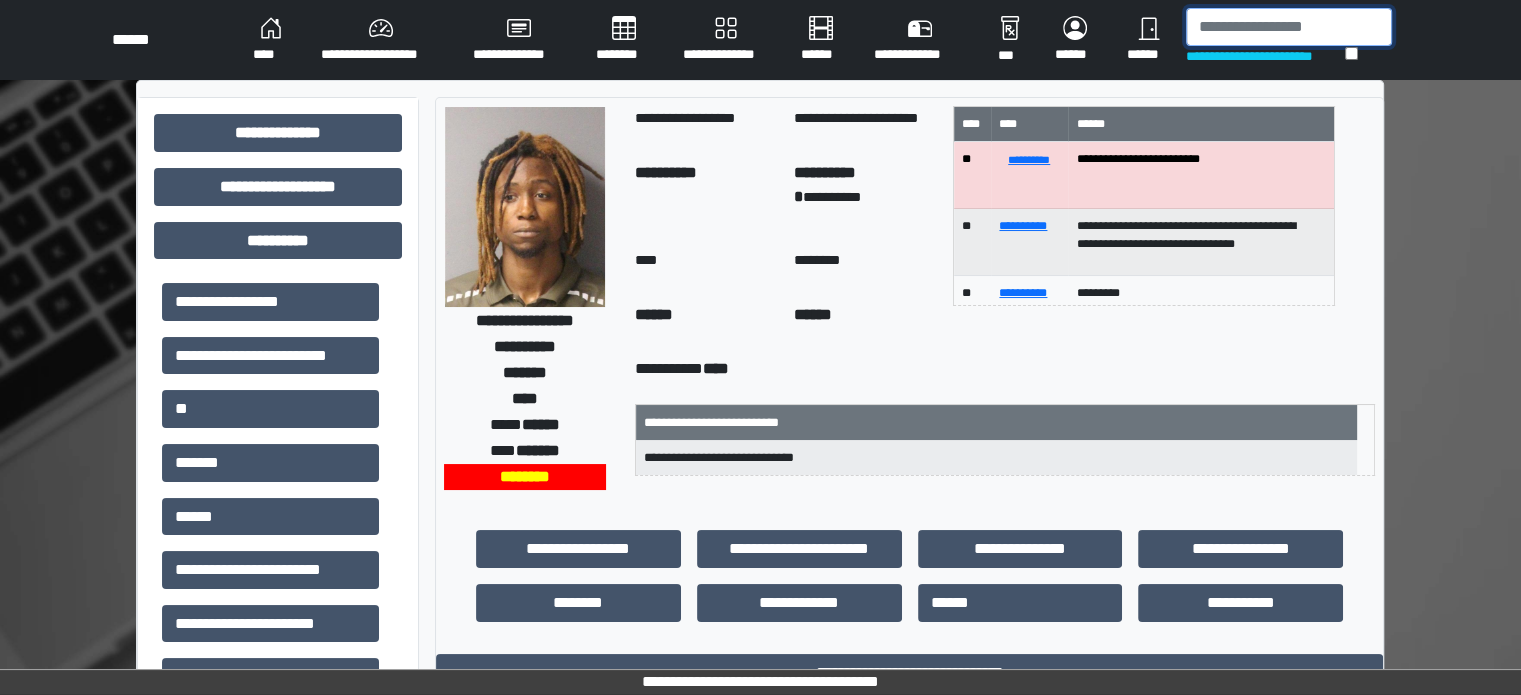 click at bounding box center (1289, 27) 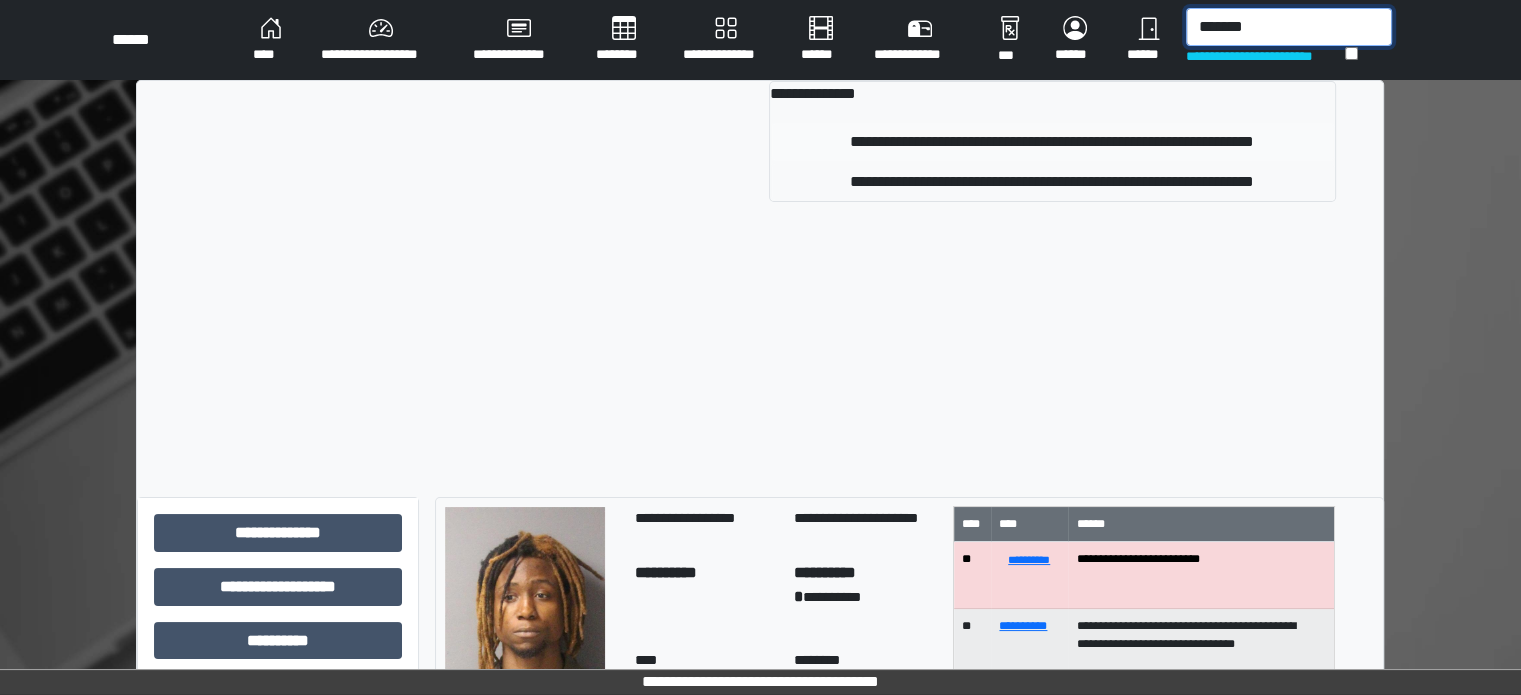 type on "*******" 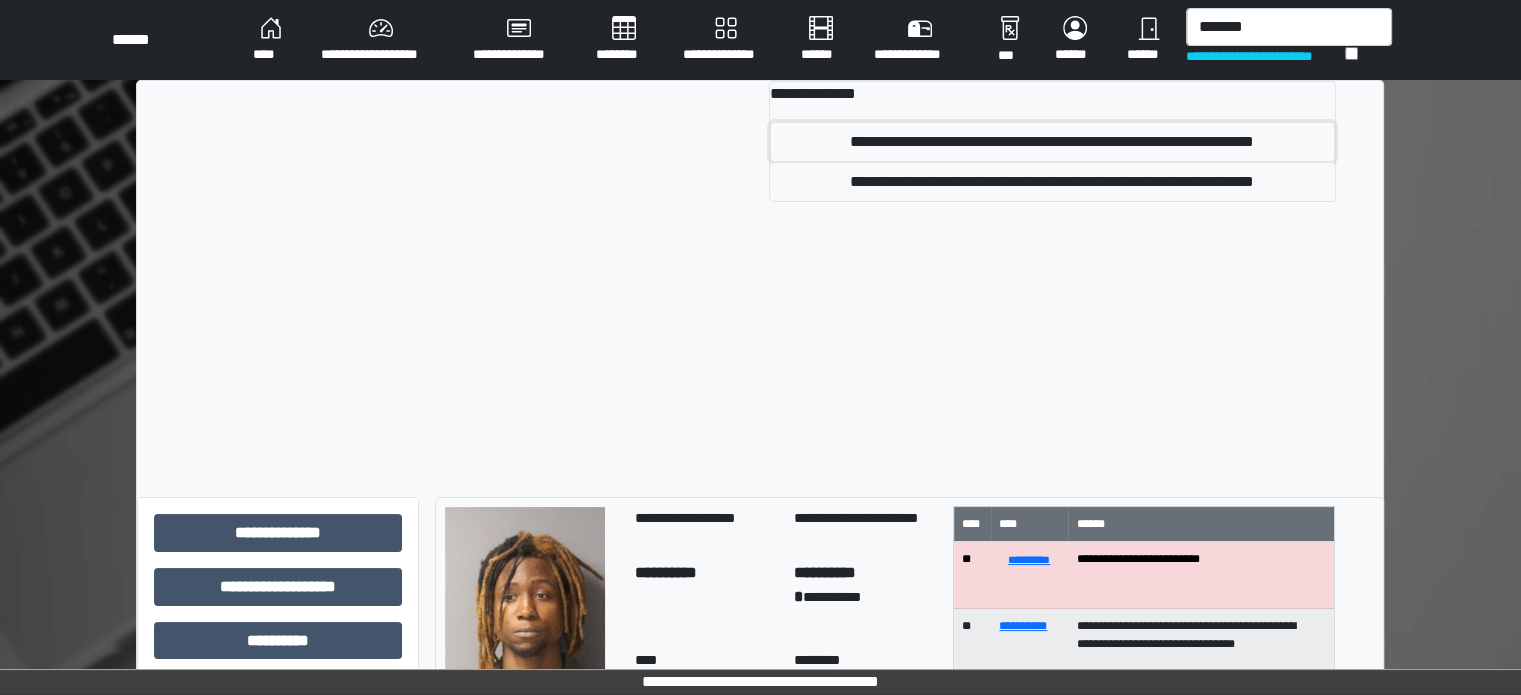 click on "**********" at bounding box center (1052, 142) 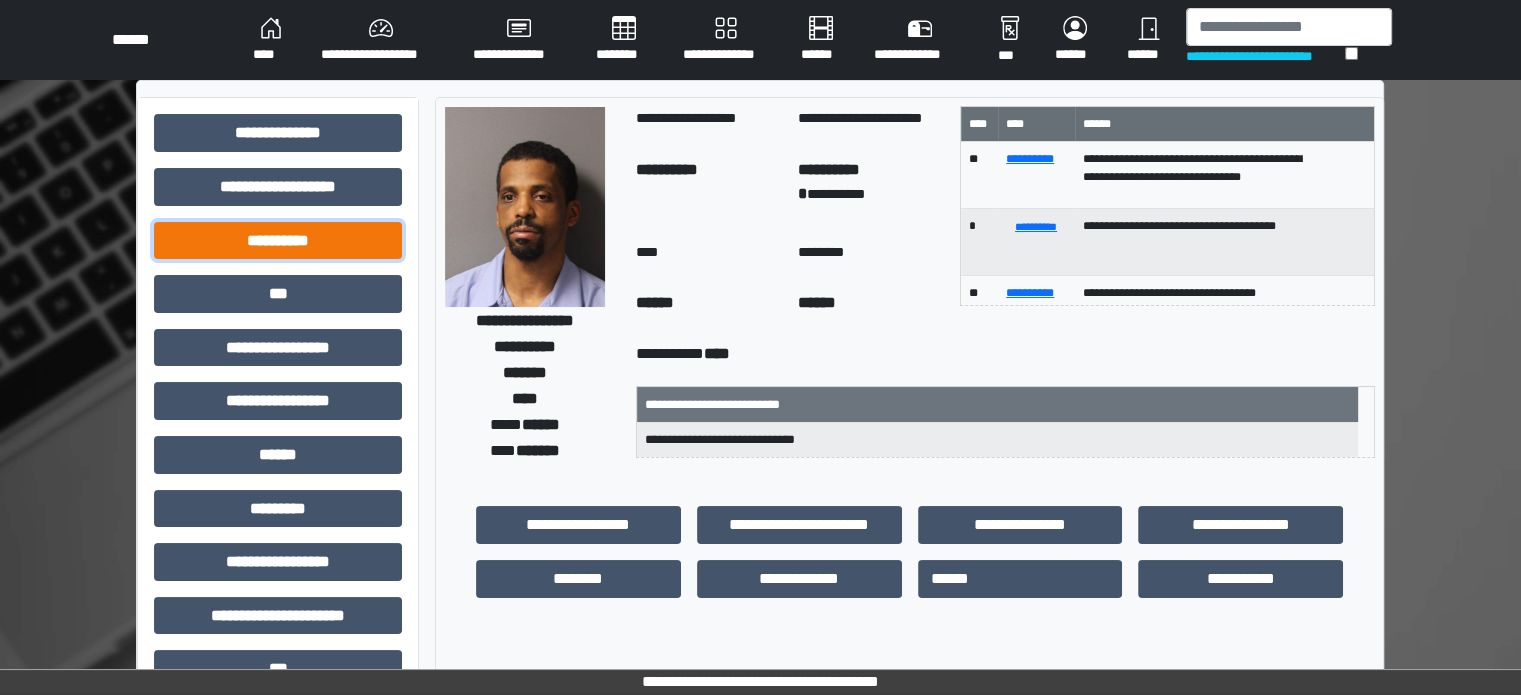 click on "**********" at bounding box center [278, 241] 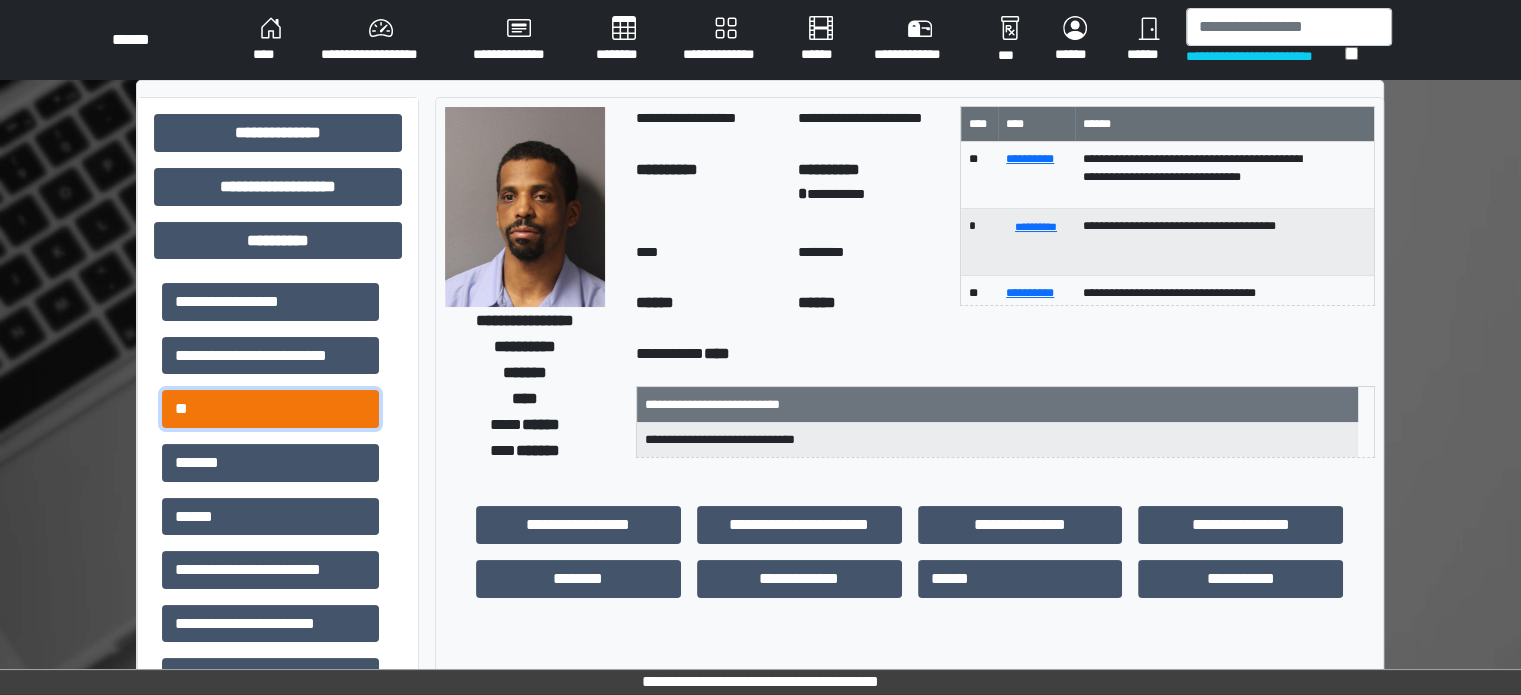 click on "**" at bounding box center [270, 409] 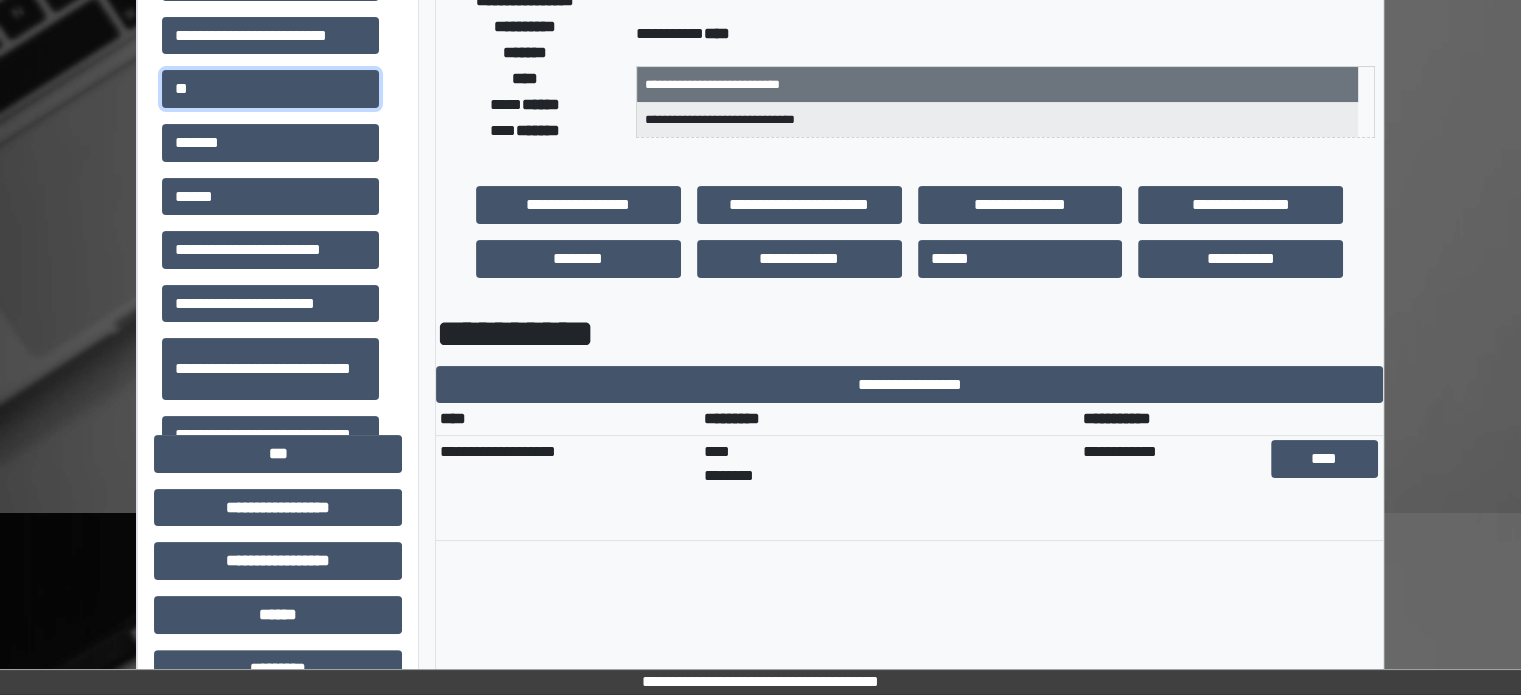 scroll, scrollTop: 400, scrollLeft: 0, axis: vertical 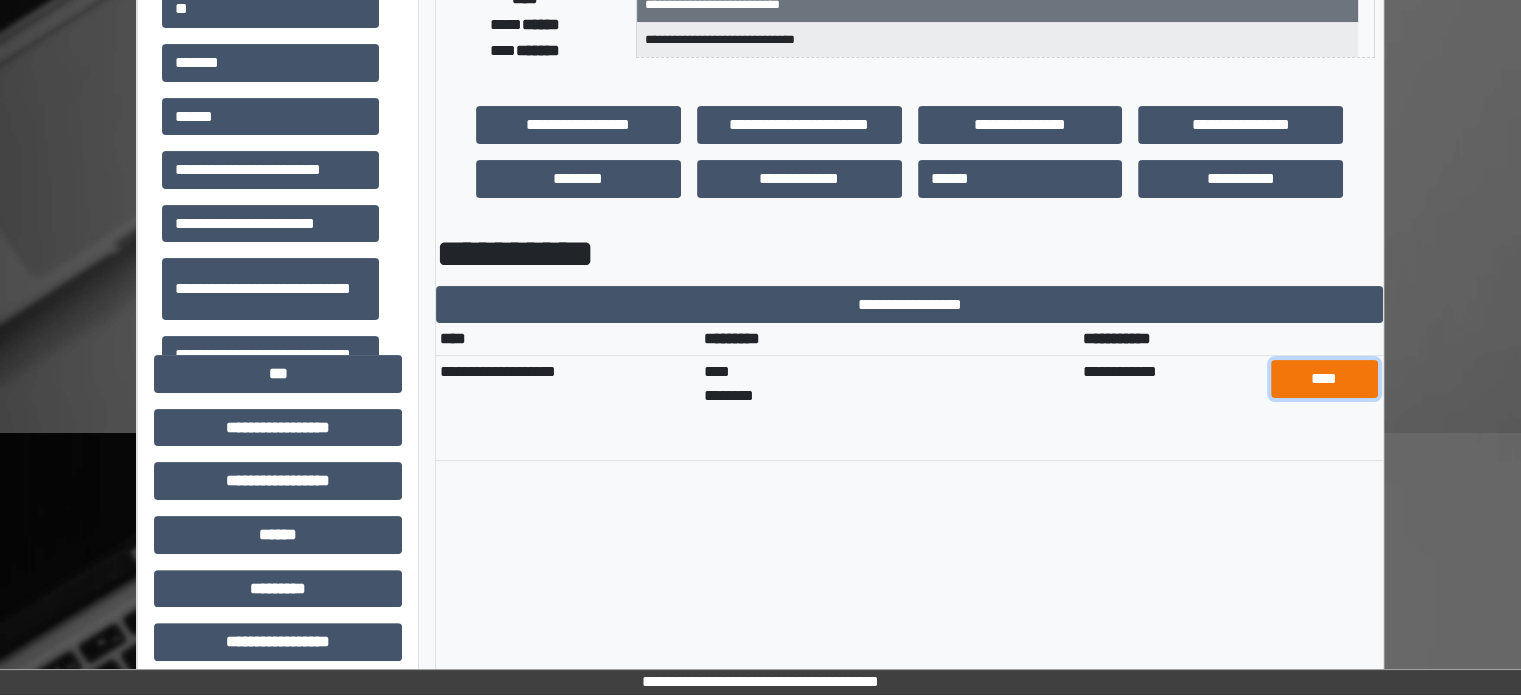 click on "****" at bounding box center [1324, 379] 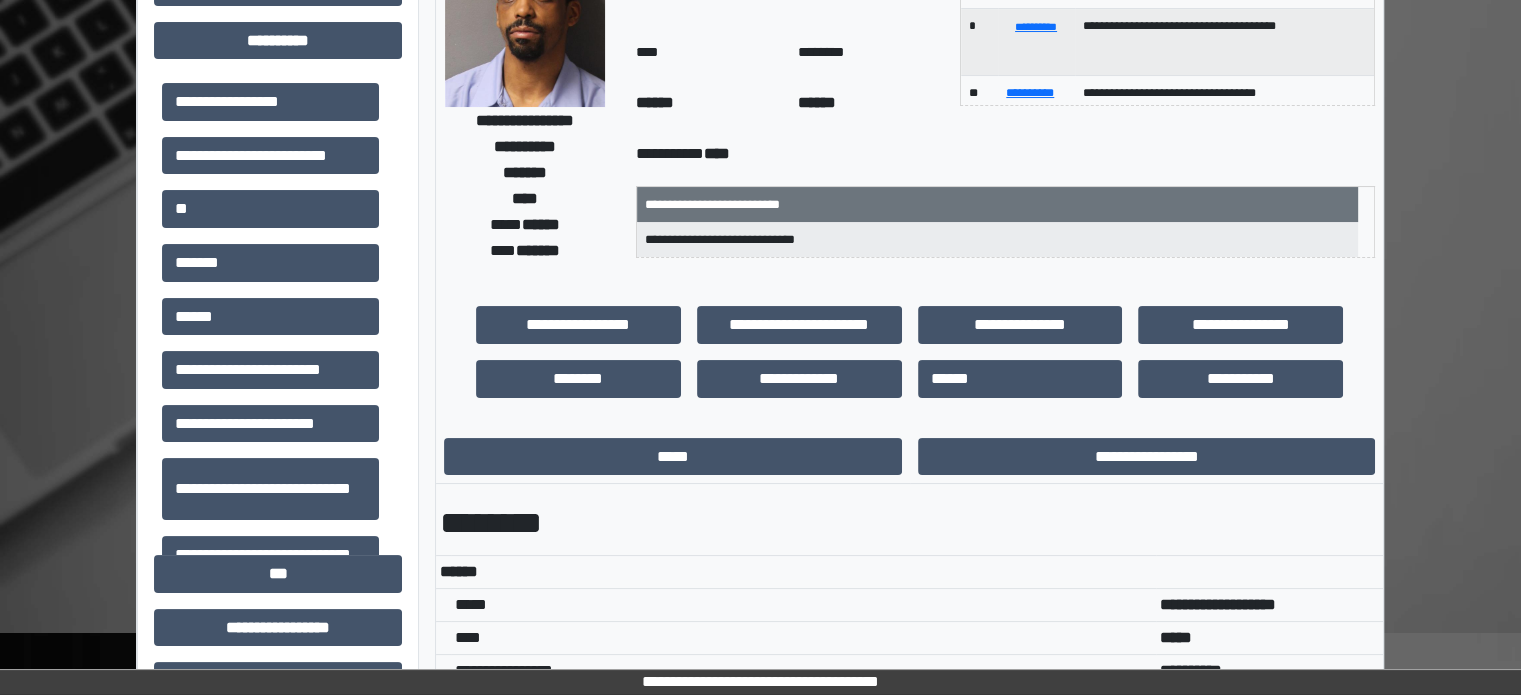 scroll, scrollTop: 0, scrollLeft: 0, axis: both 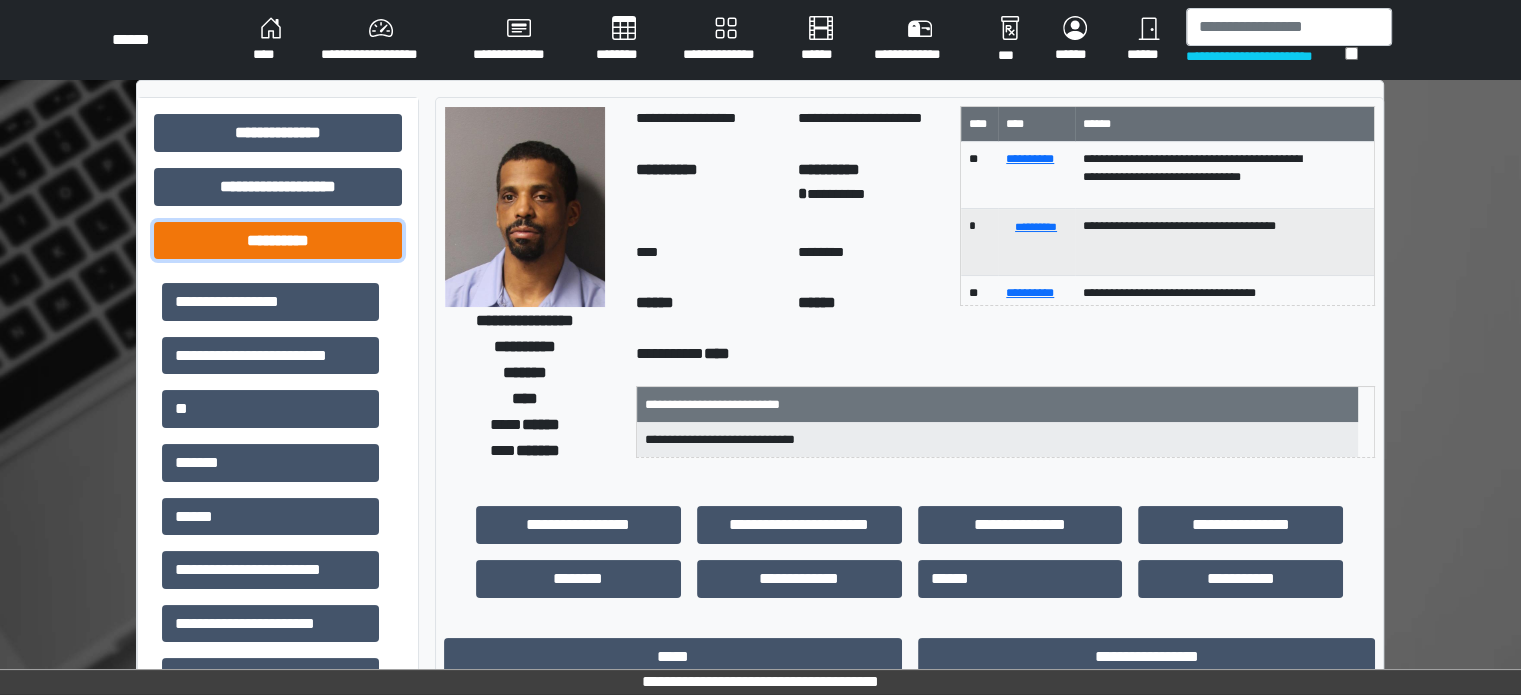 click on "**********" at bounding box center (278, 241) 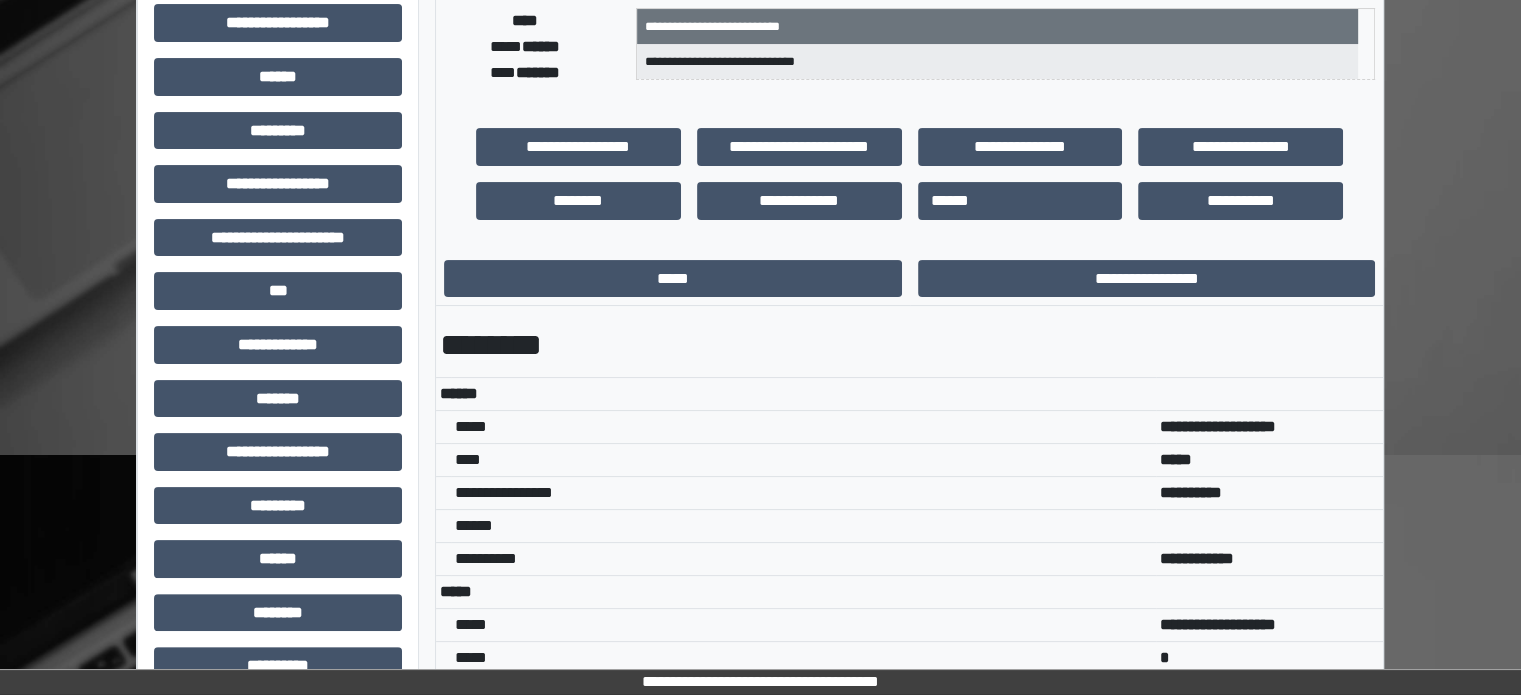 scroll, scrollTop: 487, scrollLeft: 0, axis: vertical 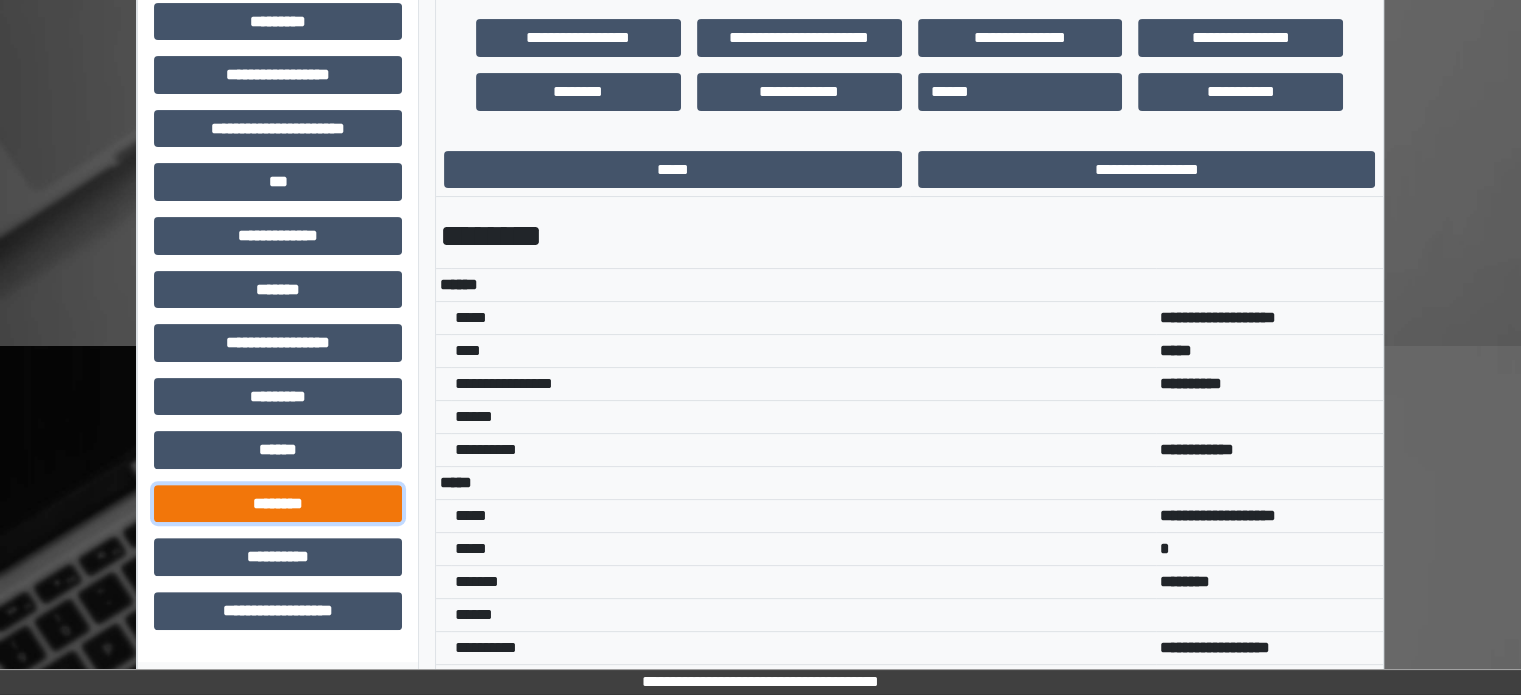 click on "********" at bounding box center [278, 504] 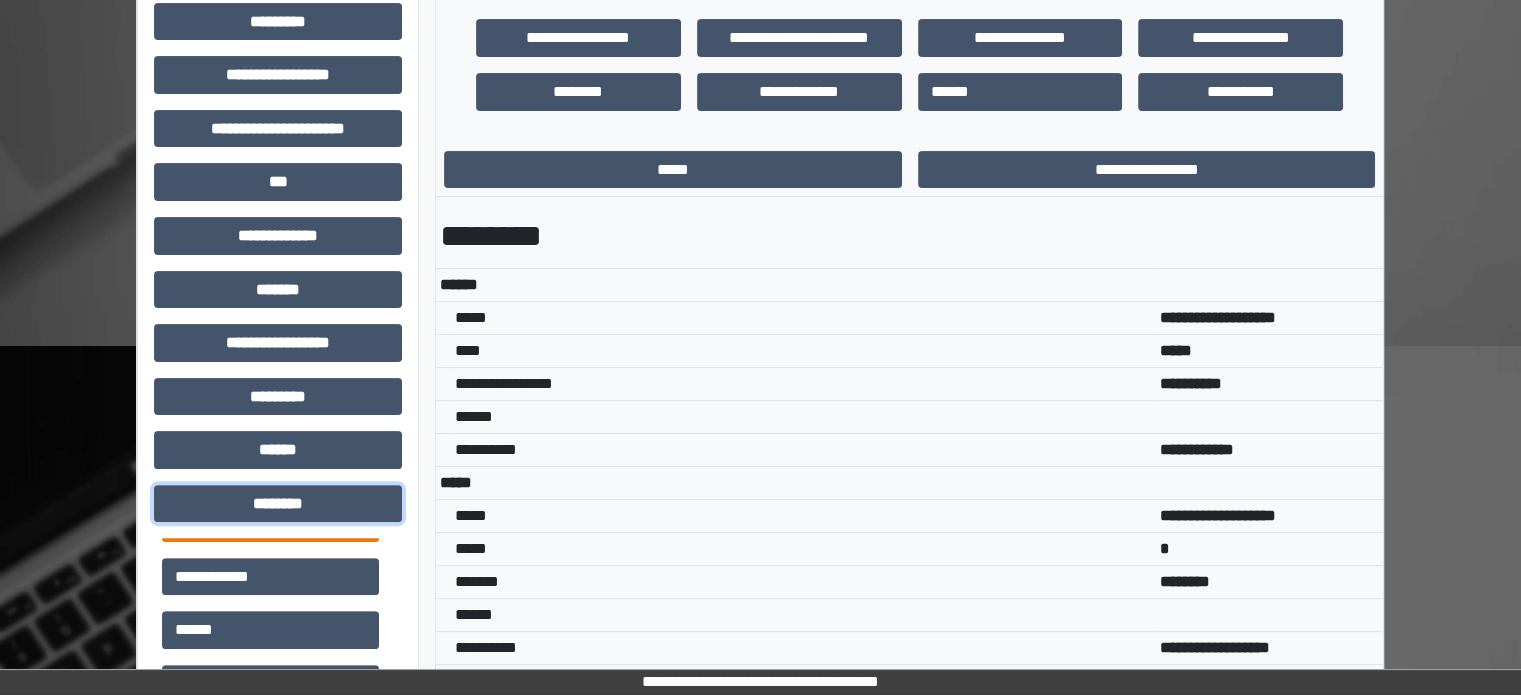 scroll, scrollTop: 200, scrollLeft: 0, axis: vertical 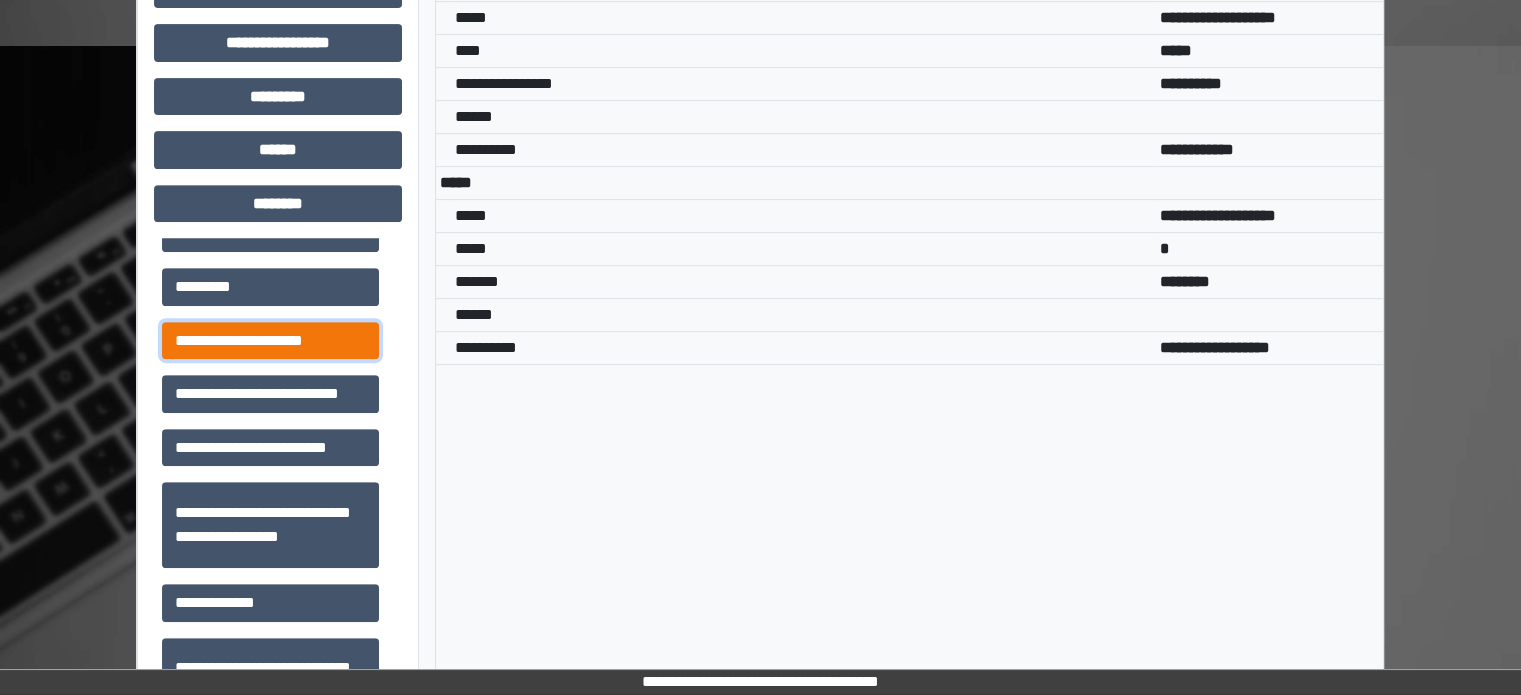 click on "**********" at bounding box center (270, 341) 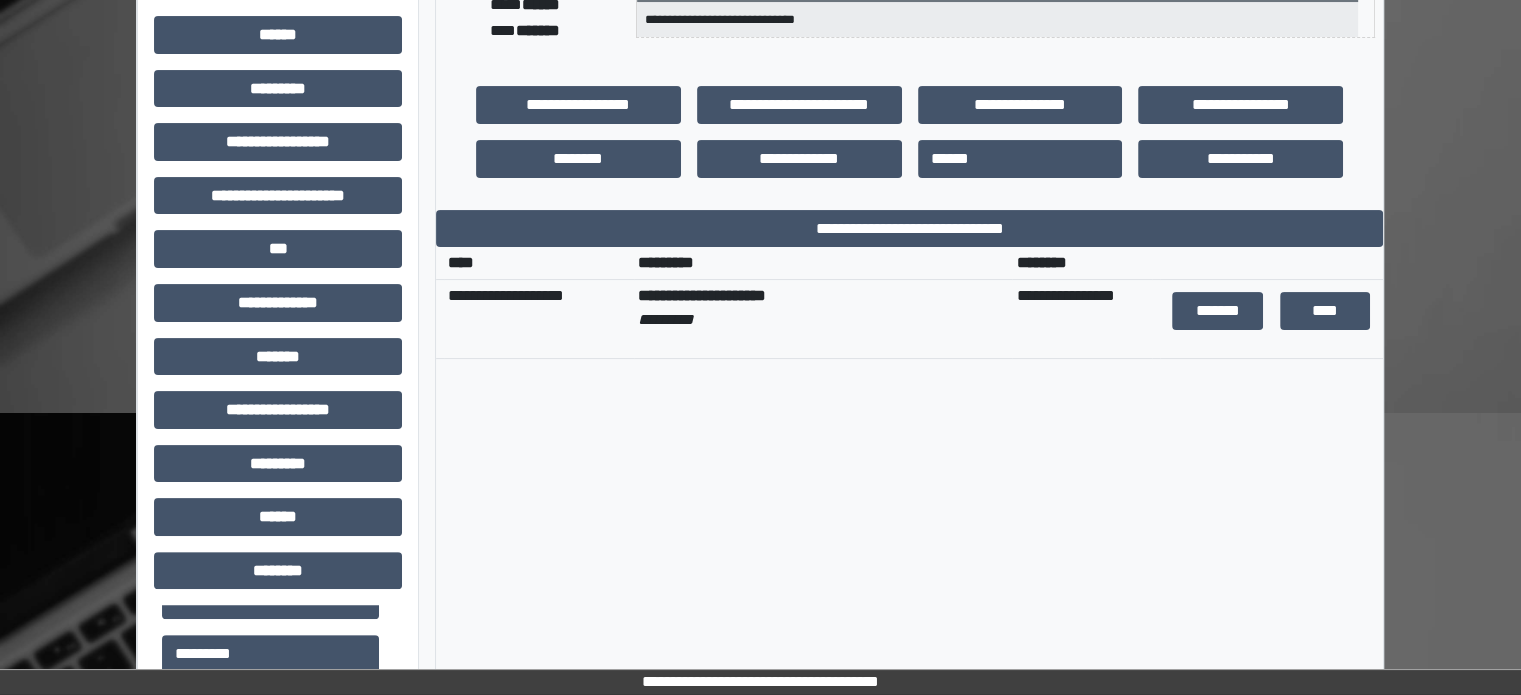 scroll, scrollTop: 387, scrollLeft: 0, axis: vertical 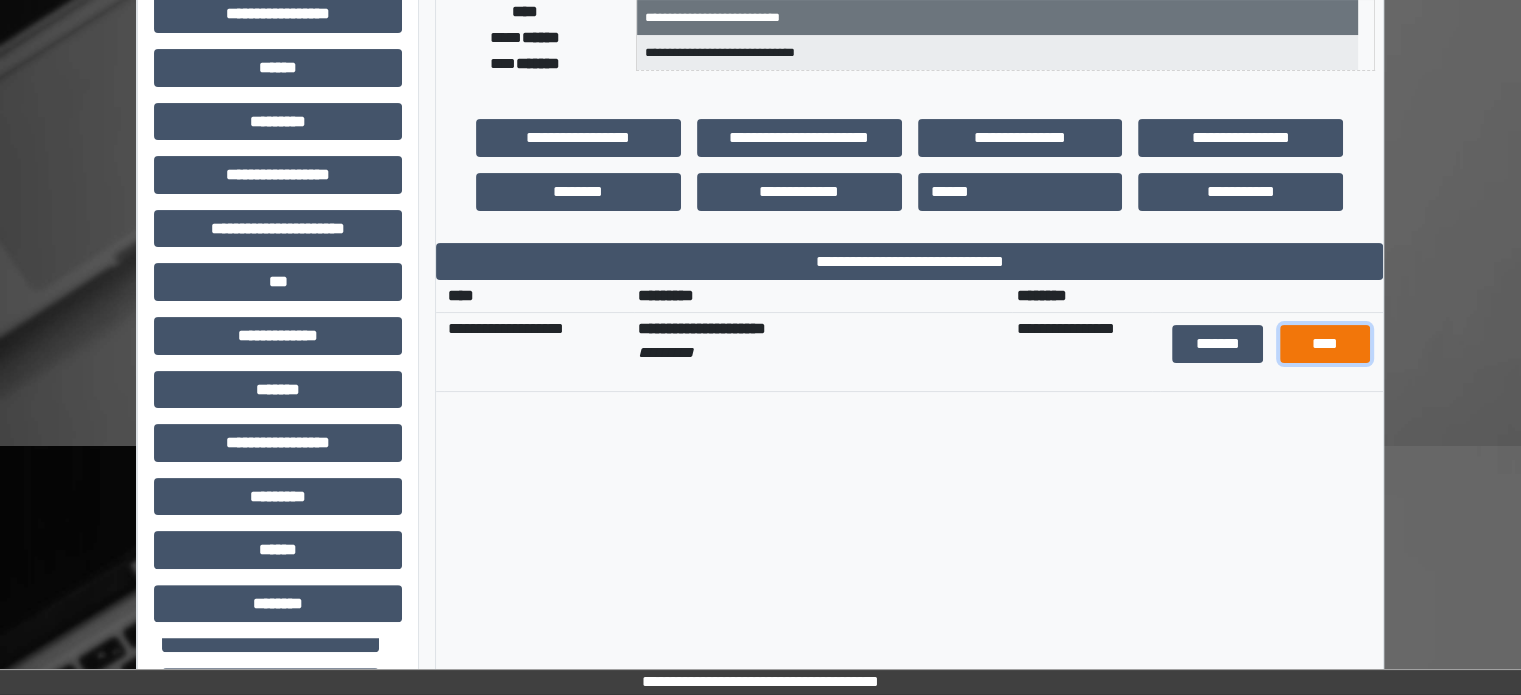 click on "****" at bounding box center [1325, 344] 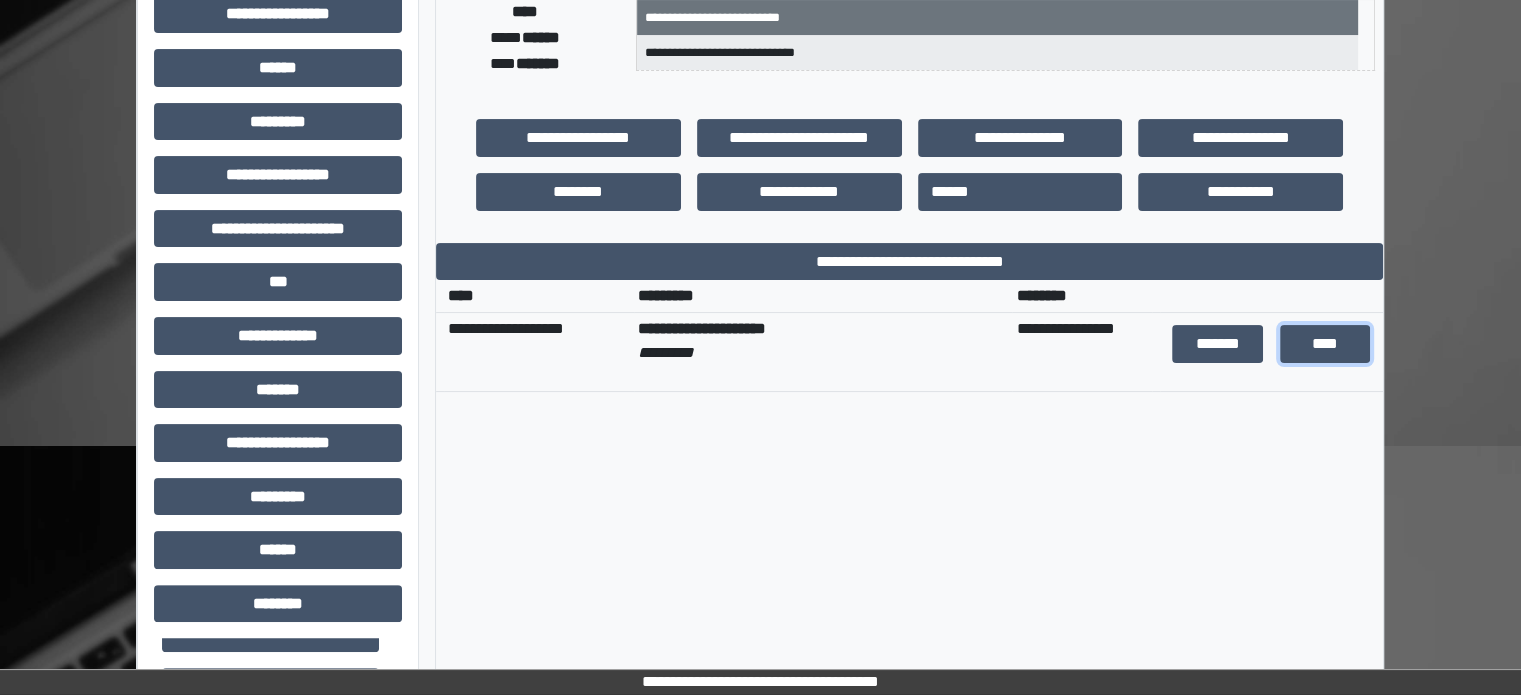 scroll, scrollTop: 0, scrollLeft: 0, axis: both 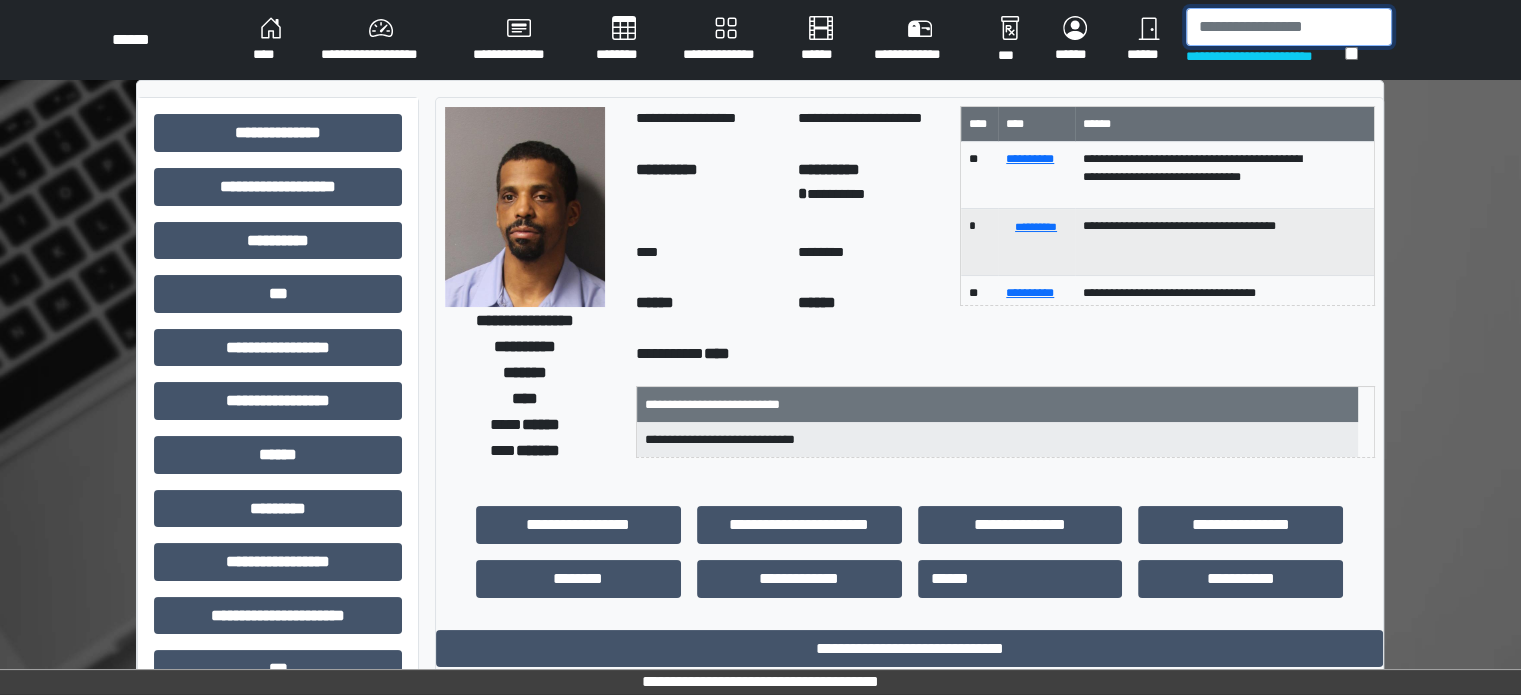 click at bounding box center [1289, 27] 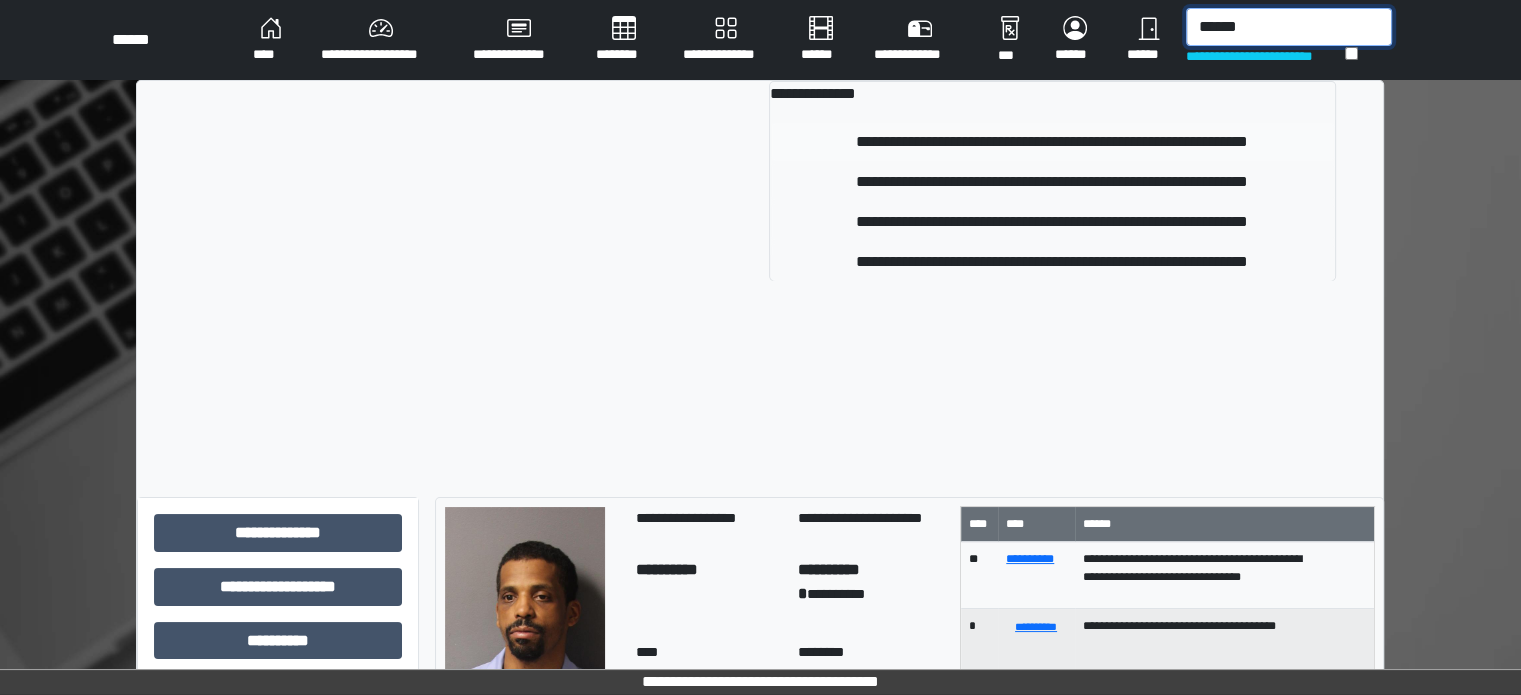 type on "******" 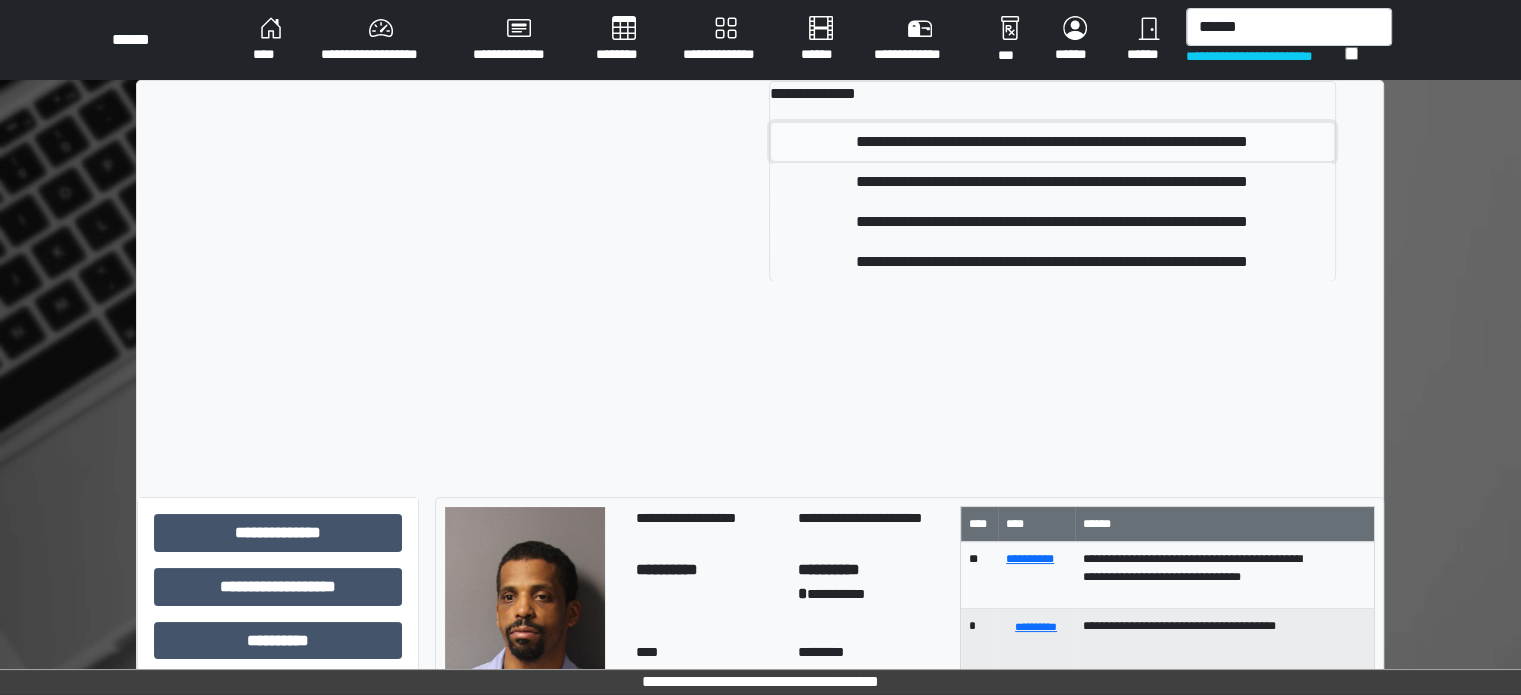 click on "**********" at bounding box center [1052, 142] 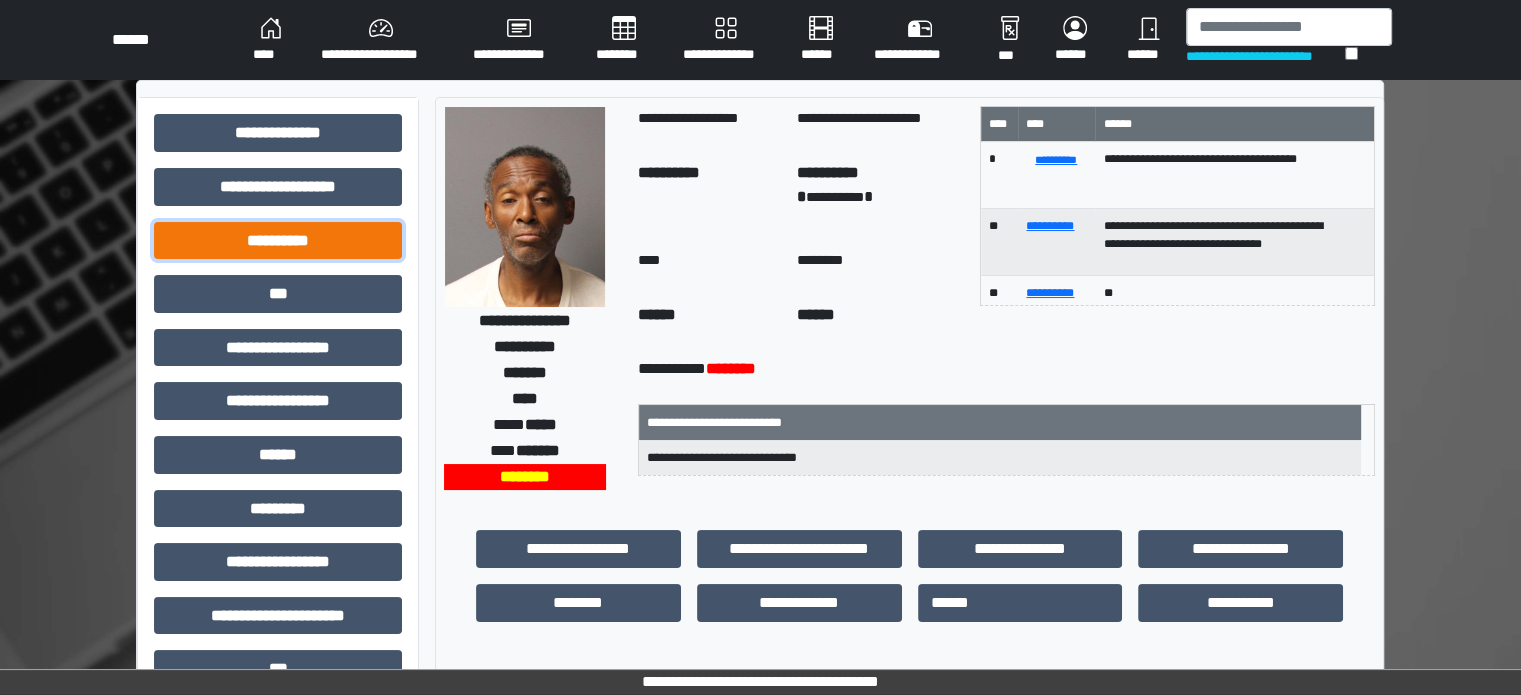 click on "**********" at bounding box center (278, 241) 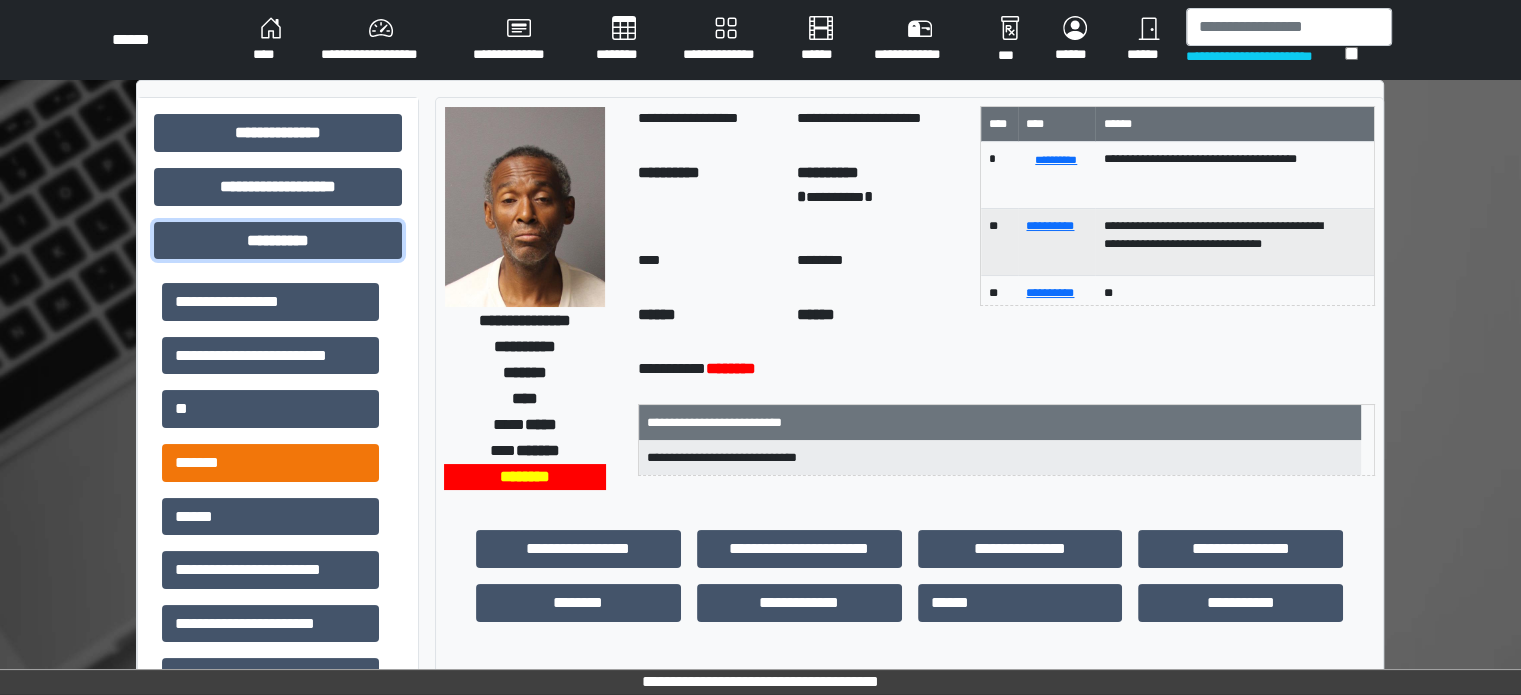 scroll, scrollTop: 100, scrollLeft: 0, axis: vertical 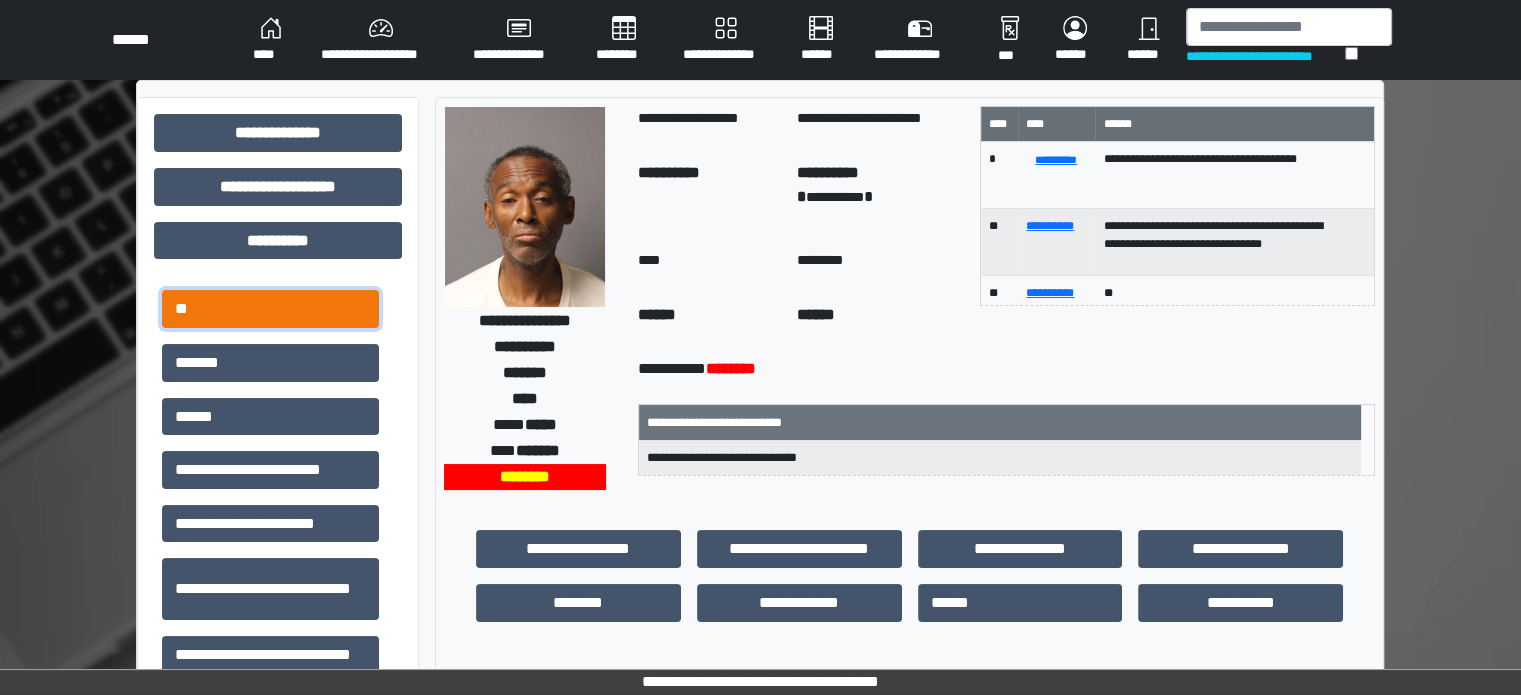 click on "**" at bounding box center (270, 309) 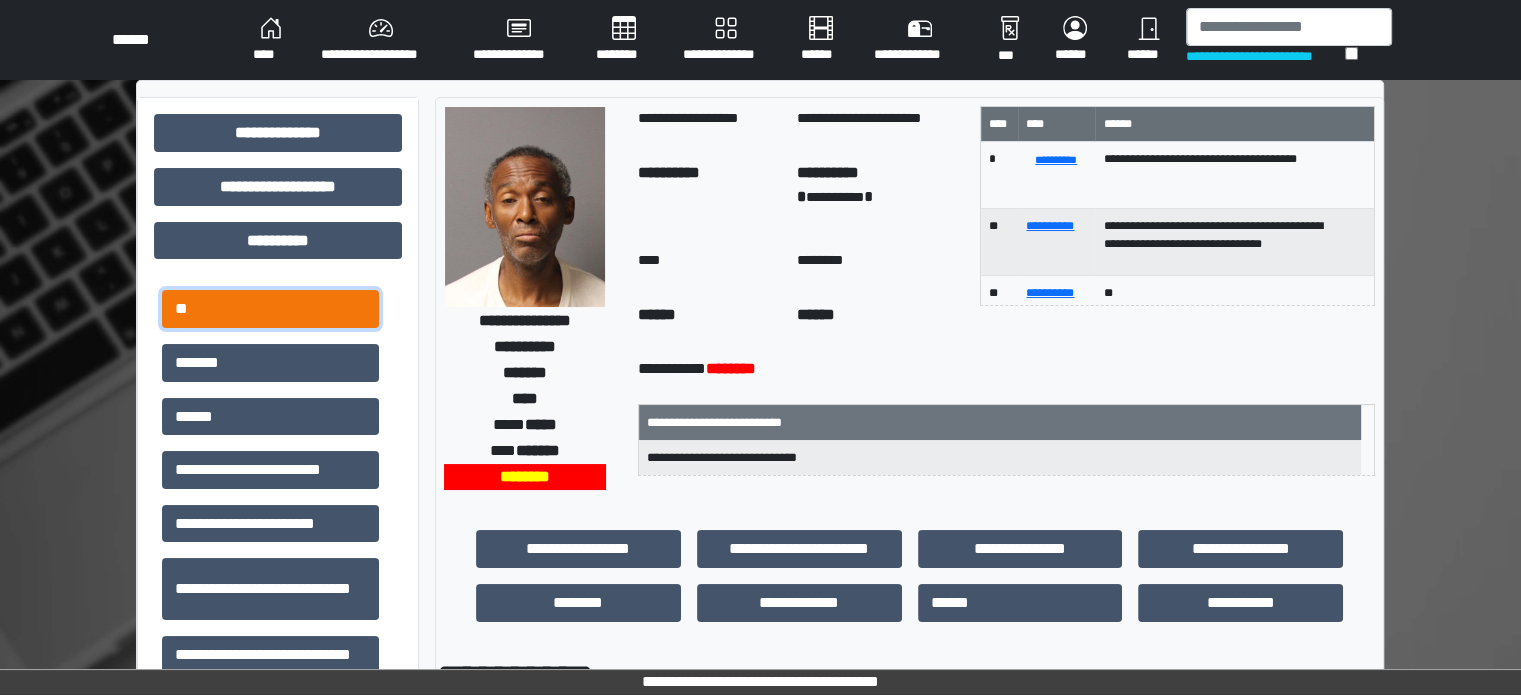 click on "**" at bounding box center (270, 309) 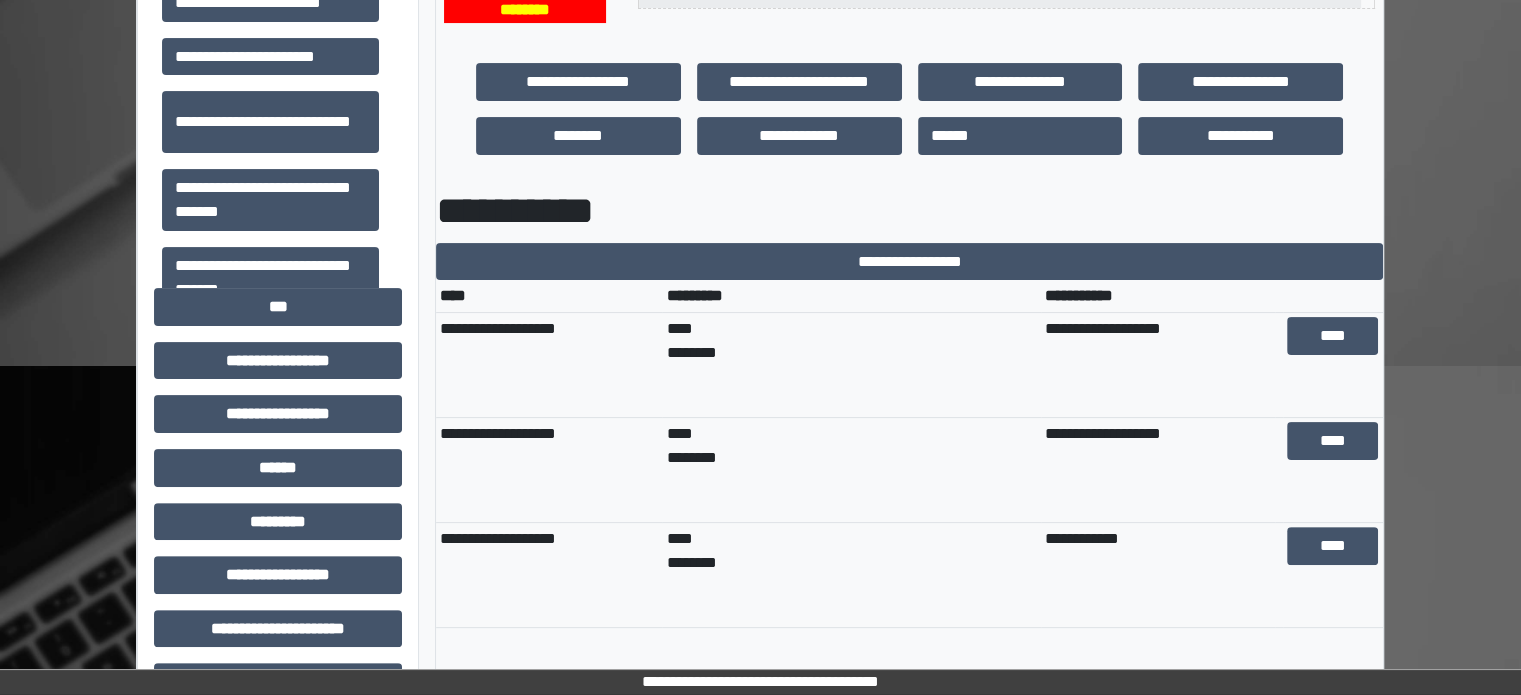 scroll, scrollTop: 500, scrollLeft: 0, axis: vertical 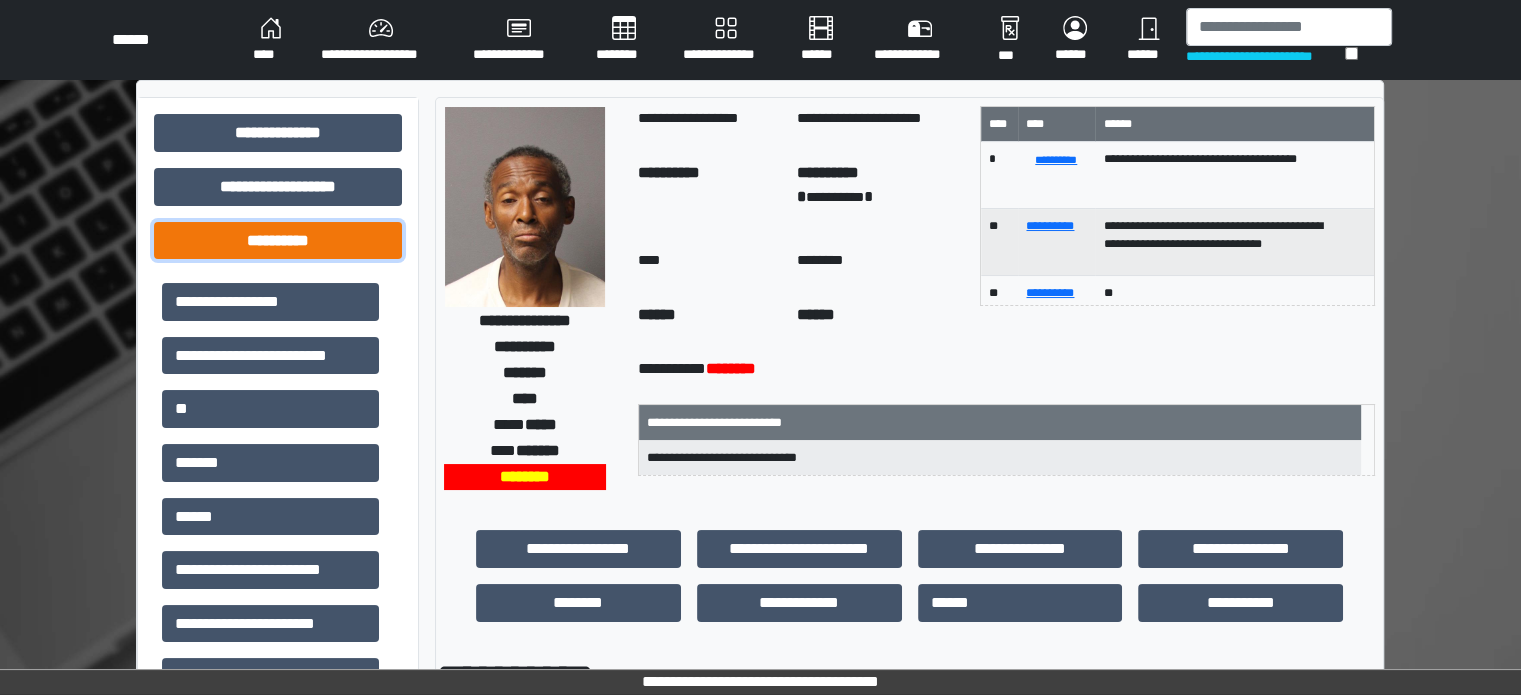 click on "**********" at bounding box center [278, 241] 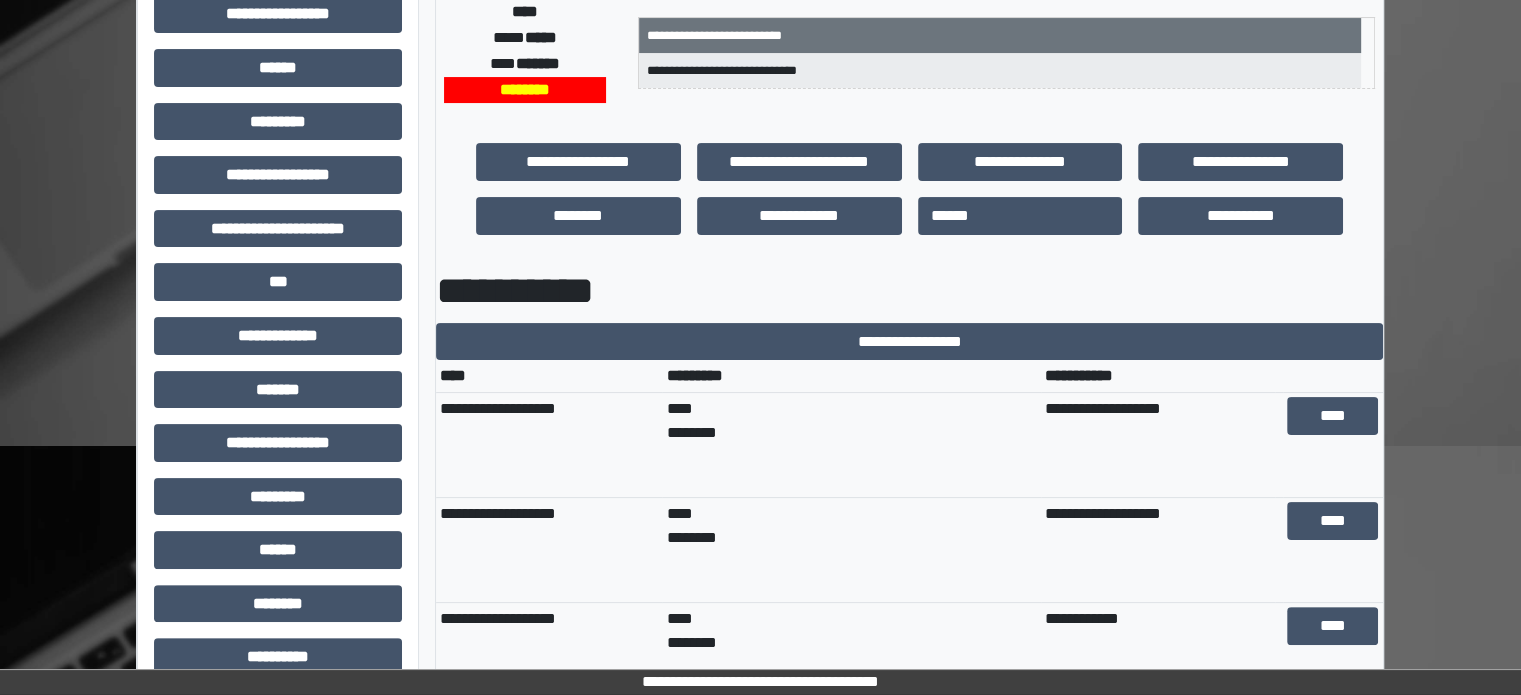 scroll, scrollTop: 500, scrollLeft: 0, axis: vertical 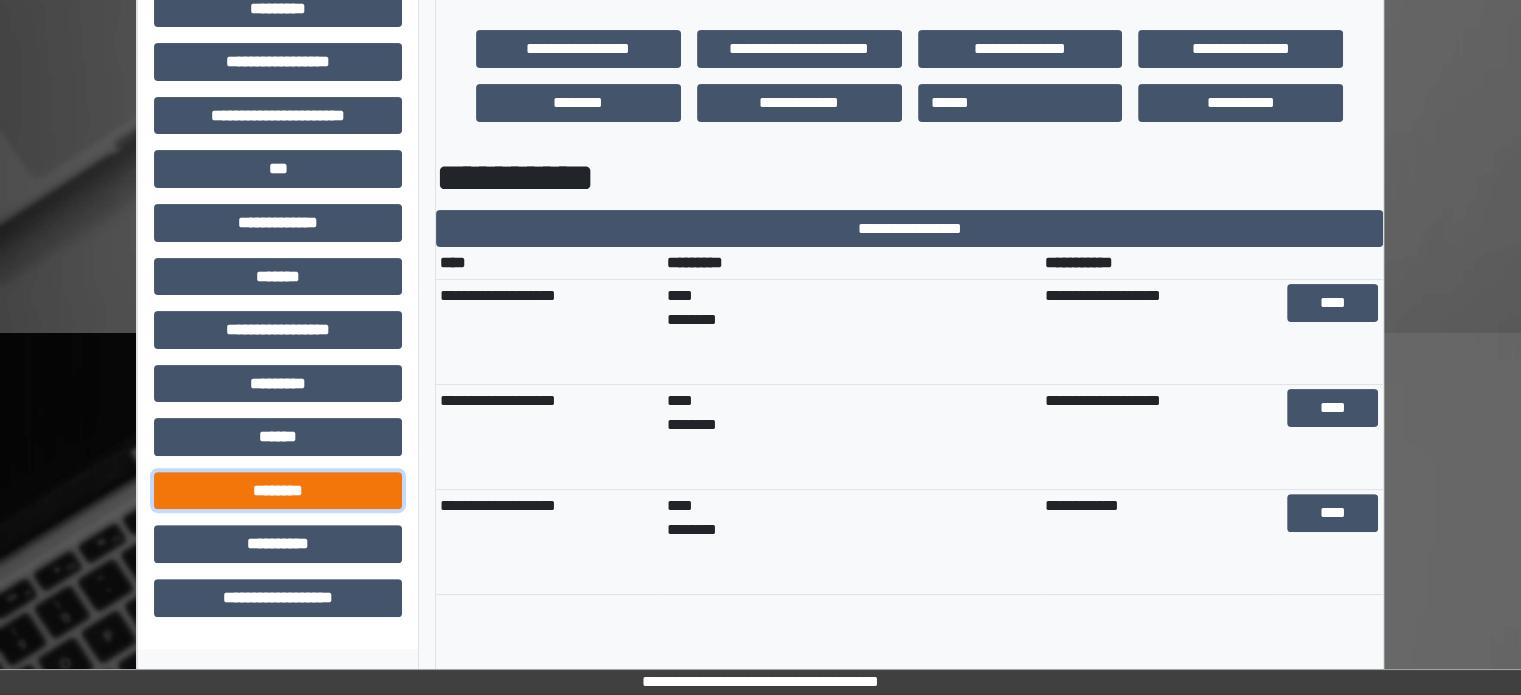 click on "********" at bounding box center (278, 491) 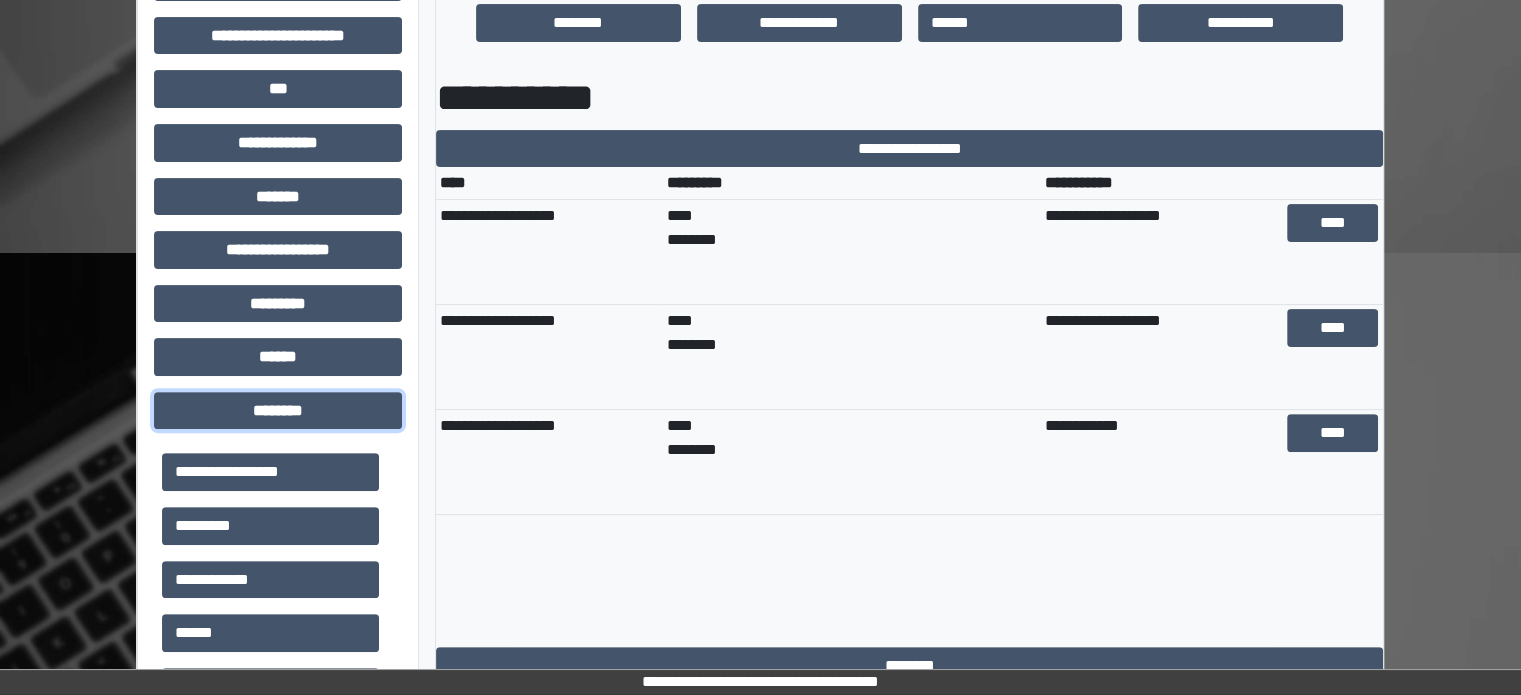 scroll, scrollTop: 700, scrollLeft: 0, axis: vertical 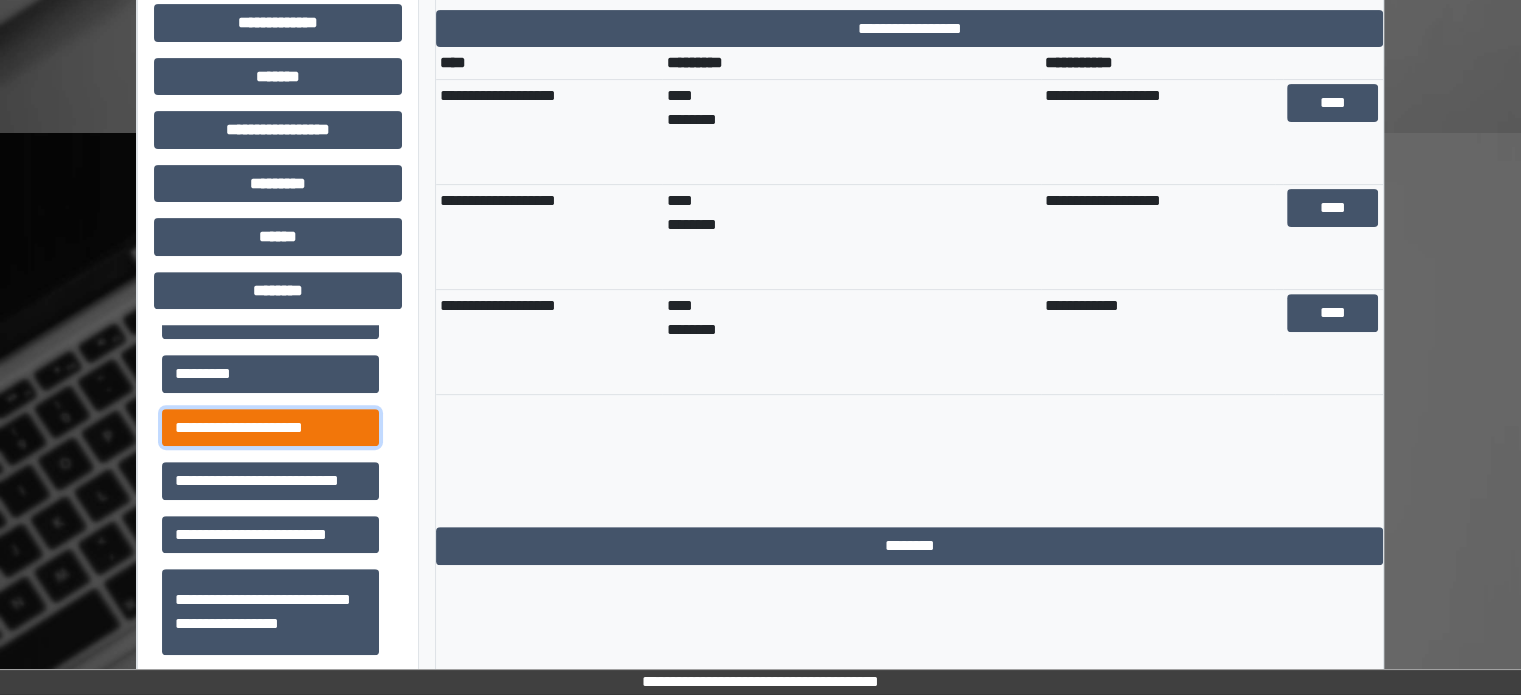 click on "**********" at bounding box center [270, 428] 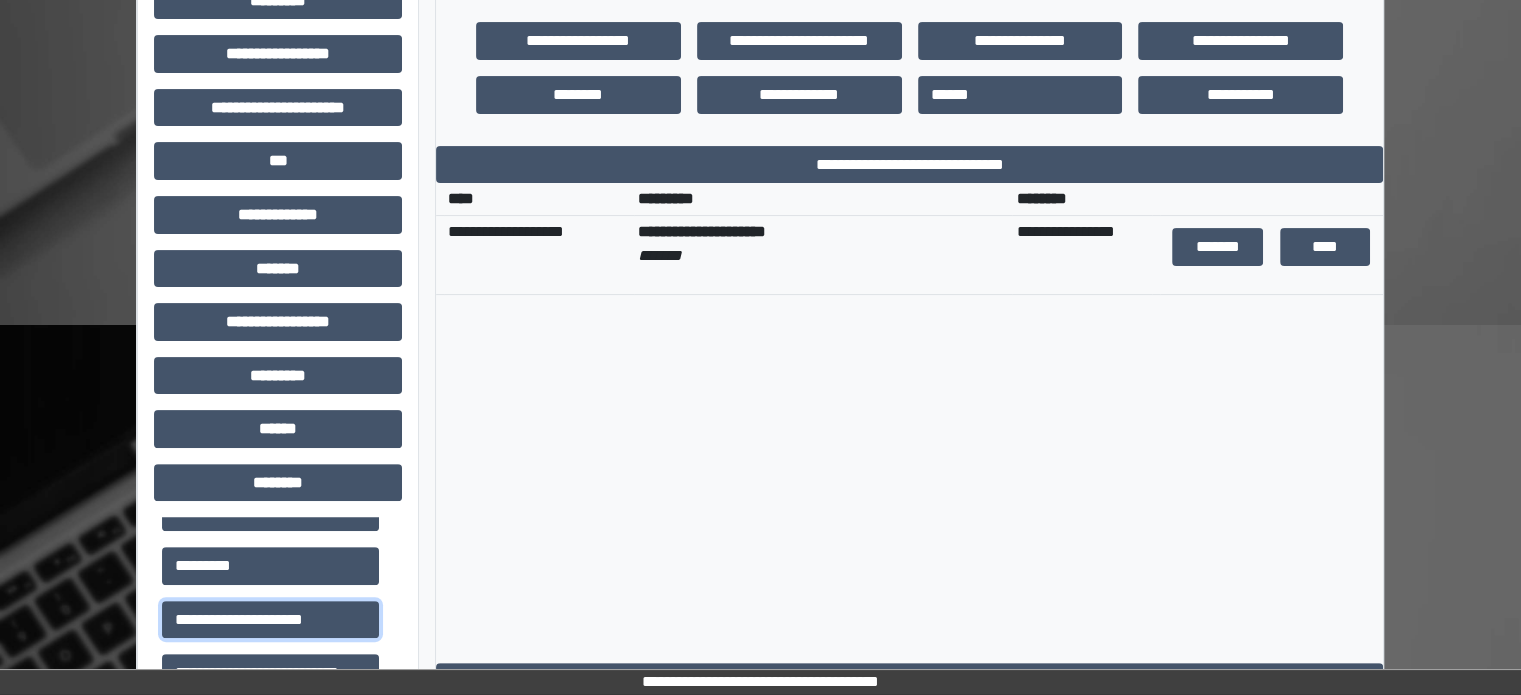 scroll, scrollTop: 500, scrollLeft: 0, axis: vertical 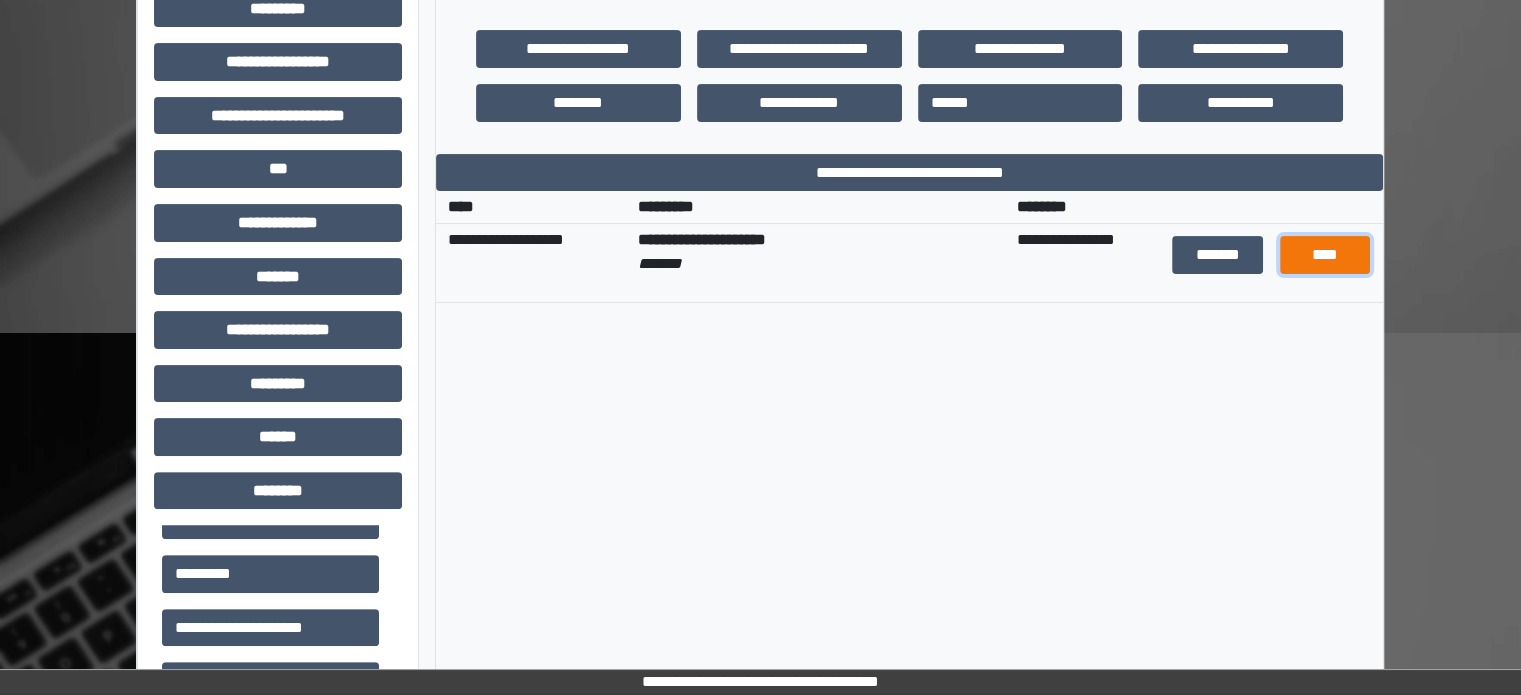 click on "****" at bounding box center (1325, 255) 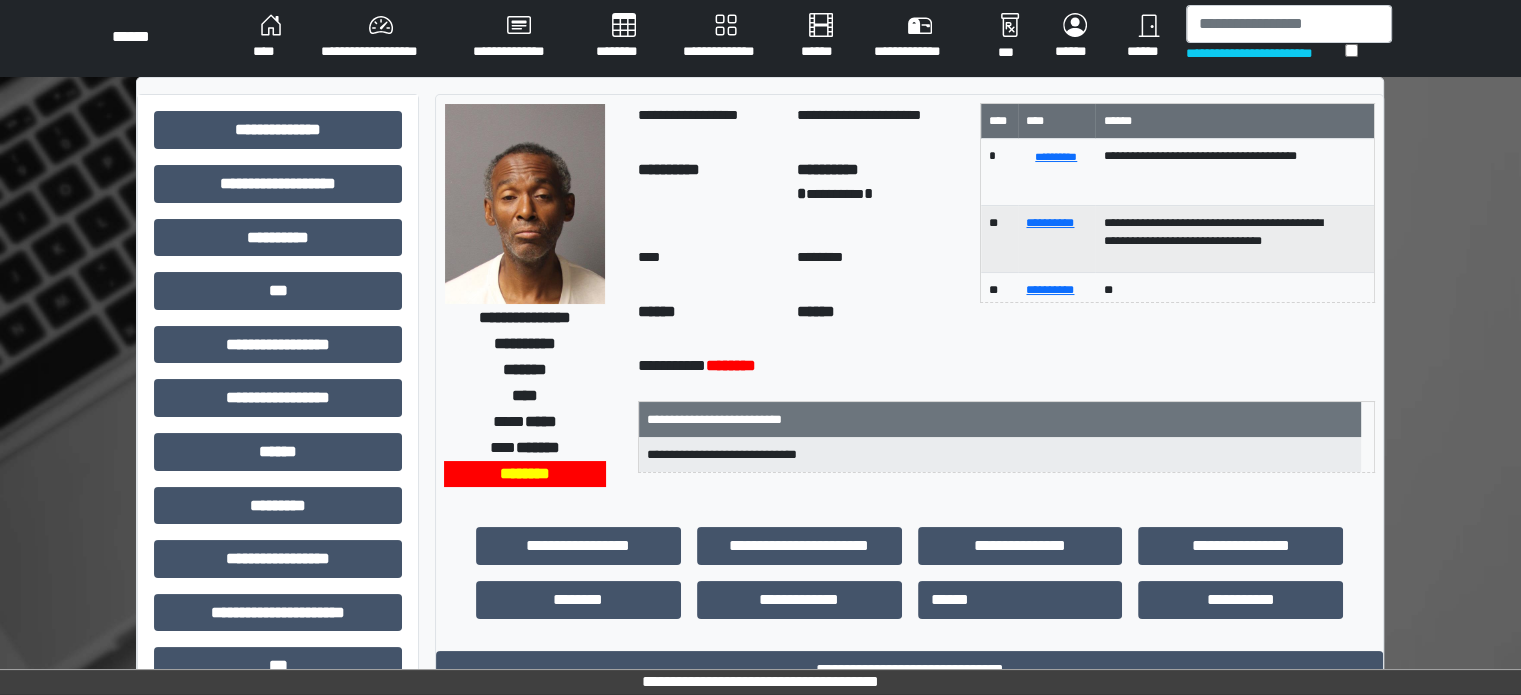 scroll, scrollTop: 0, scrollLeft: 0, axis: both 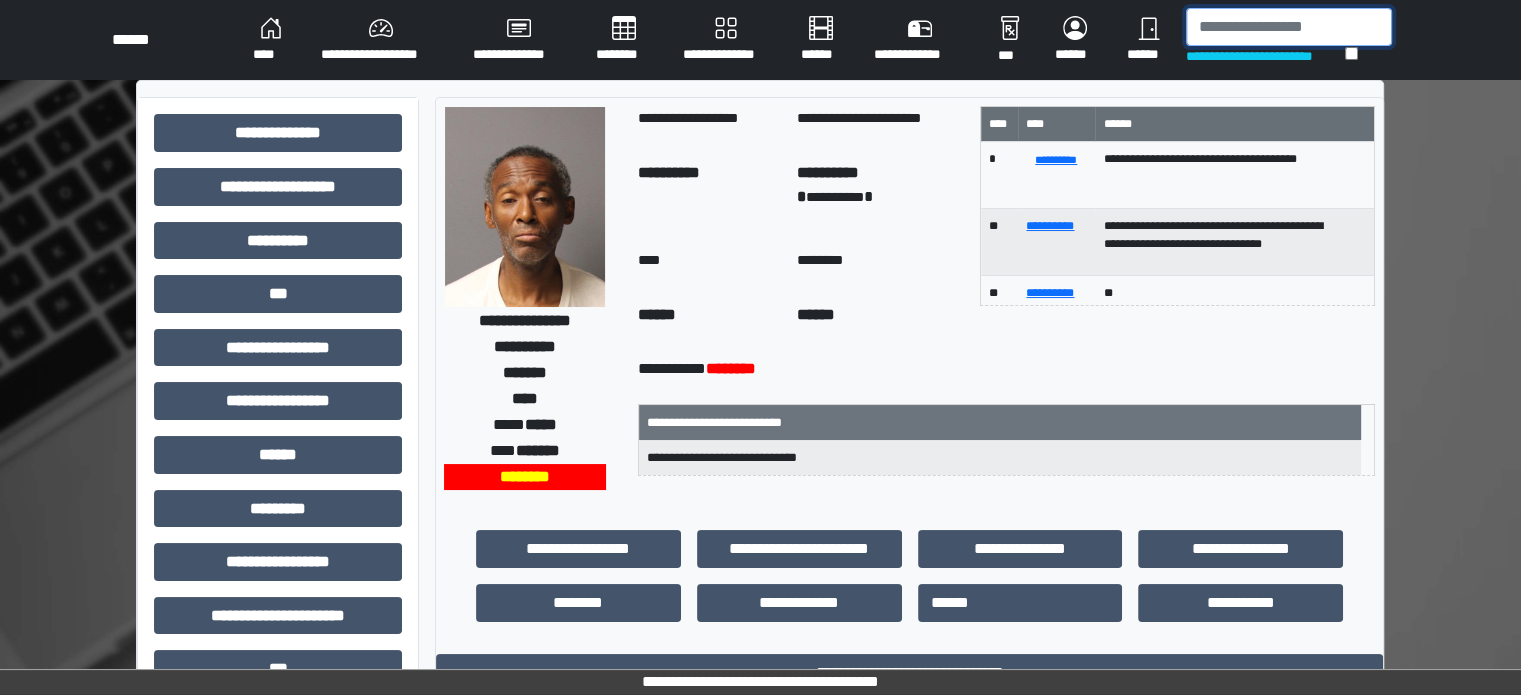 click at bounding box center [1289, 27] 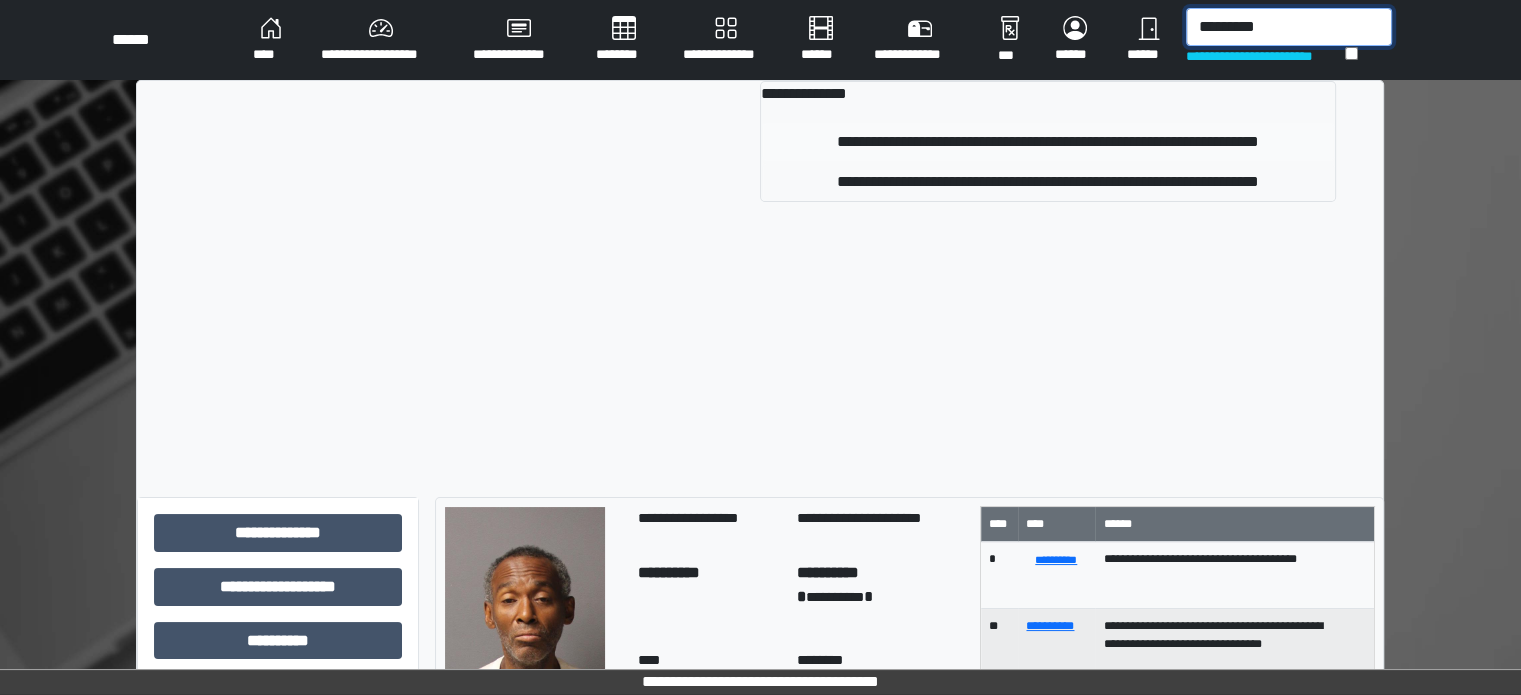 type on "*********" 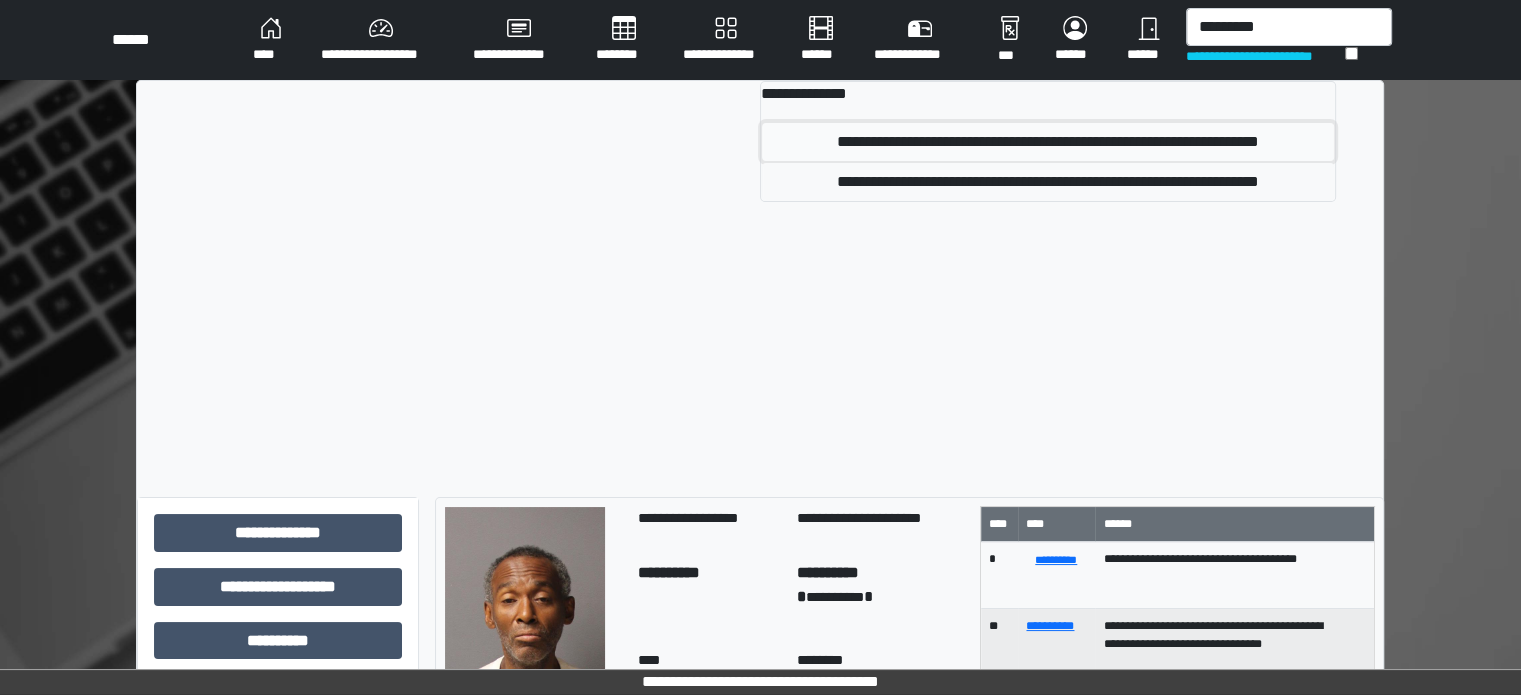 click on "**********" at bounding box center (1048, 142) 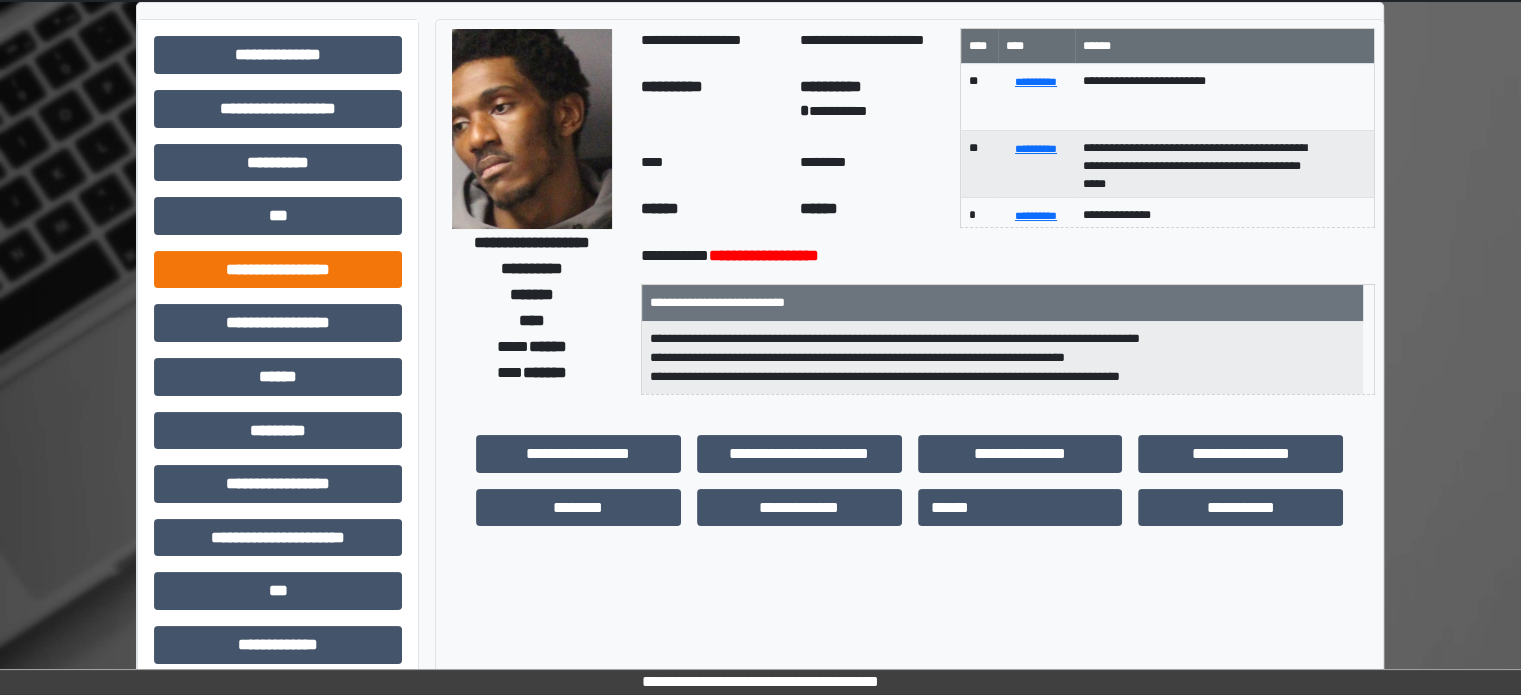 scroll, scrollTop: 100, scrollLeft: 0, axis: vertical 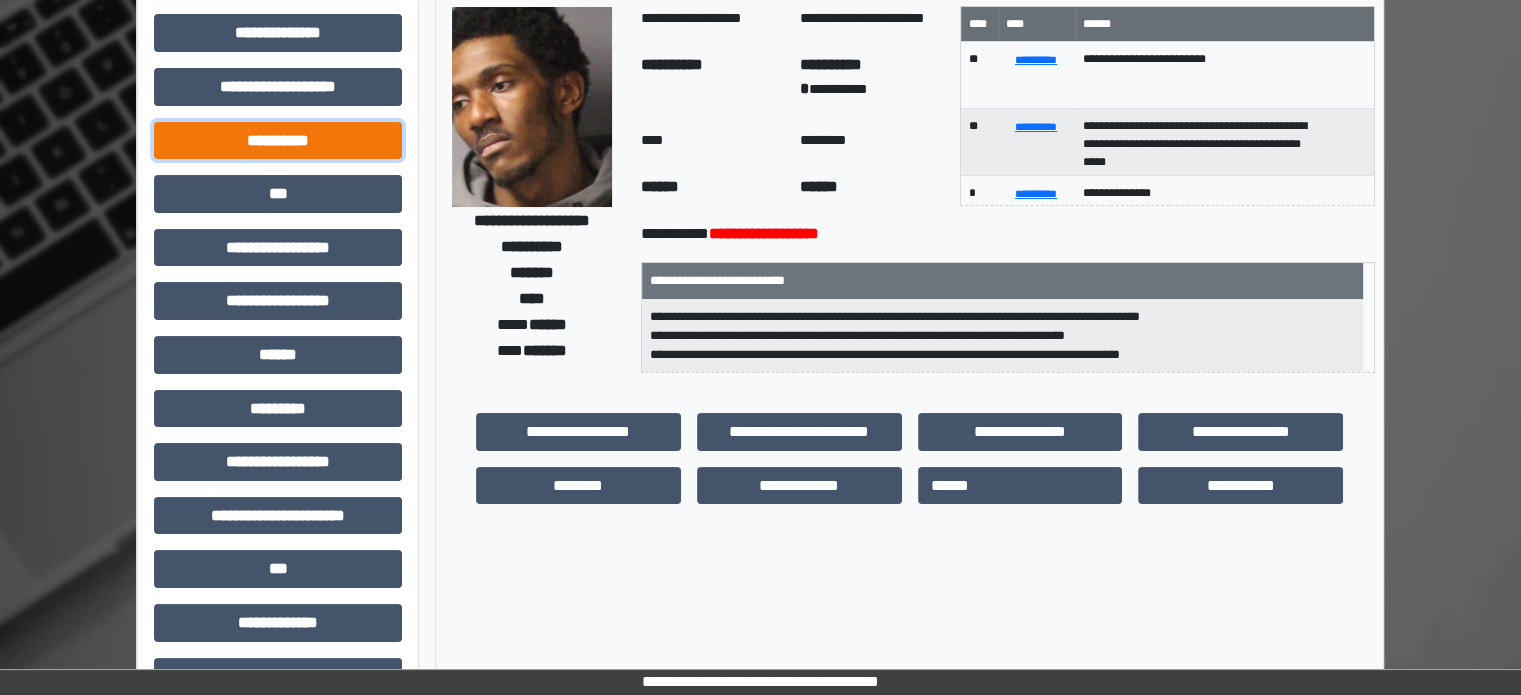 click on "**********" at bounding box center [278, 141] 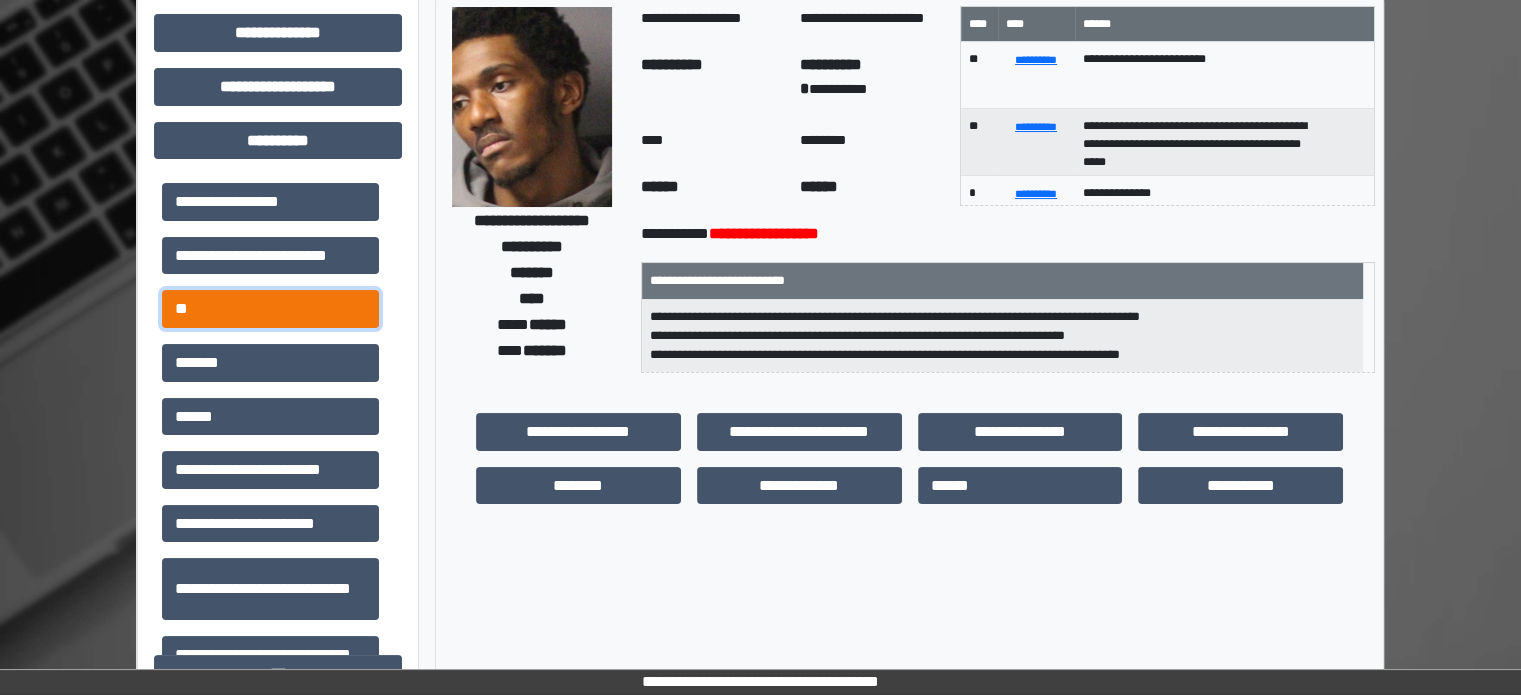 click on "**" at bounding box center (270, 309) 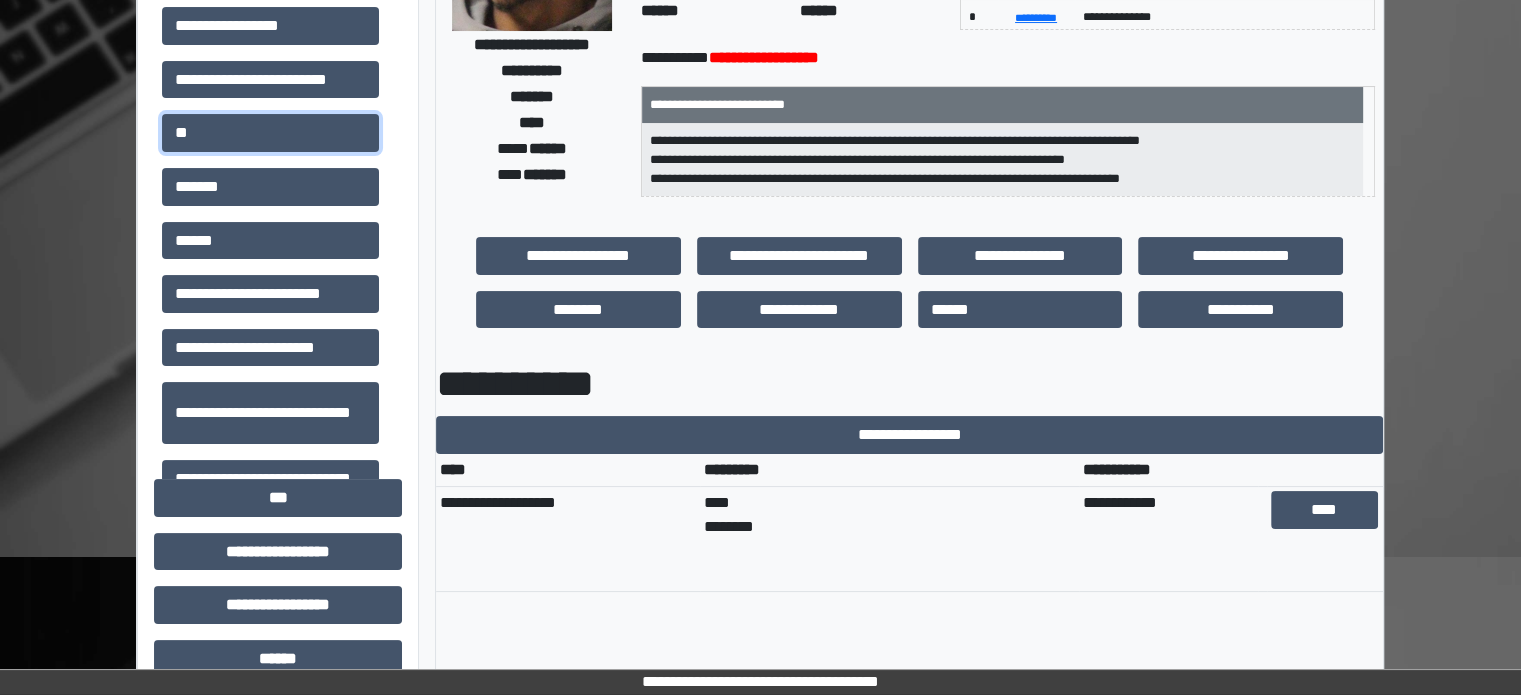 scroll, scrollTop: 0, scrollLeft: 0, axis: both 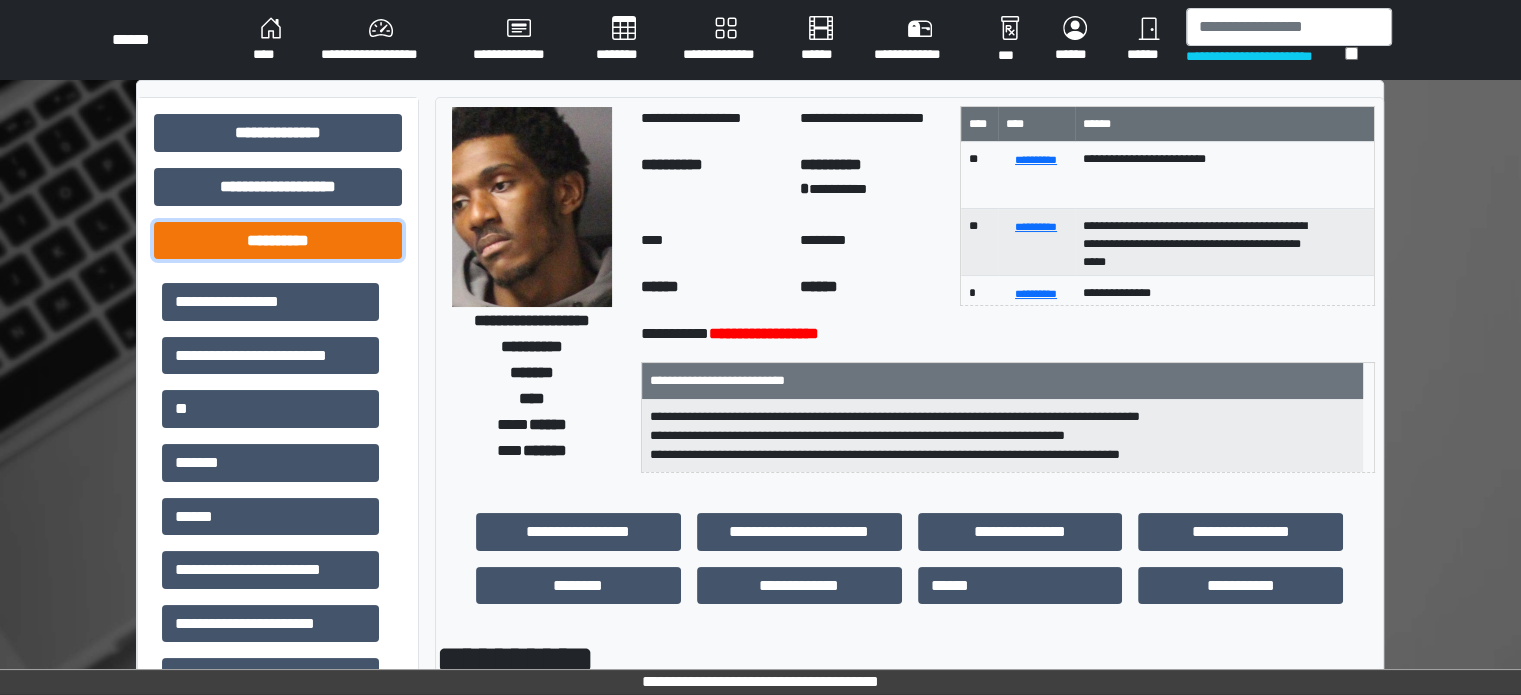 click on "**********" at bounding box center [278, 241] 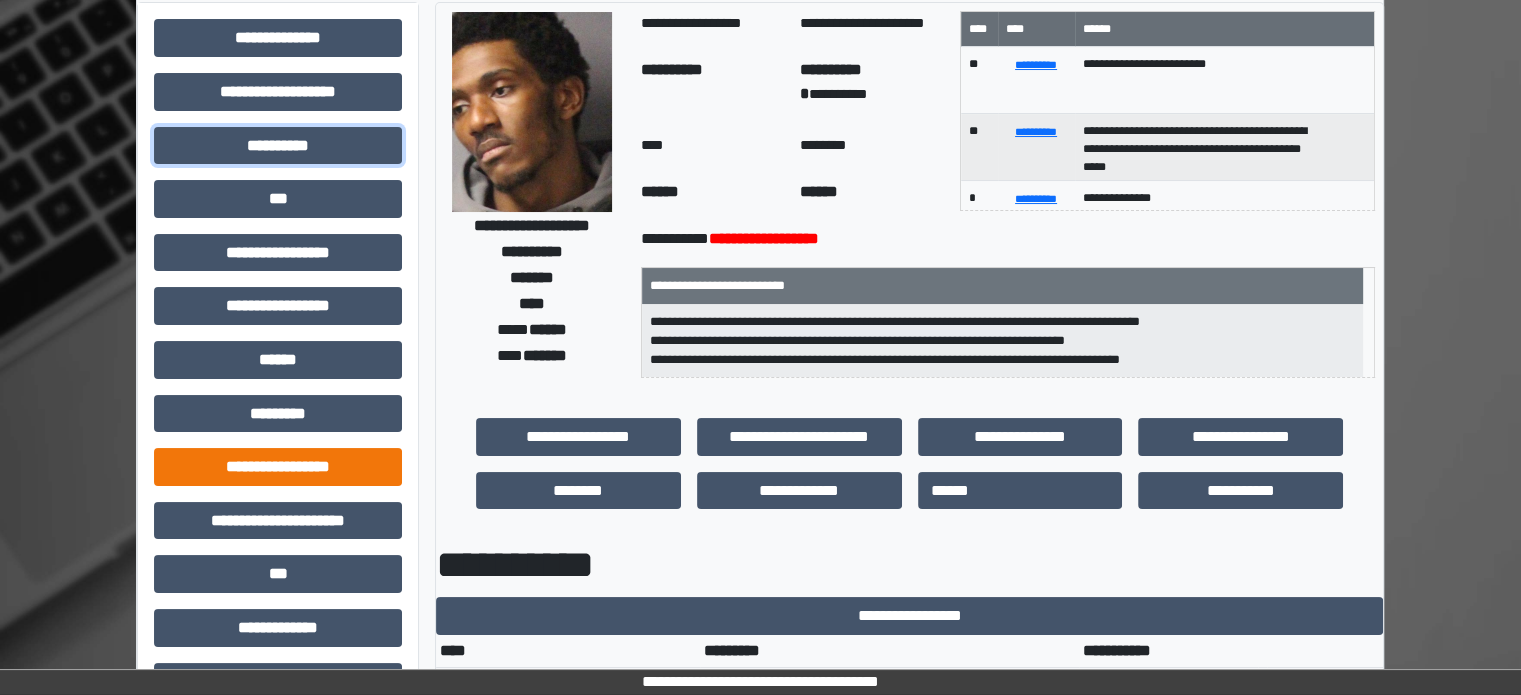 scroll, scrollTop: 500, scrollLeft: 0, axis: vertical 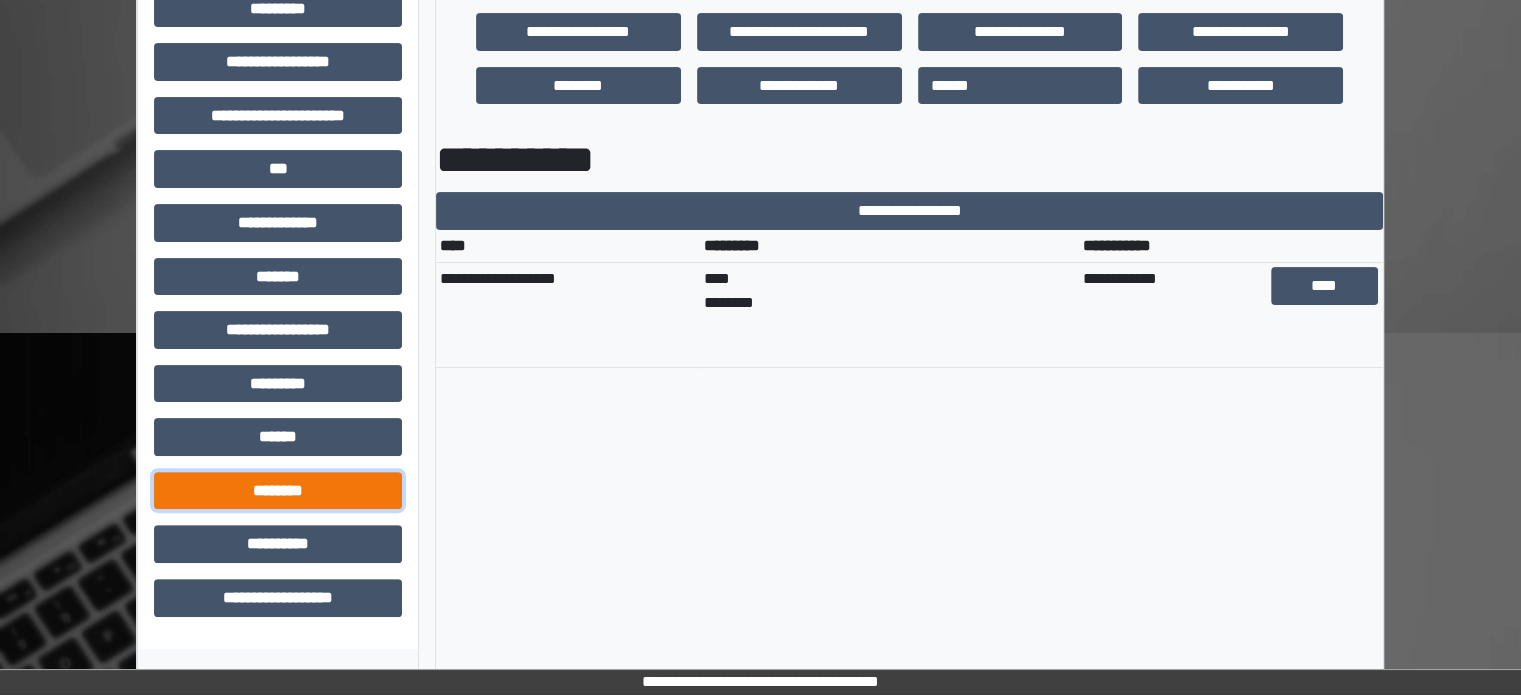click on "********" at bounding box center (278, 491) 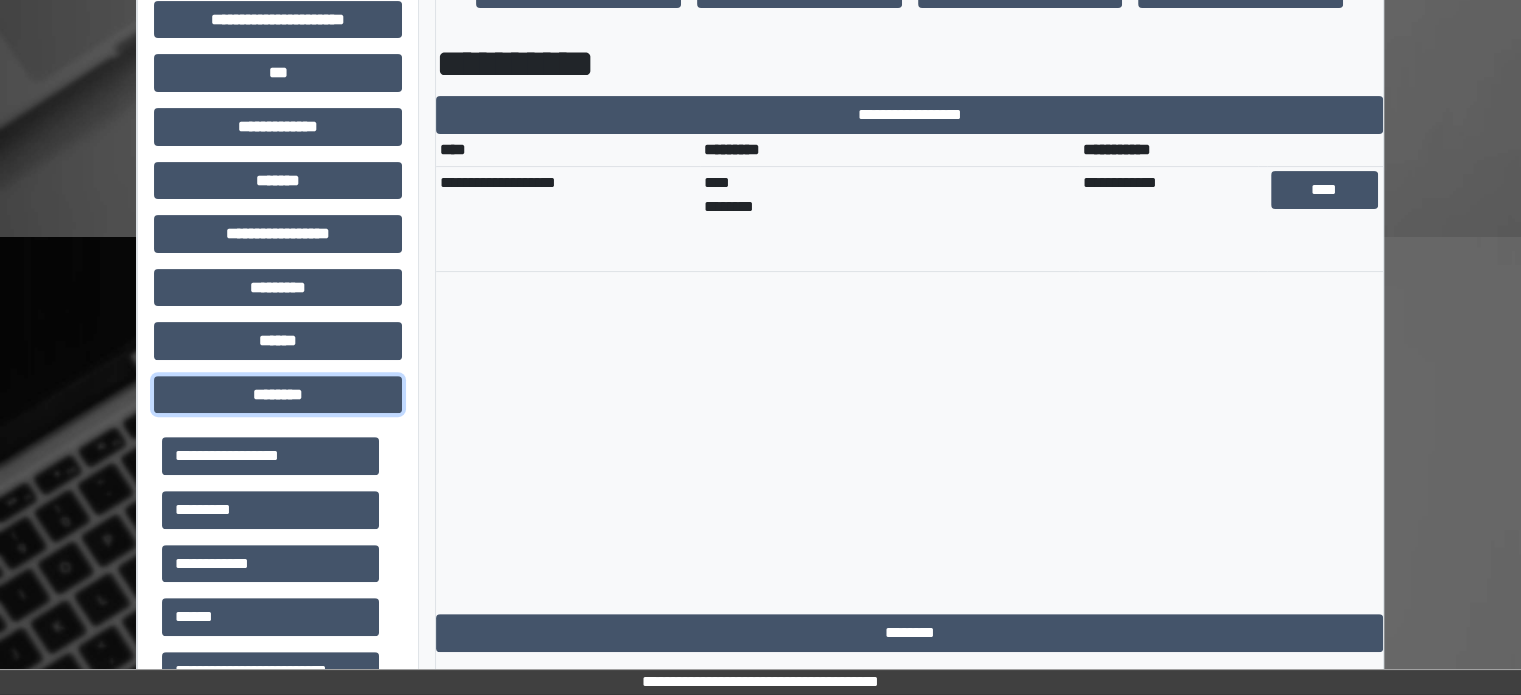 scroll, scrollTop: 900, scrollLeft: 0, axis: vertical 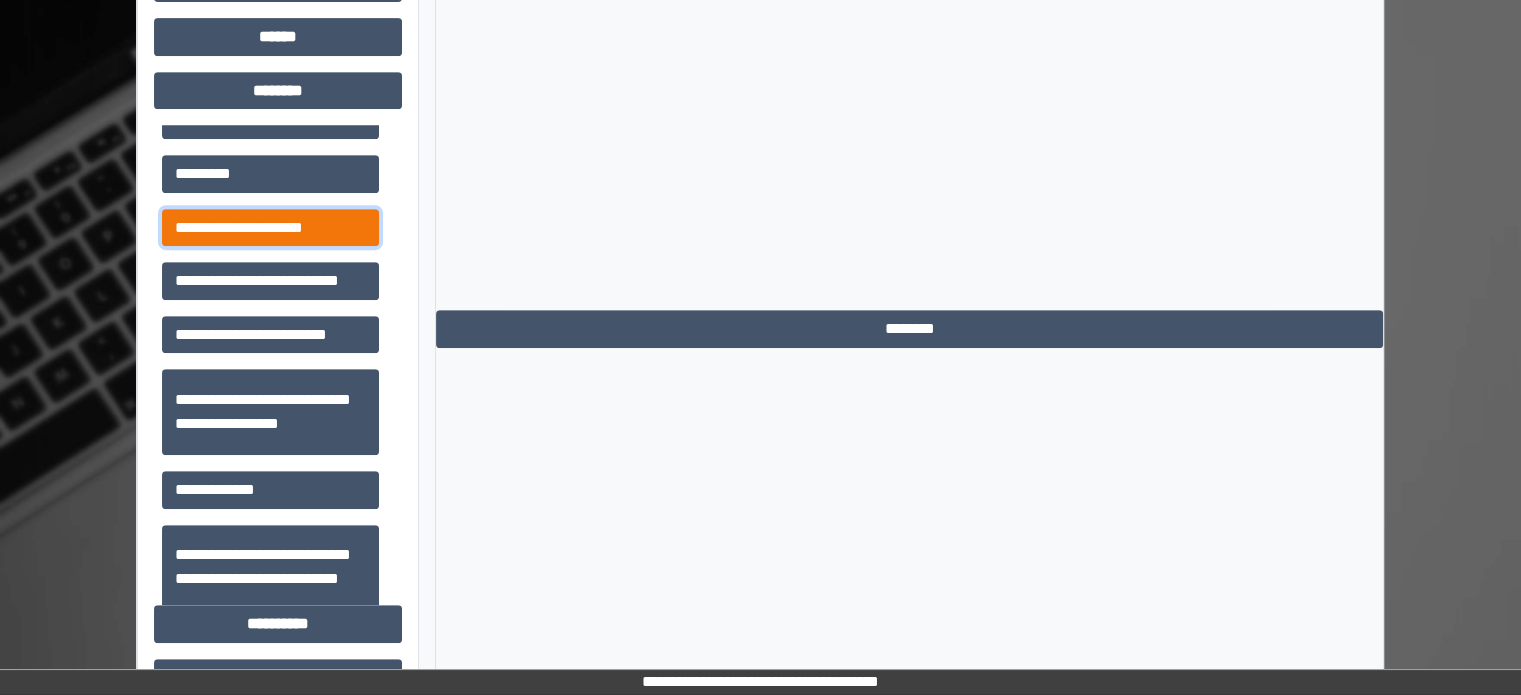 click on "**********" at bounding box center [270, 228] 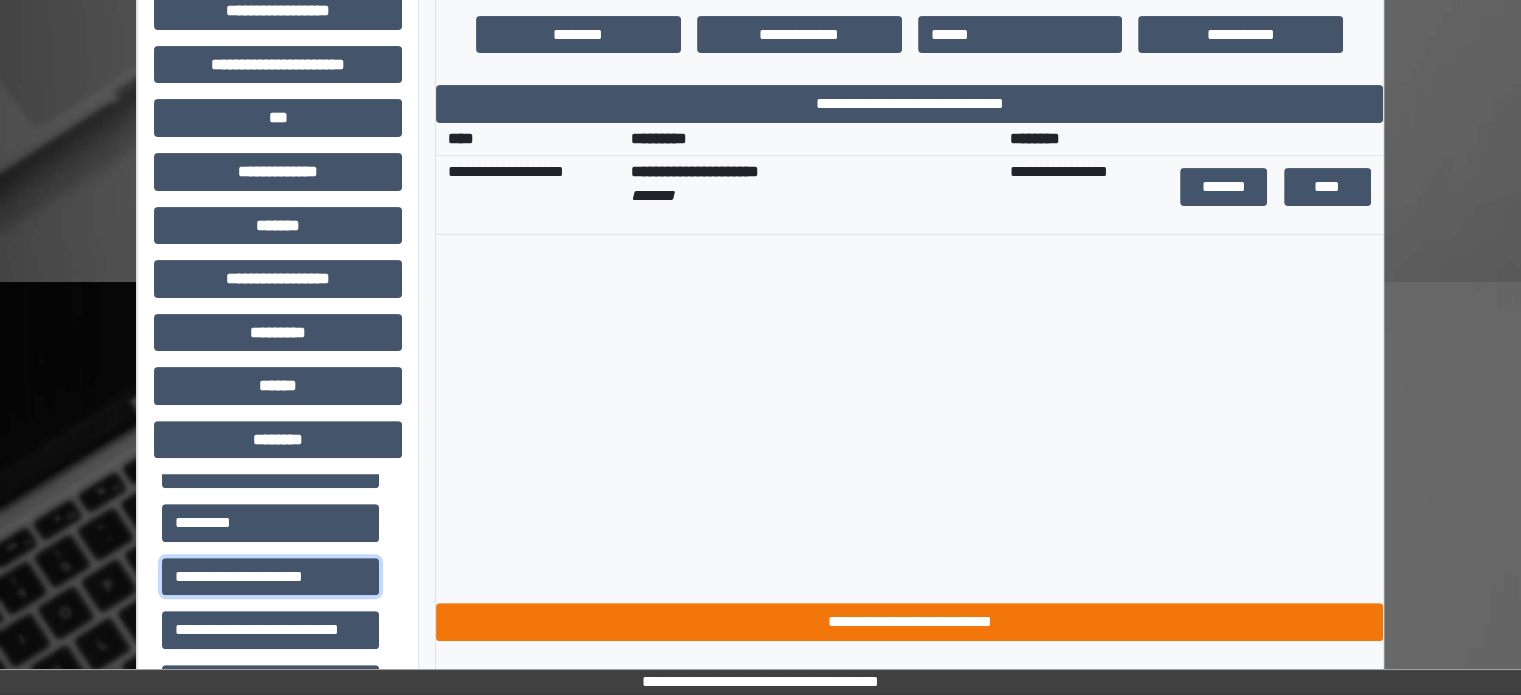 scroll, scrollTop: 500, scrollLeft: 0, axis: vertical 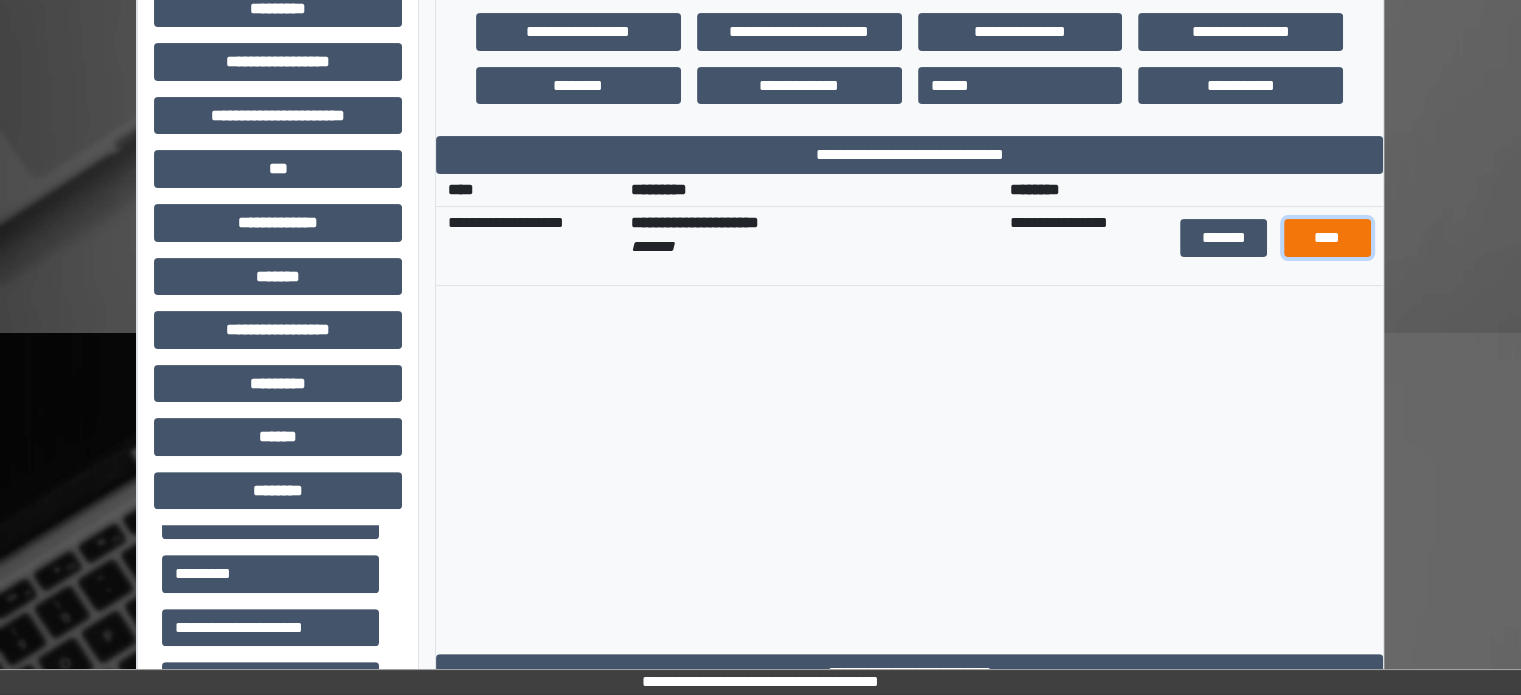 click on "****" at bounding box center [1327, 238] 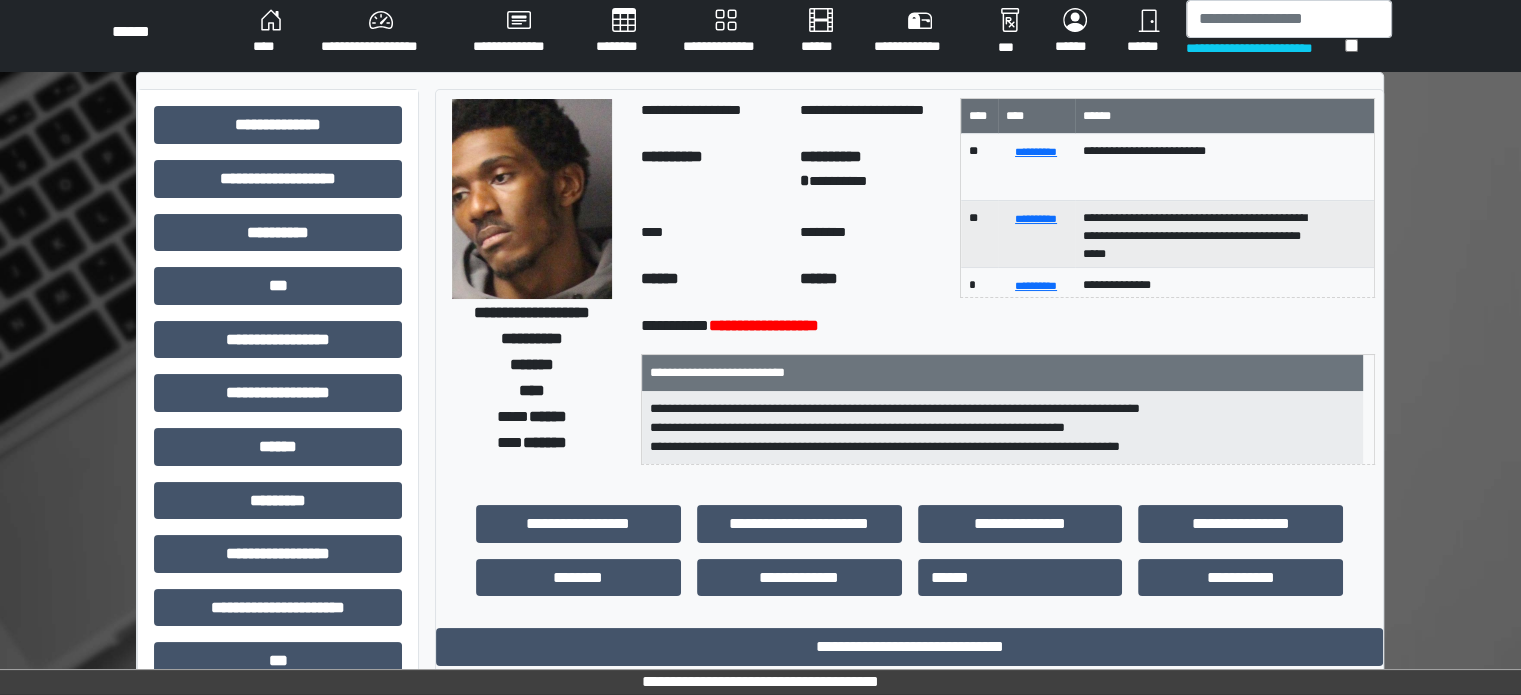 scroll, scrollTop: 0, scrollLeft: 0, axis: both 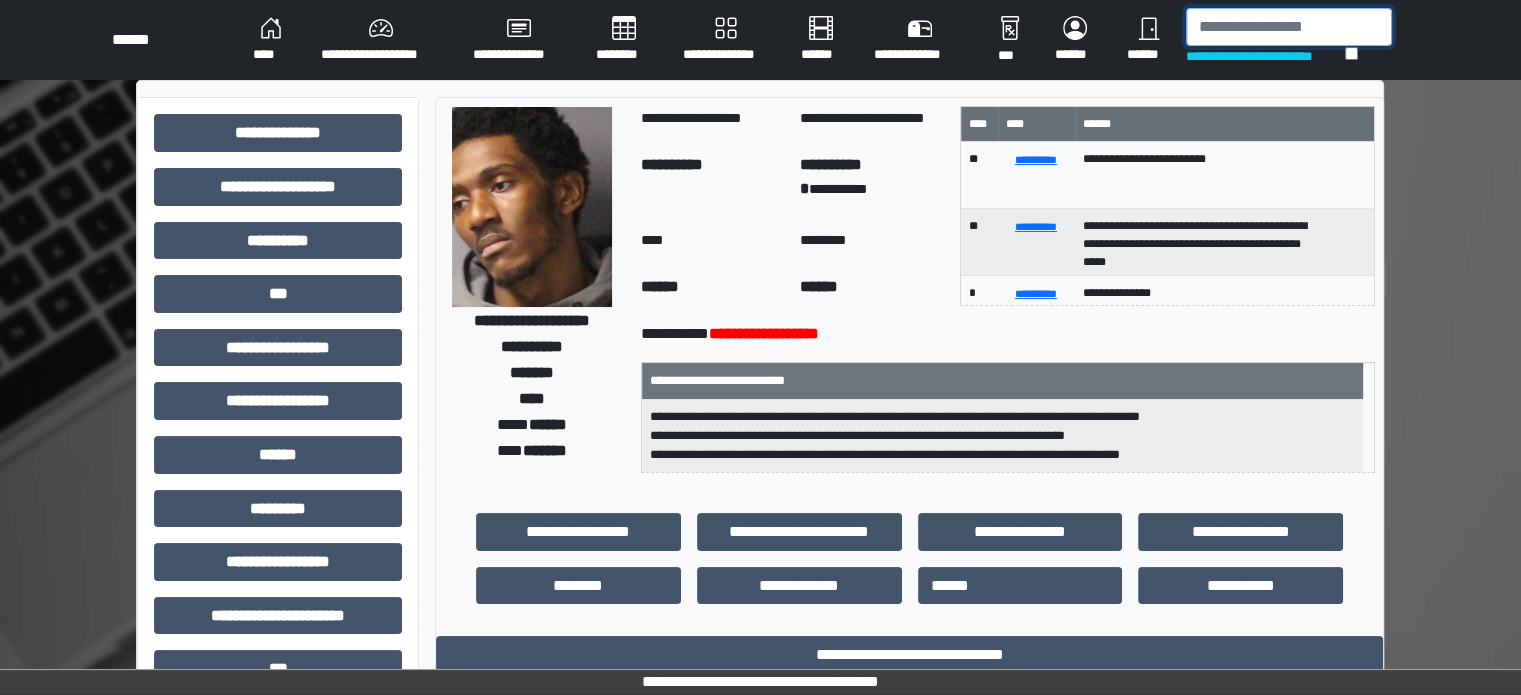click at bounding box center [1289, 27] 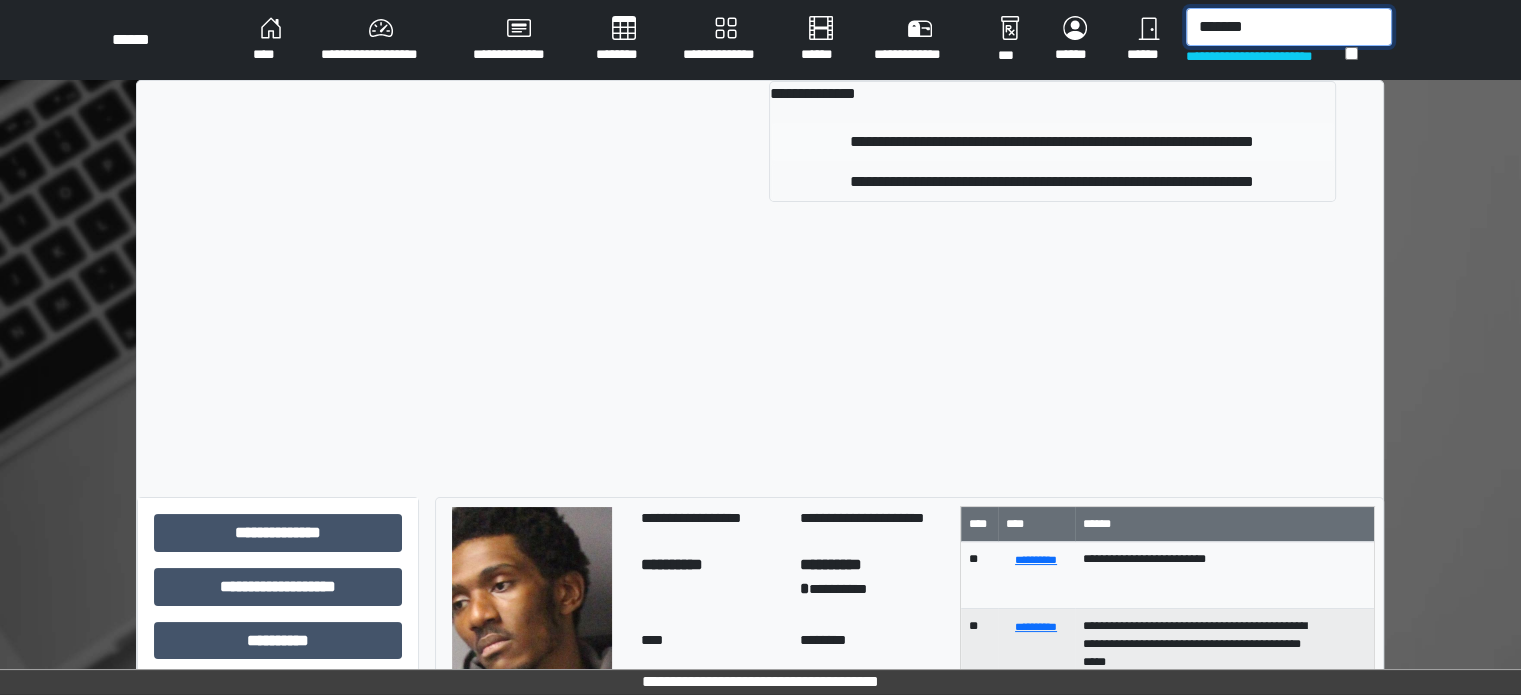 type on "*******" 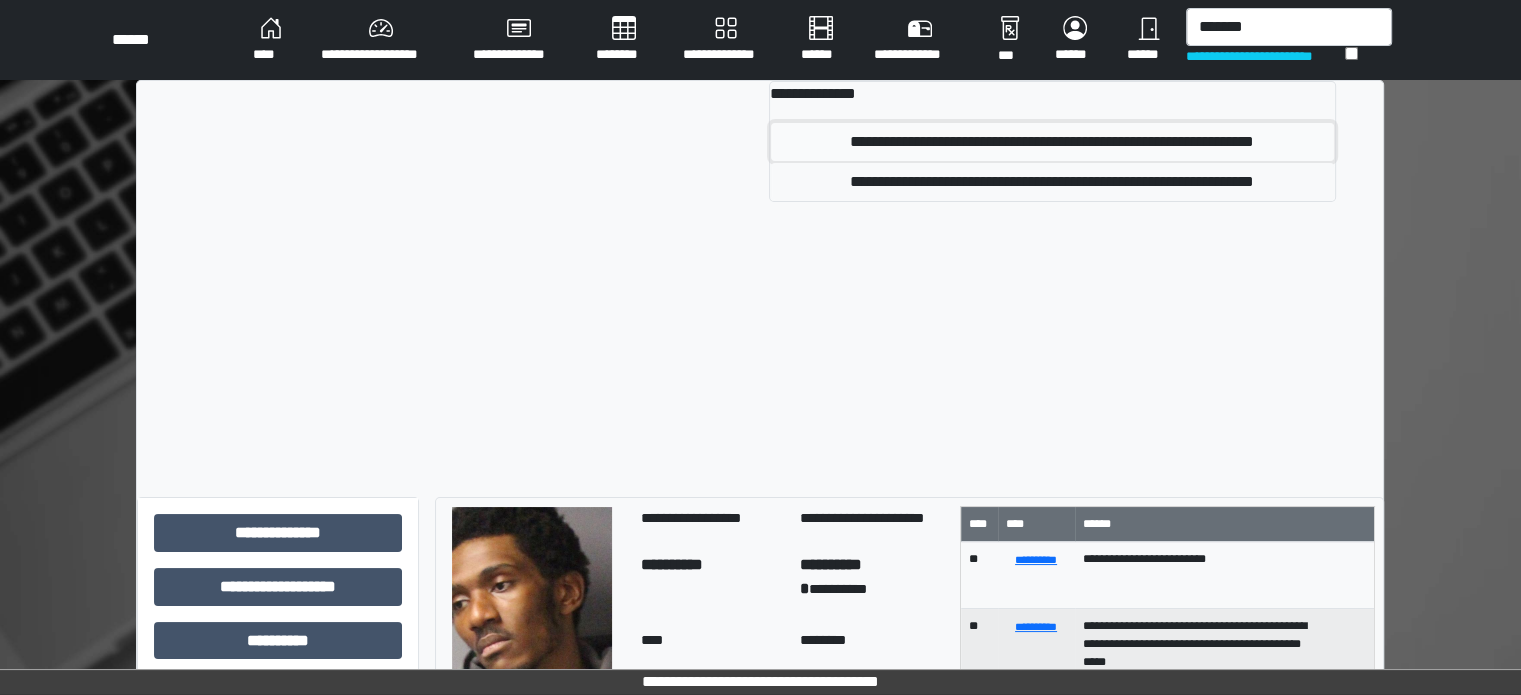 click on "**********" at bounding box center [1052, 142] 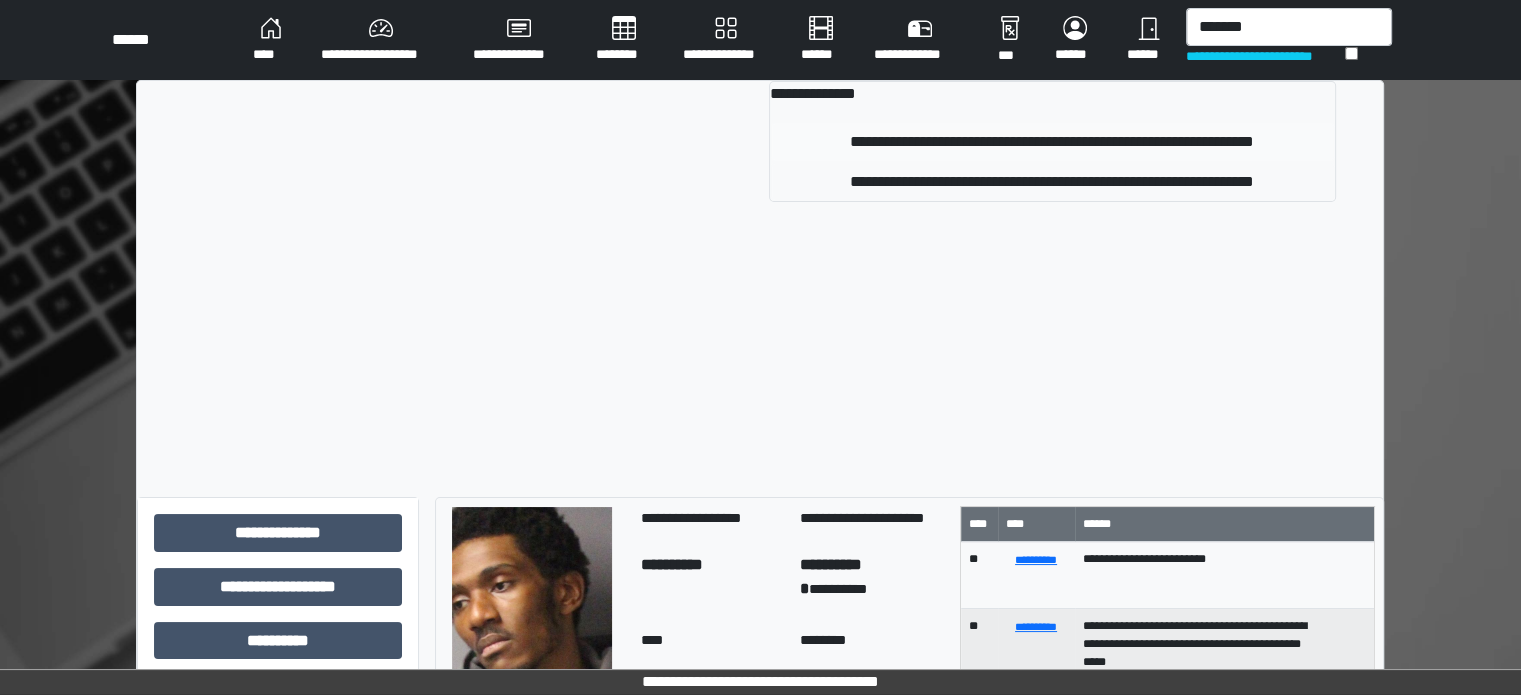 type 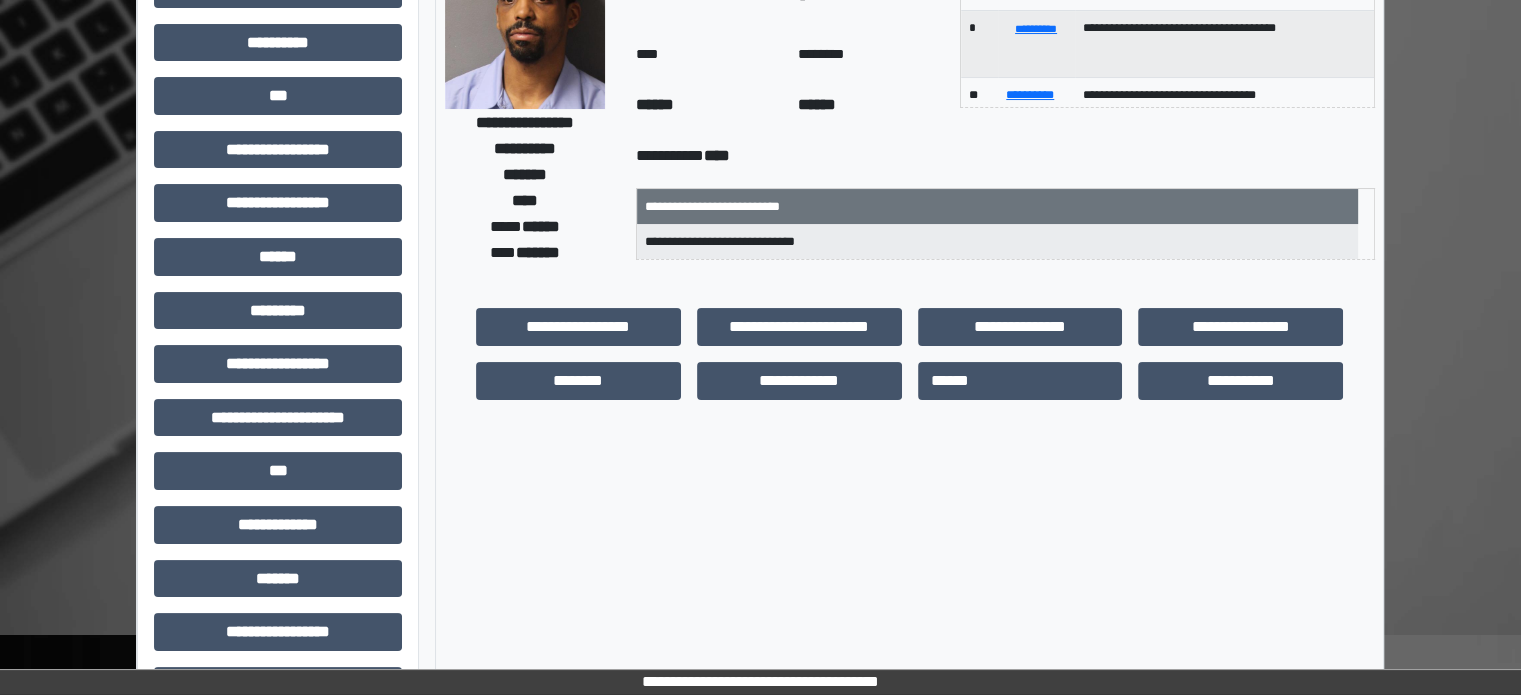 scroll, scrollTop: 200, scrollLeft: 0, axis: vertical 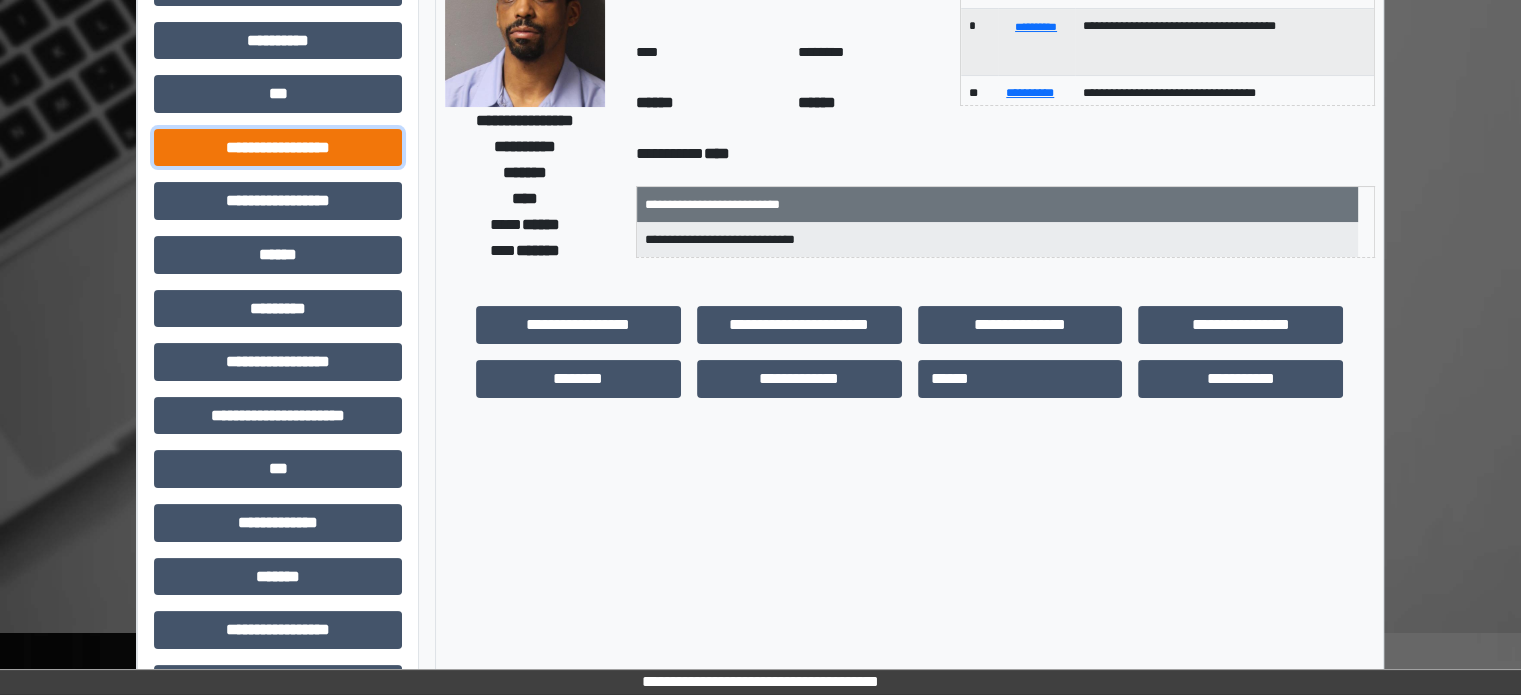 click on "**********" at bounding box center (278, 148) 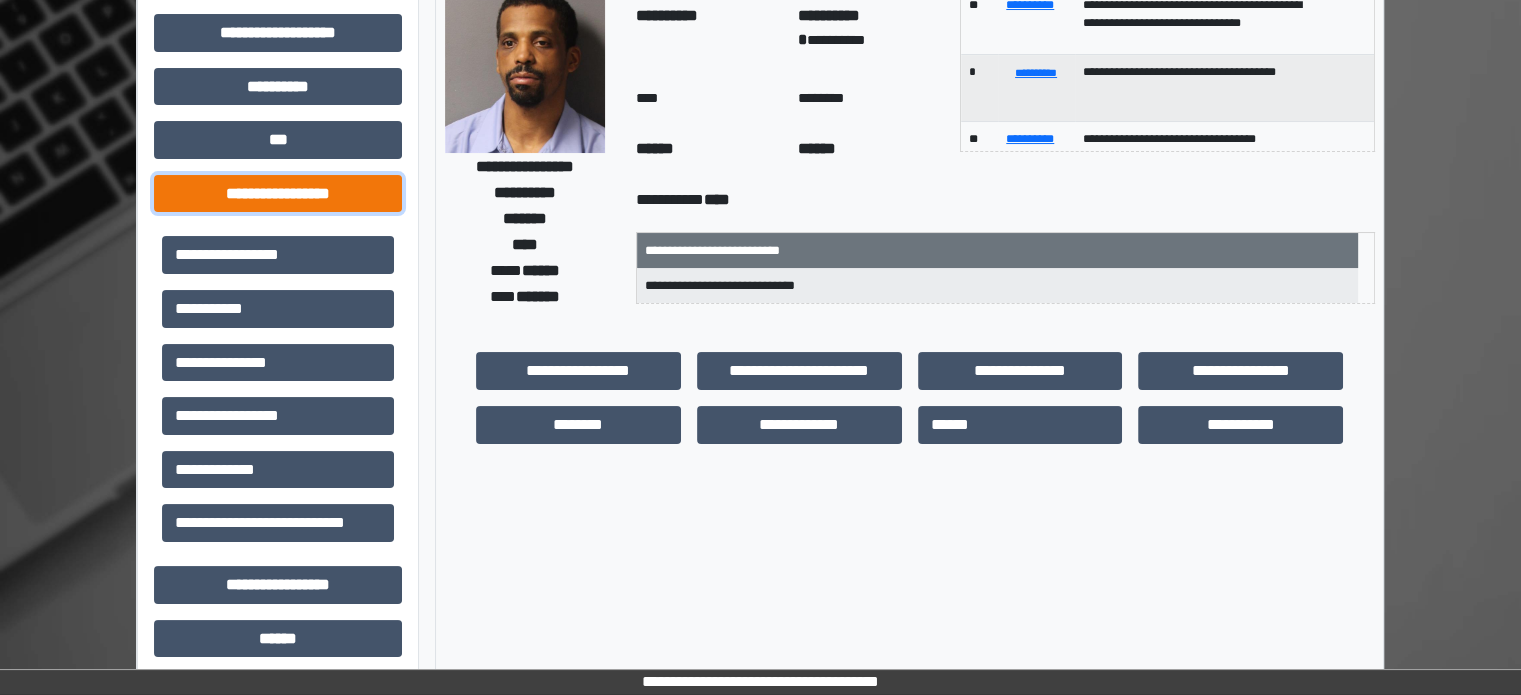 scroll, scrollTop: 100, scrollLeft: 0, axis: vertical 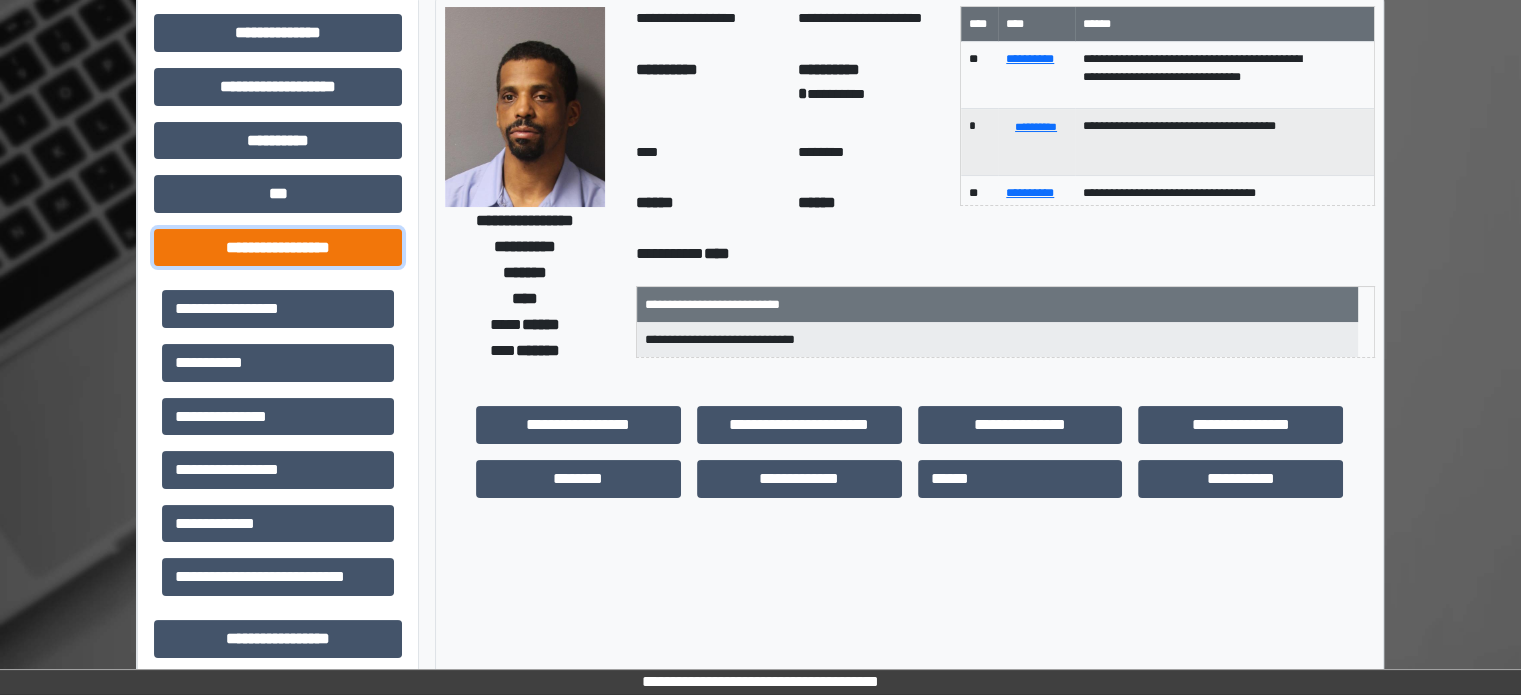 click on "**********" at bounding box center [278, 248] 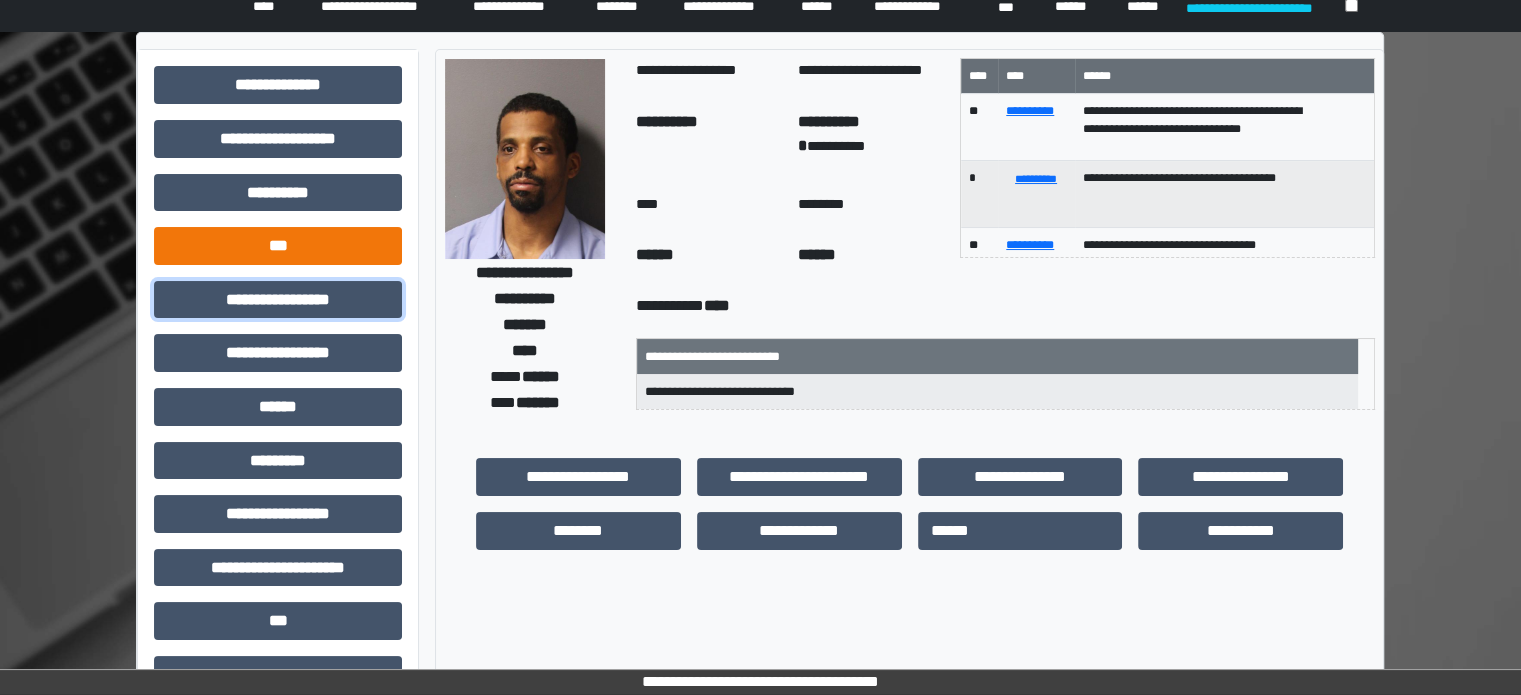 scroll, scrollTop: 0, scrollLeft: 0, axis: both 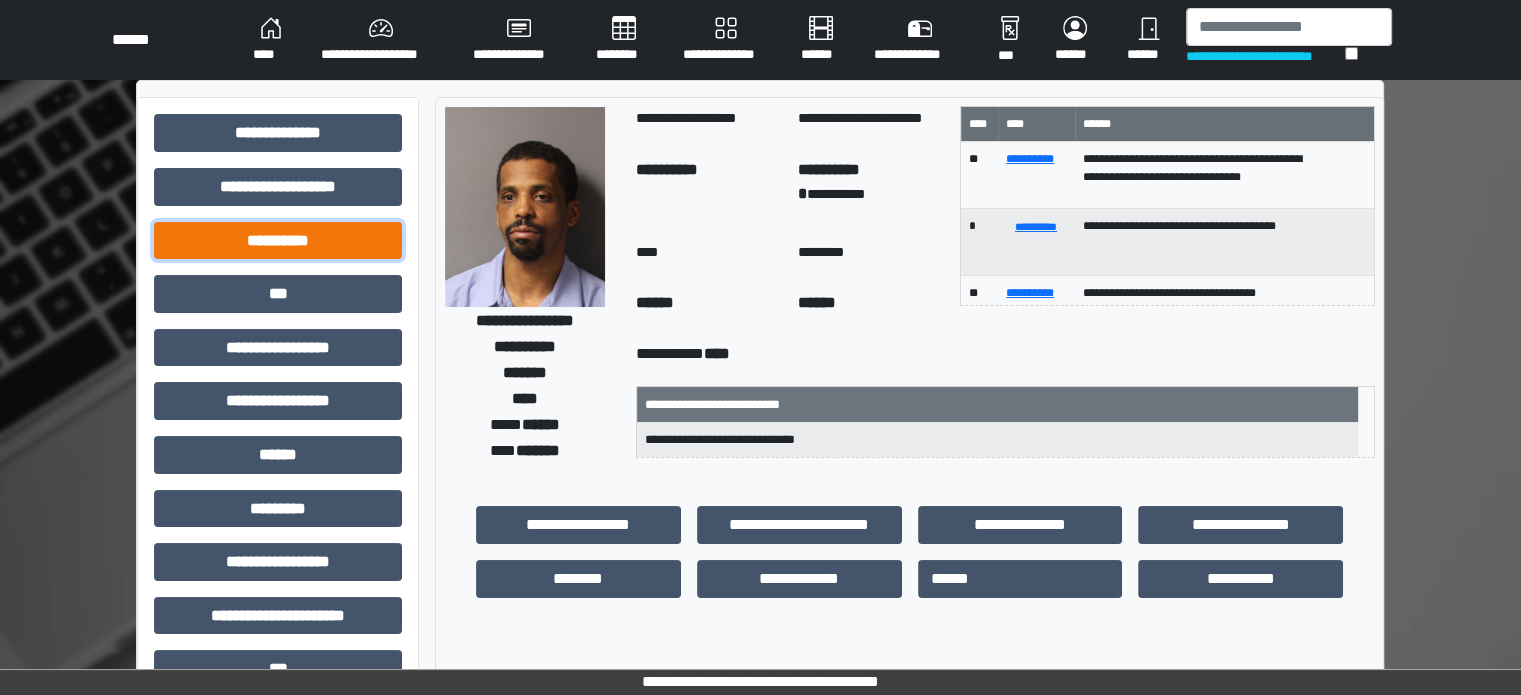 click on "**********" at bounding box center [278, 241] 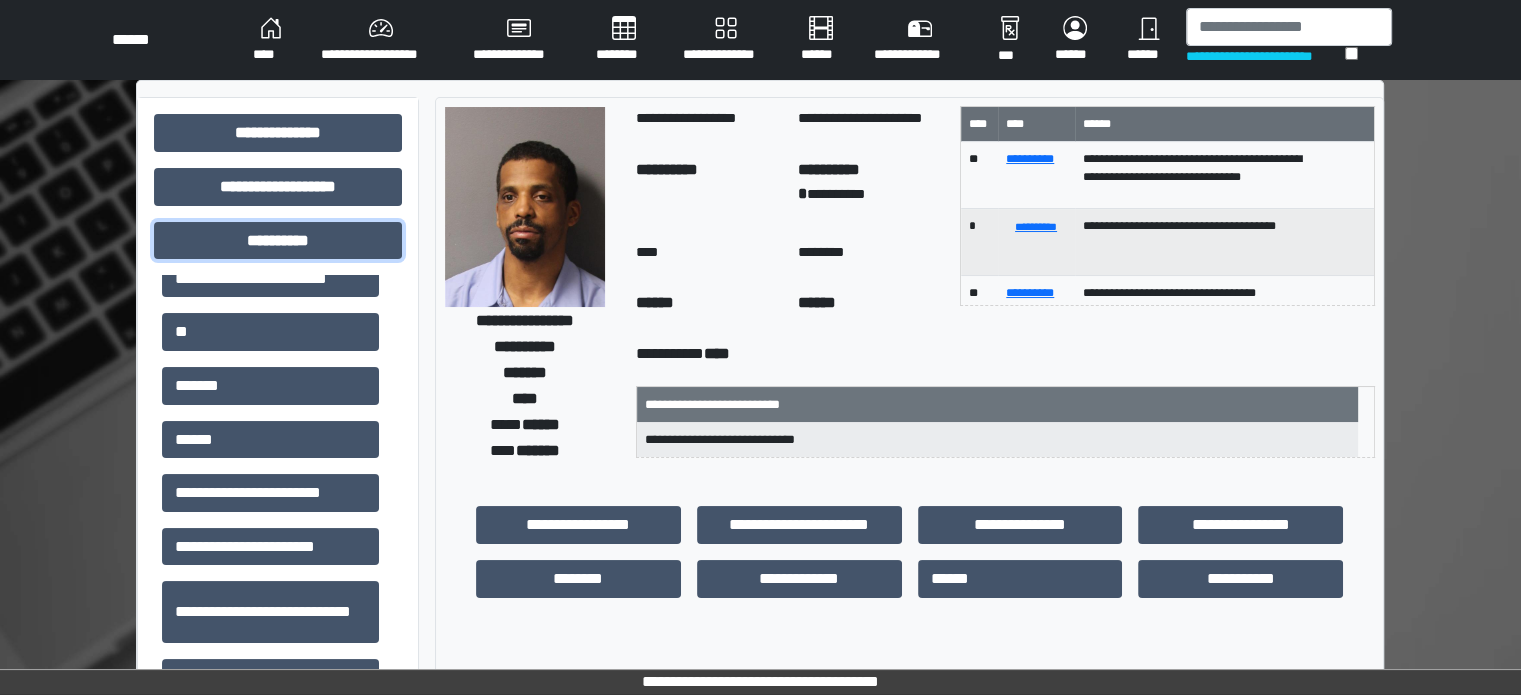 scroll, scrollTop: 197, scrollLeft: 0, axis: vertical 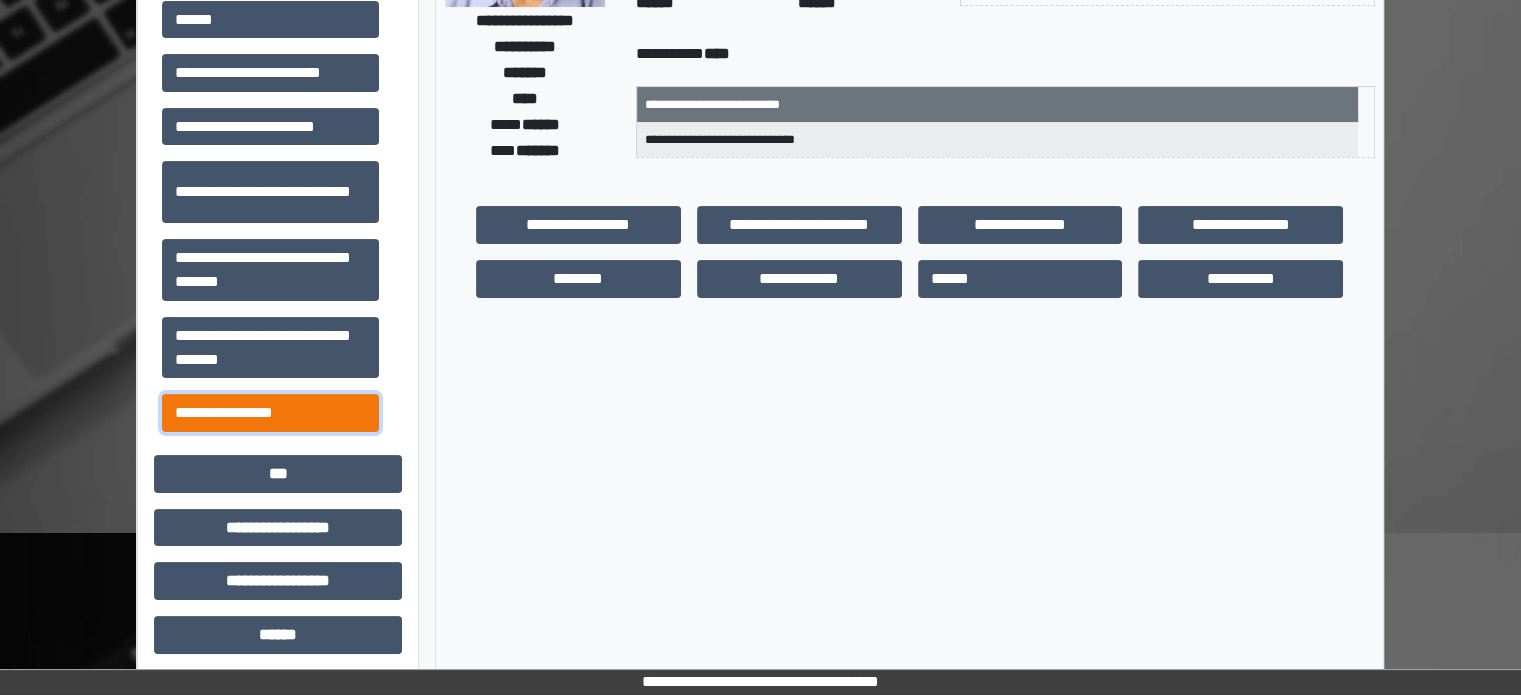 click on "**********" at bounding box center [270, 413] 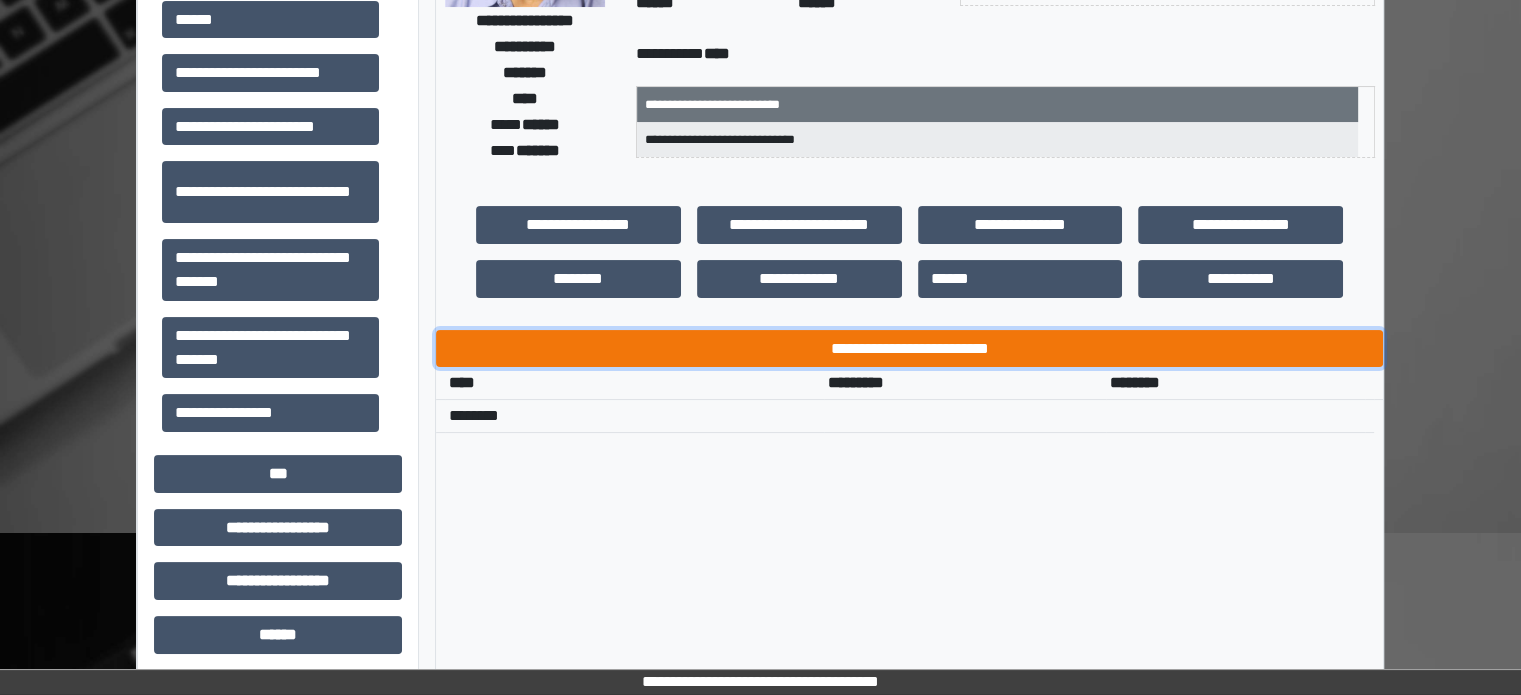 click on "**********" at bounding box center [909, 349] 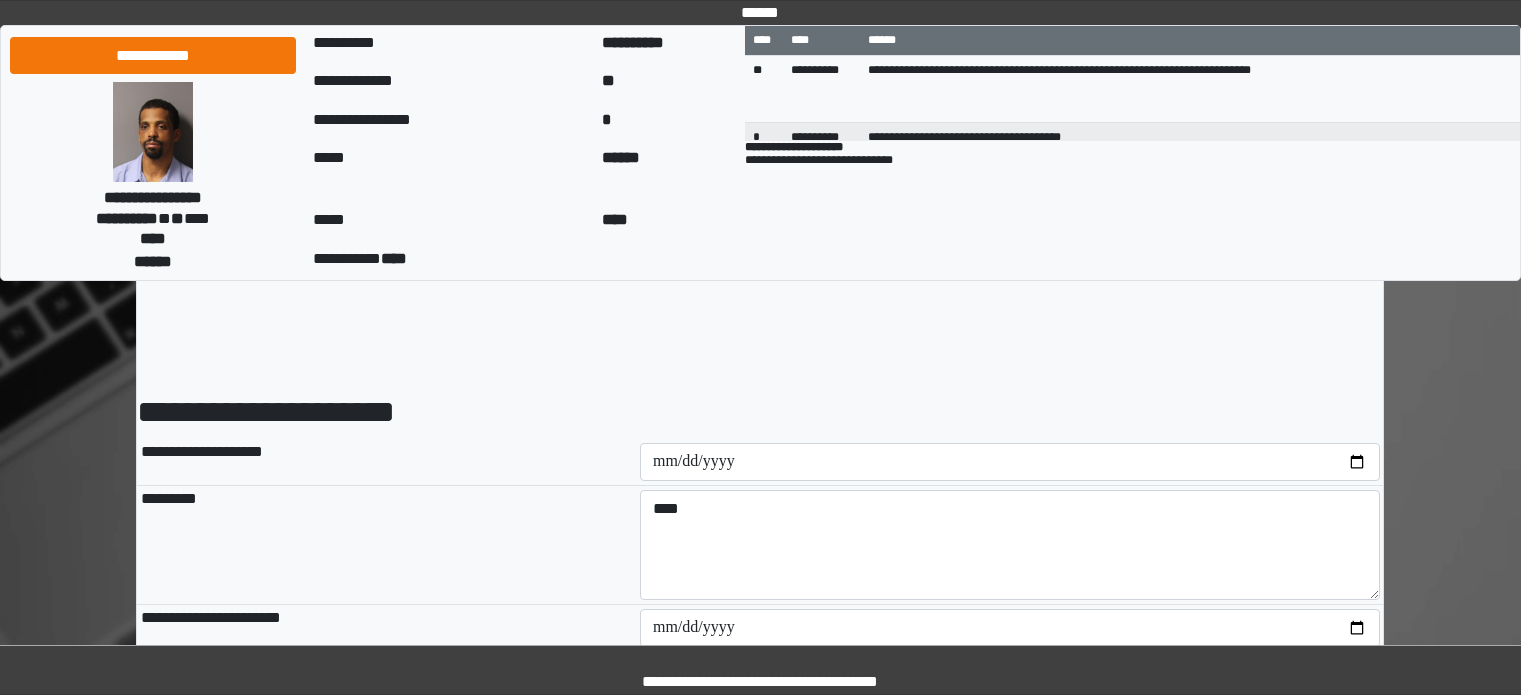 scroll, scrollTop: 0, scrollLeft: 0, axis: both 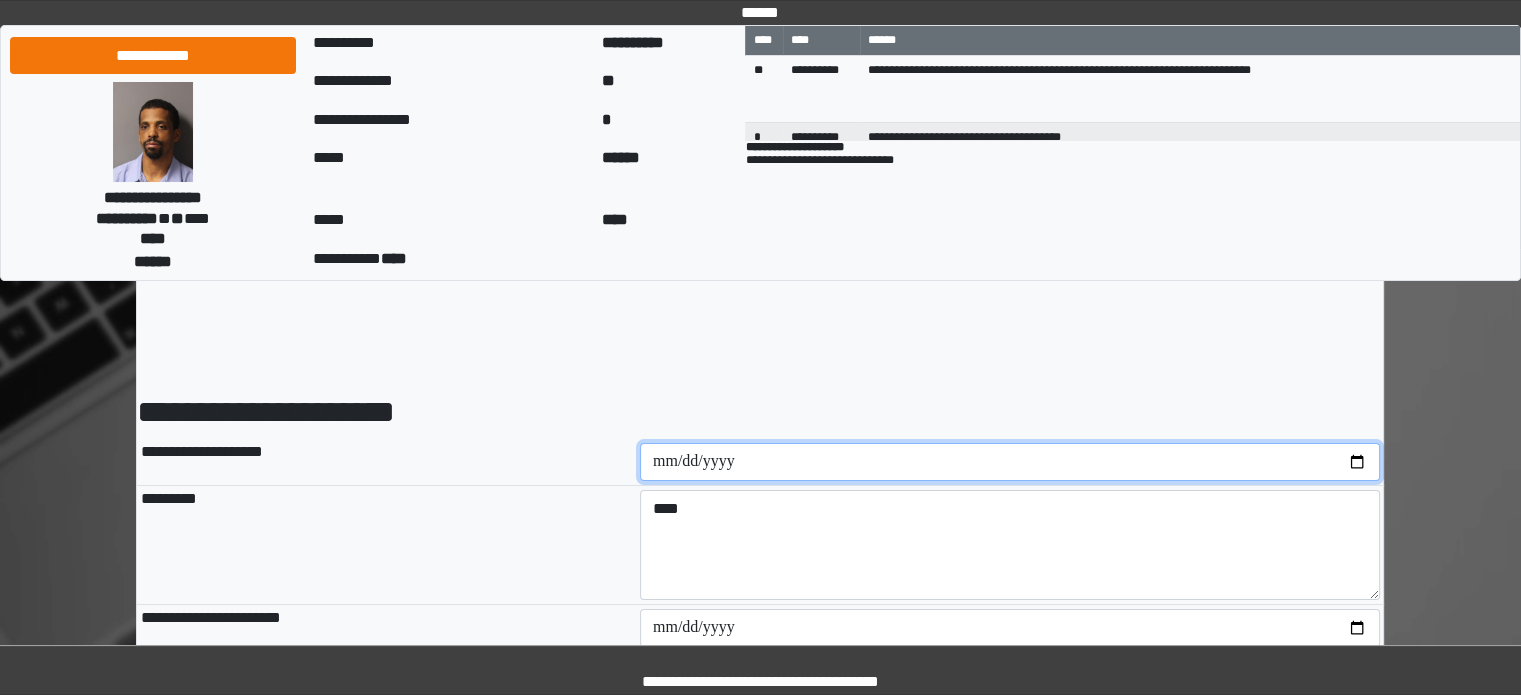 click at bounding box center [1010, 462] 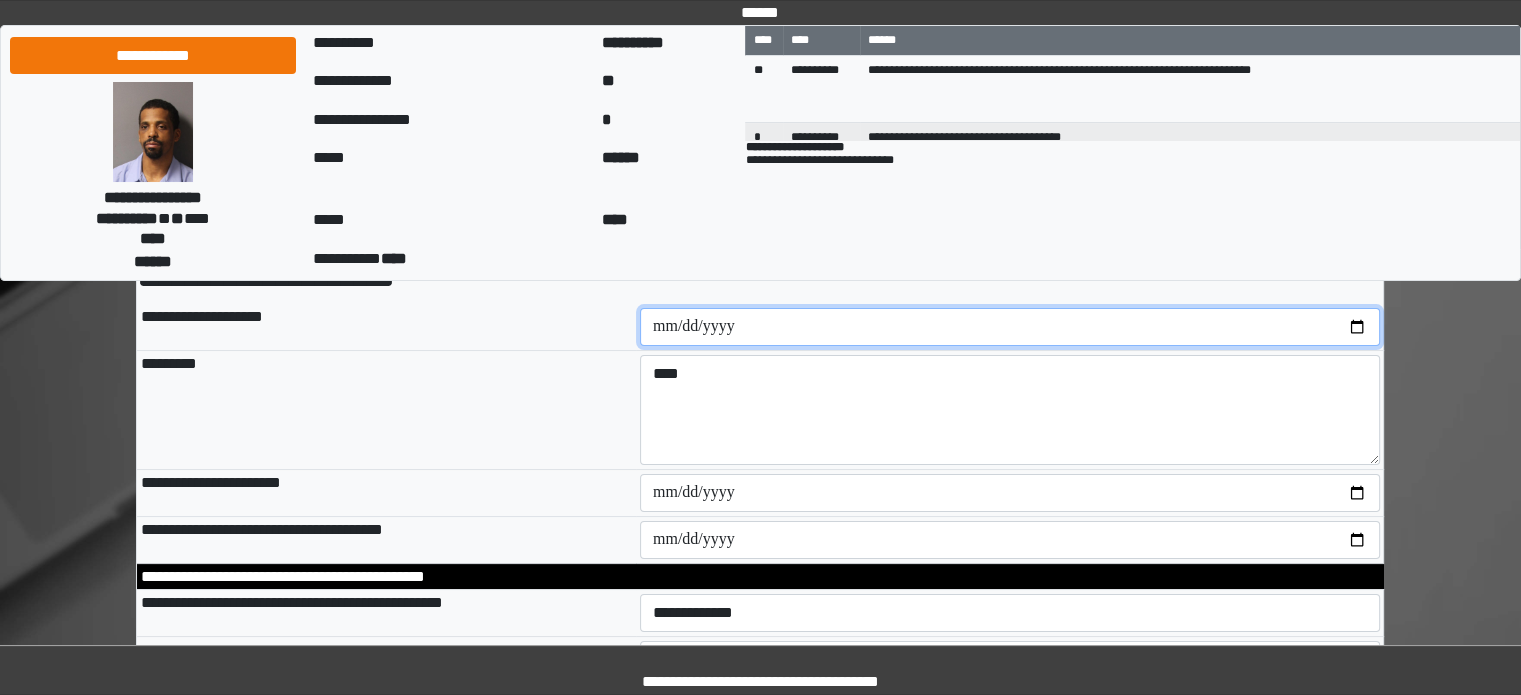 scroll, scrollTop: 200, scrollLeft: 0, axis: vertical 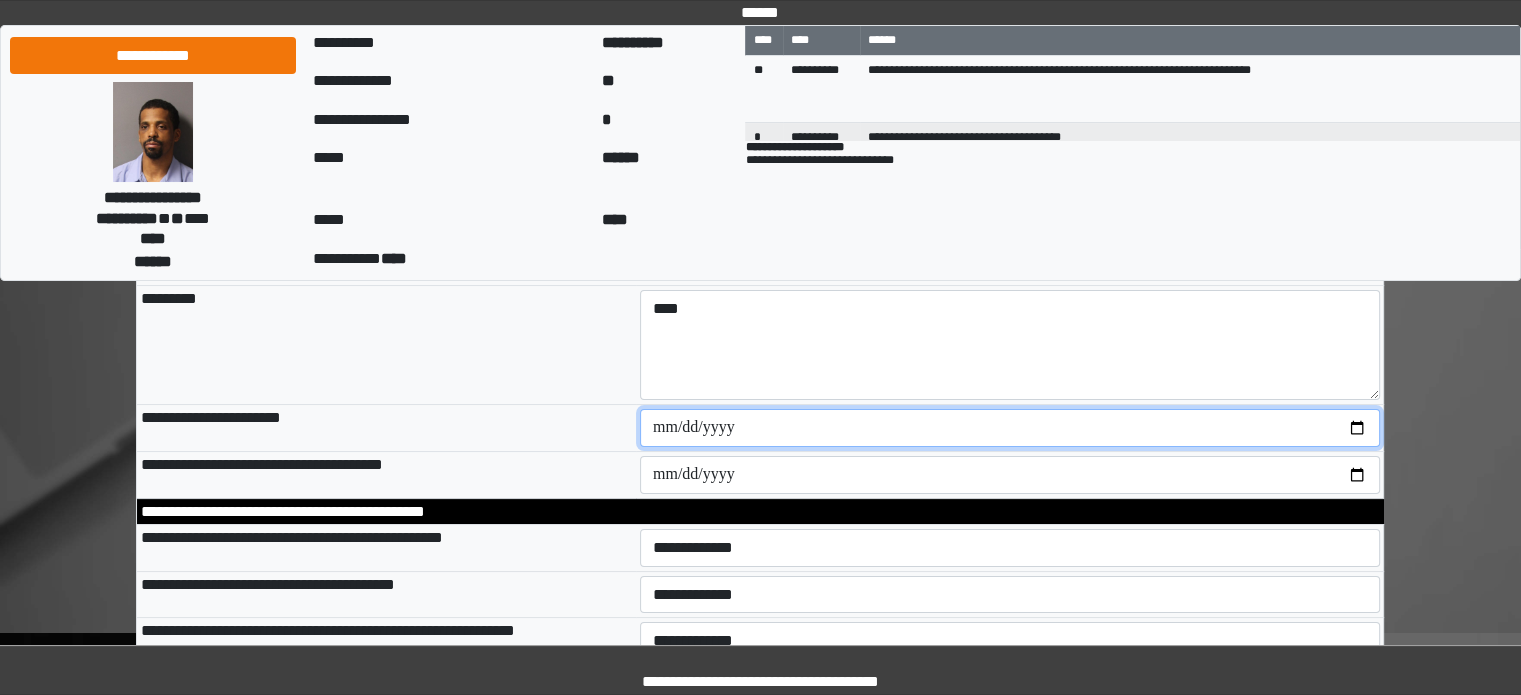 click at bounding box center [1010, 428] 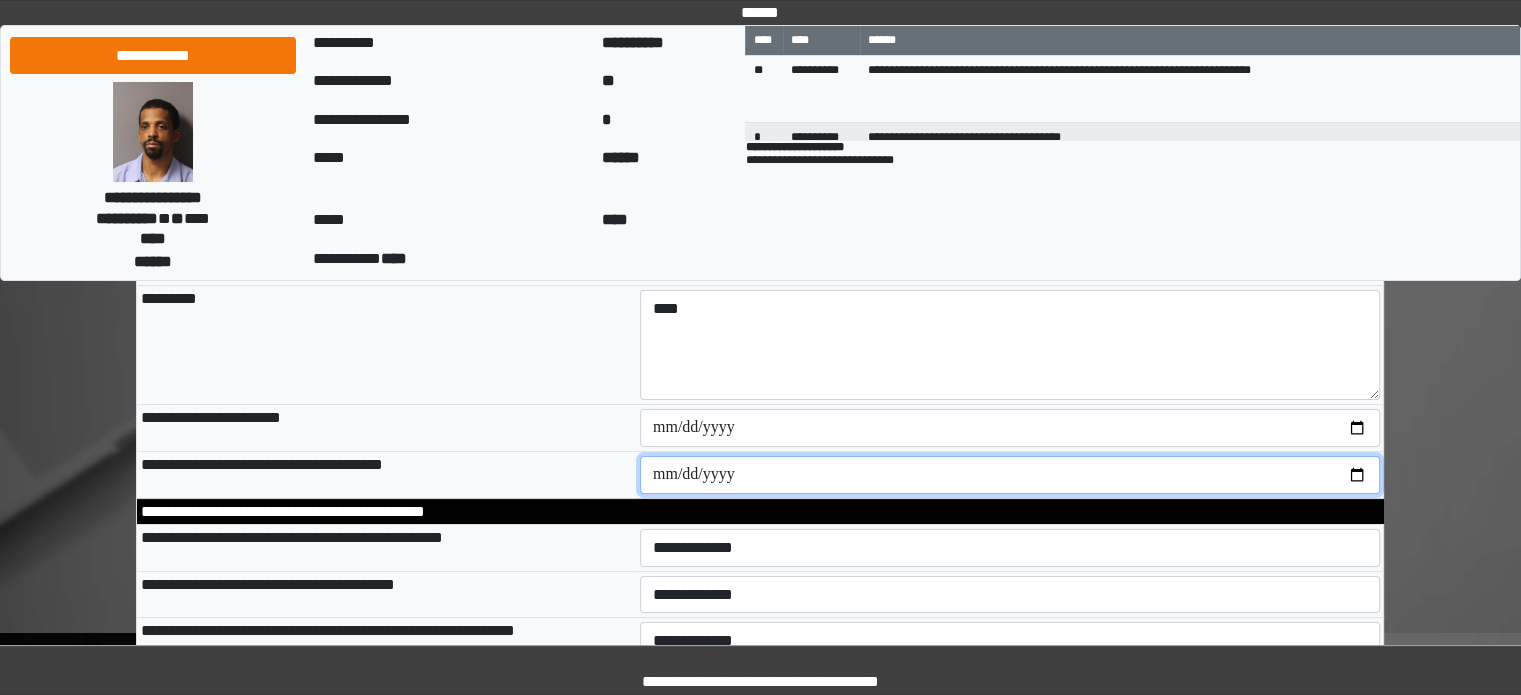 click at bounding box center (1010, 475) 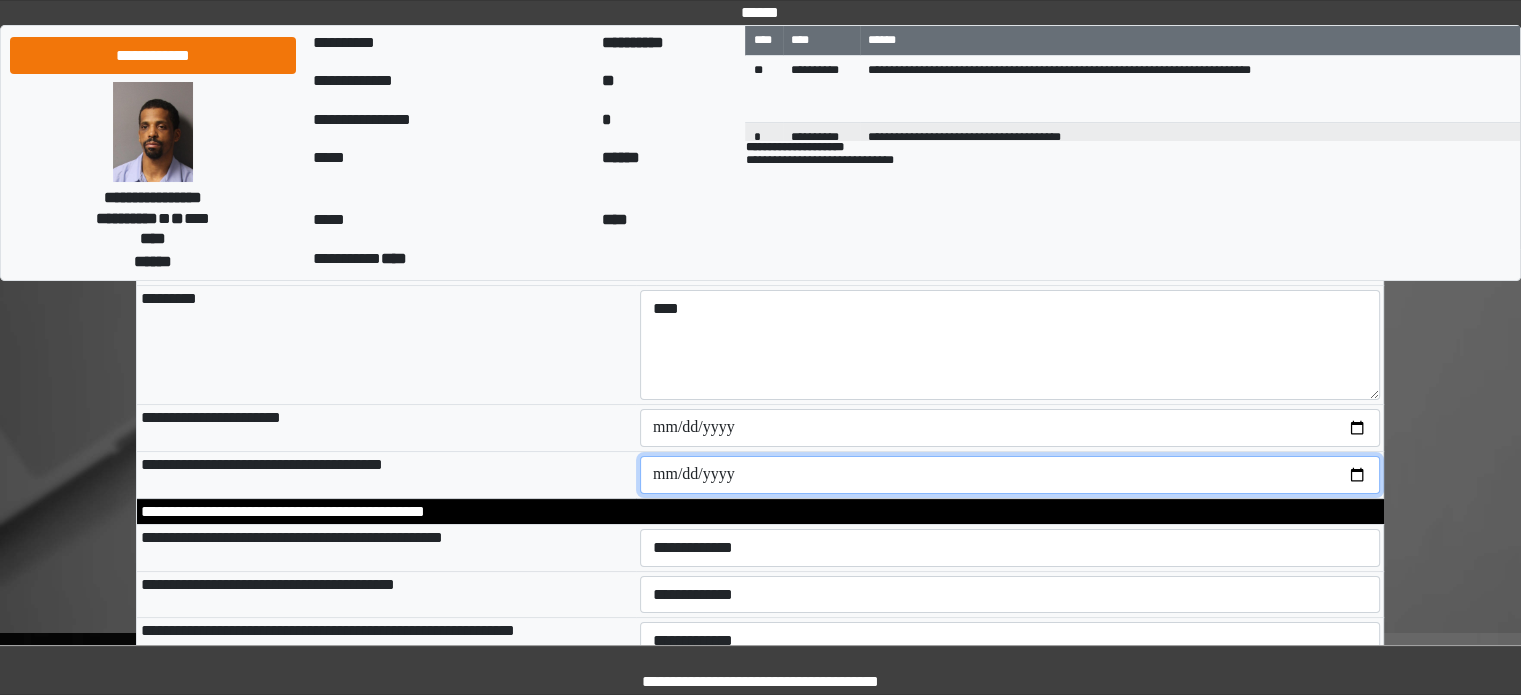 type on "**********" 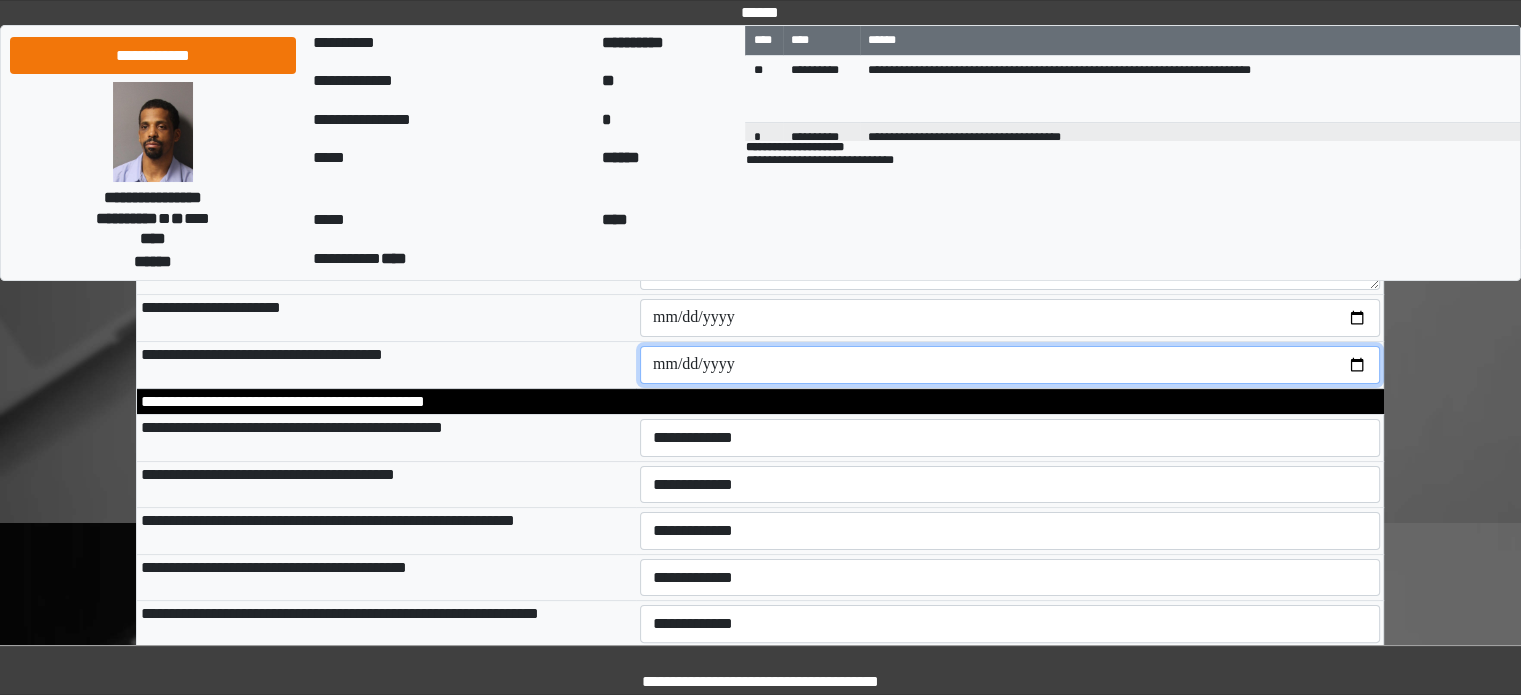 scroll, scrollTop: 400, scrollLeft: 0, axis: vertical 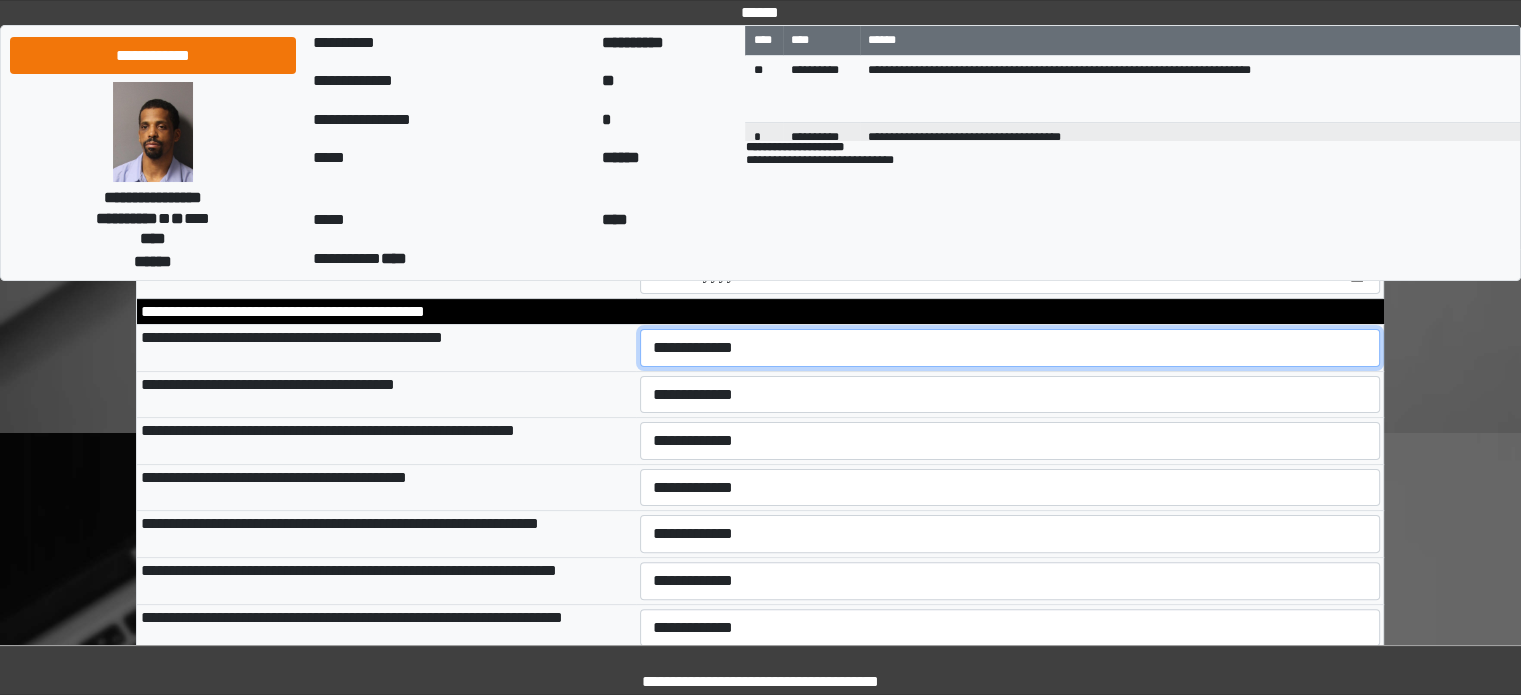 click on "**********" at bounding box center [1010, 348] 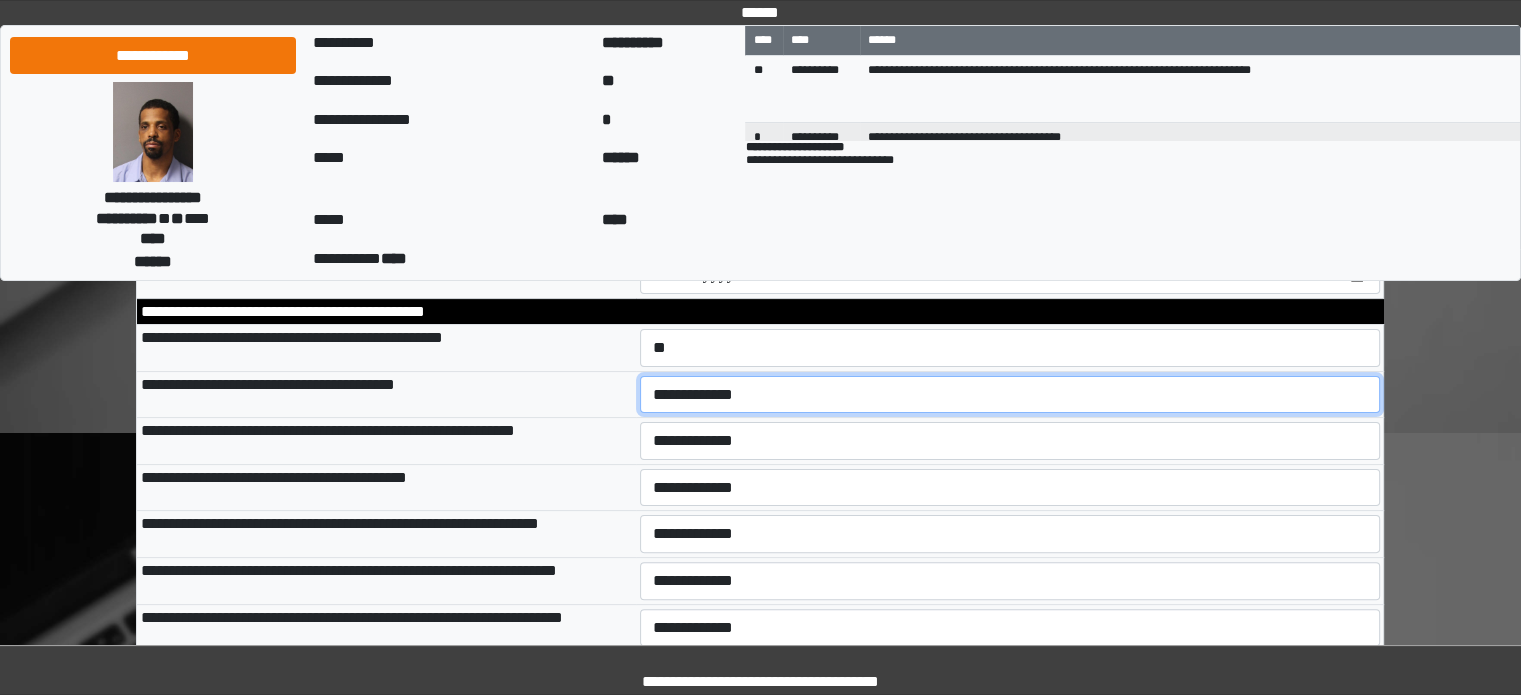click on "**********" at bounding box center (1010, 395) 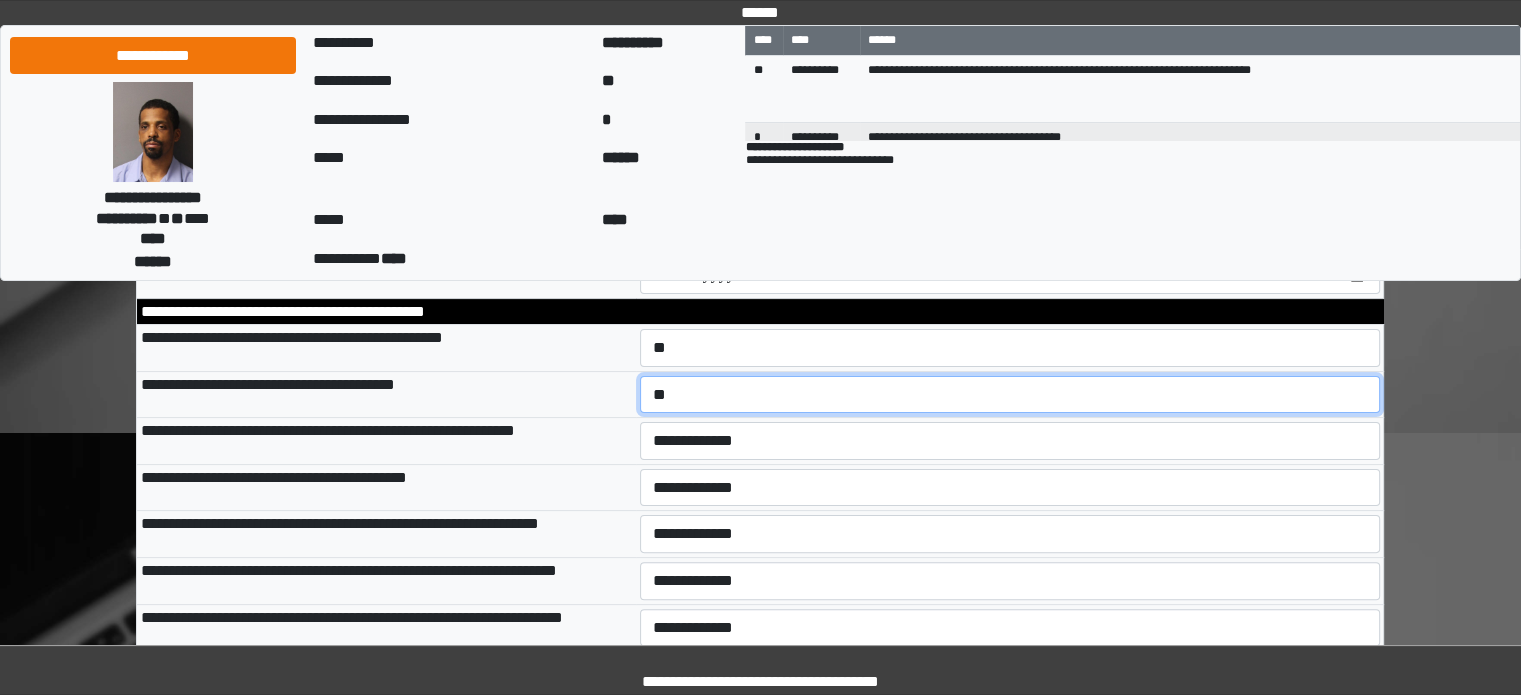 click on "**********" at bounding box center [1010, 395] 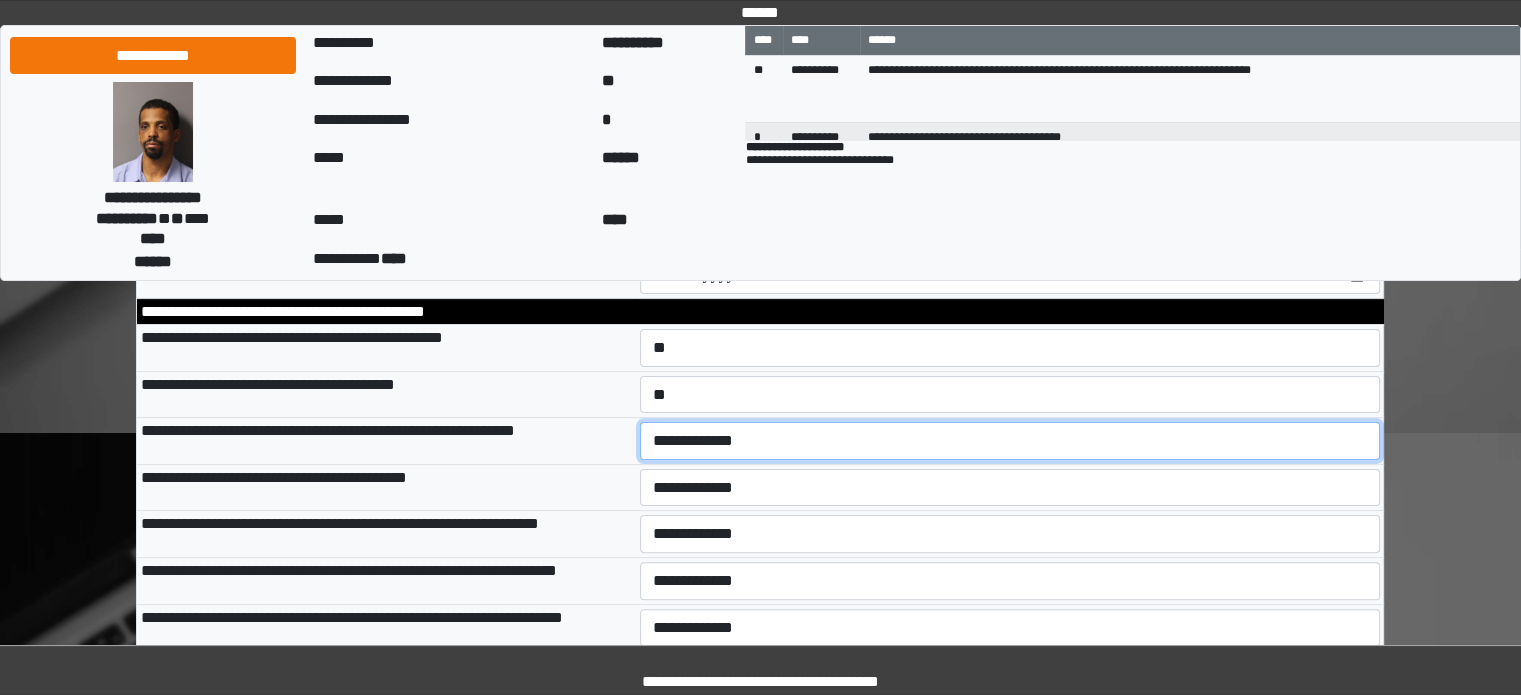 click on "**********" at bounding box center (1010, 441) 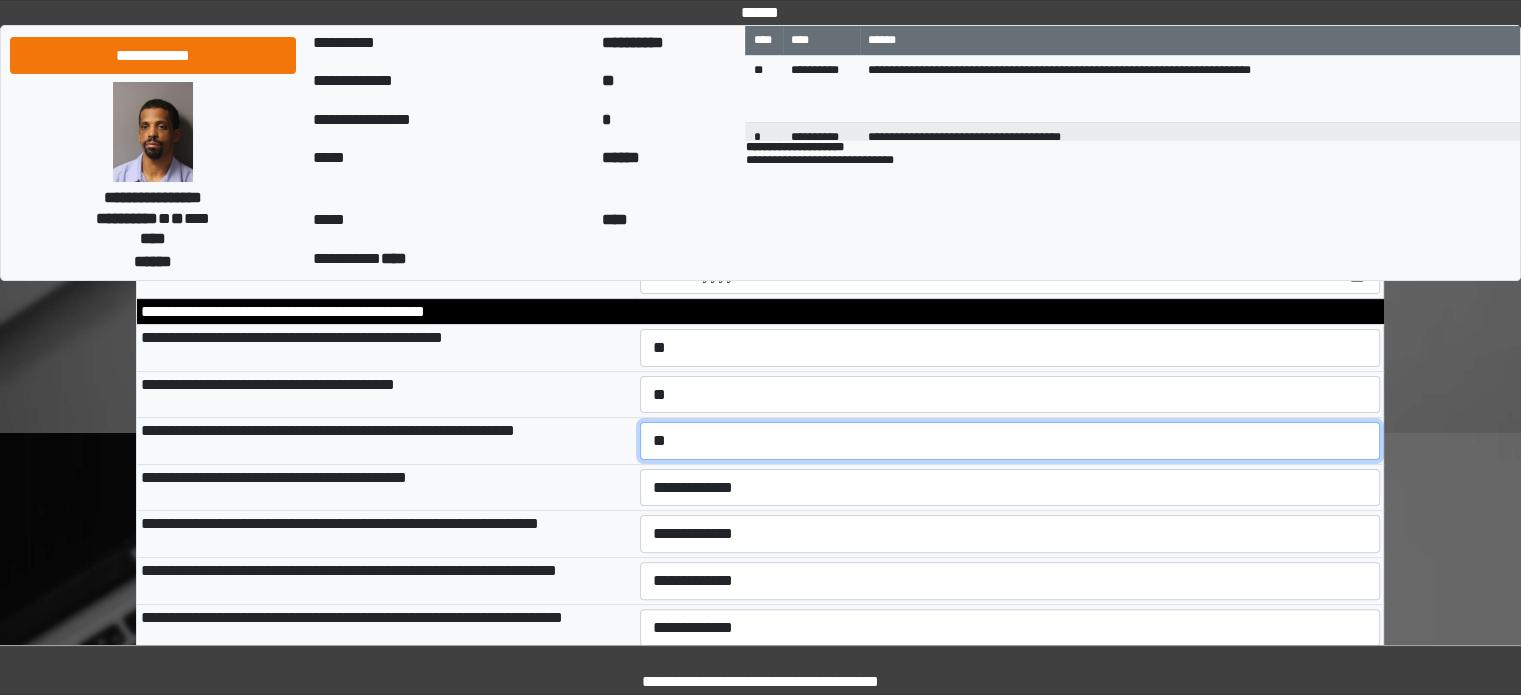 click on "**********" at bounding box center [1010, 441] 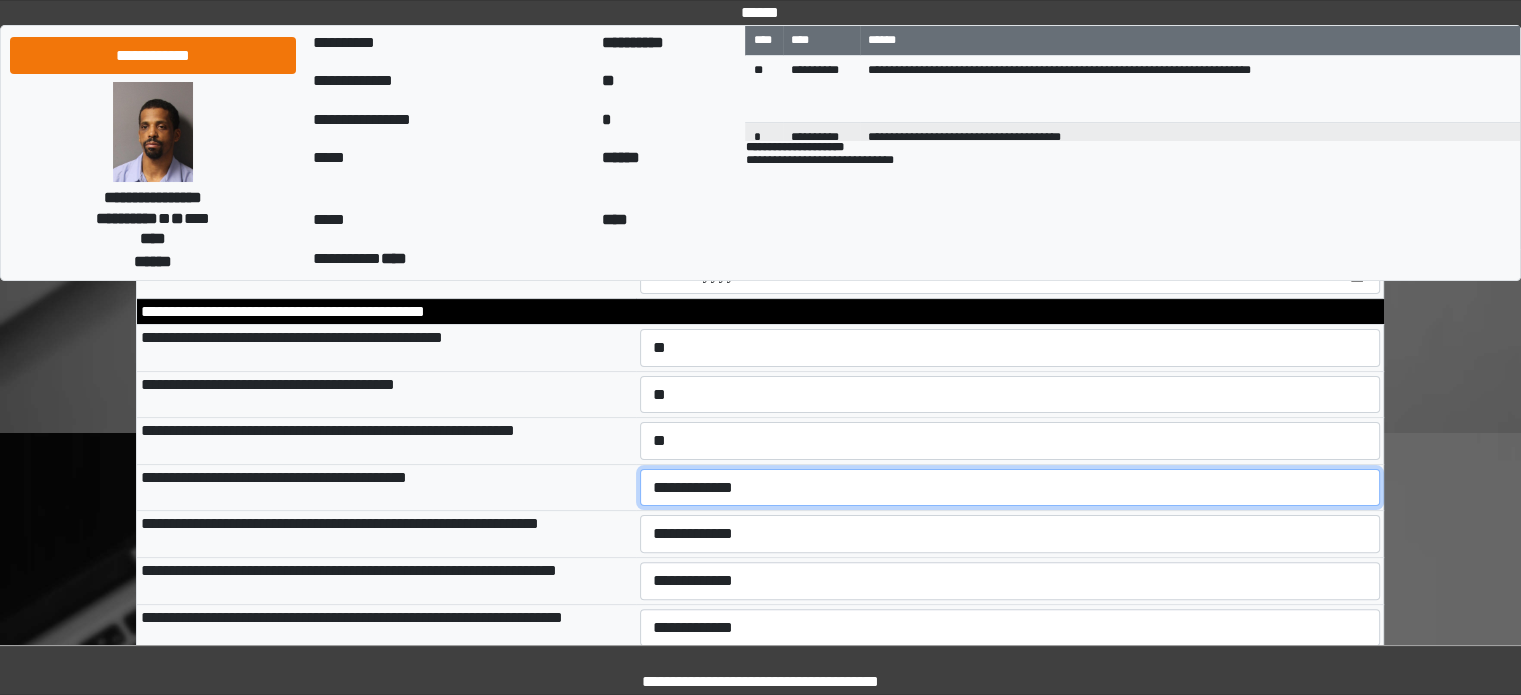 click on "**********" at bounding box center [1010, 488] 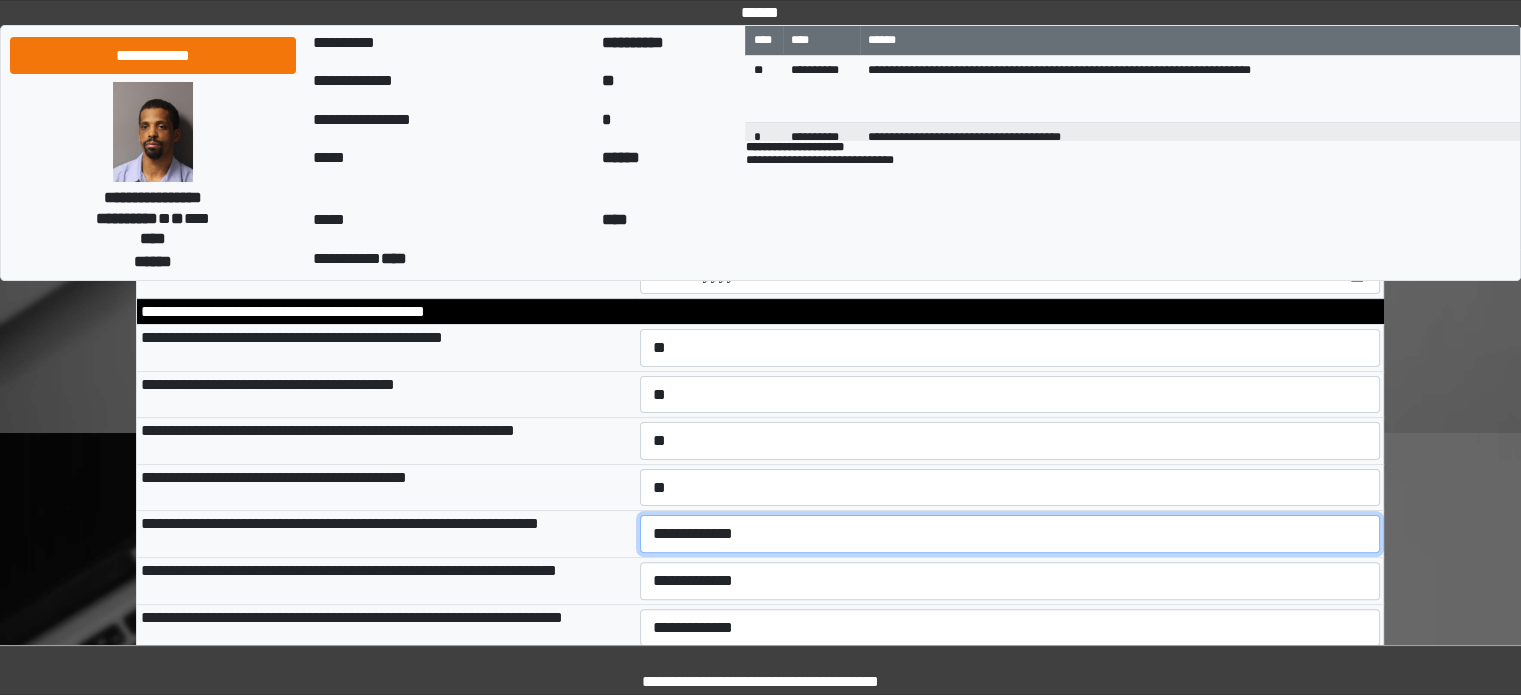click on "**********" at bounding box center (1010, 534) 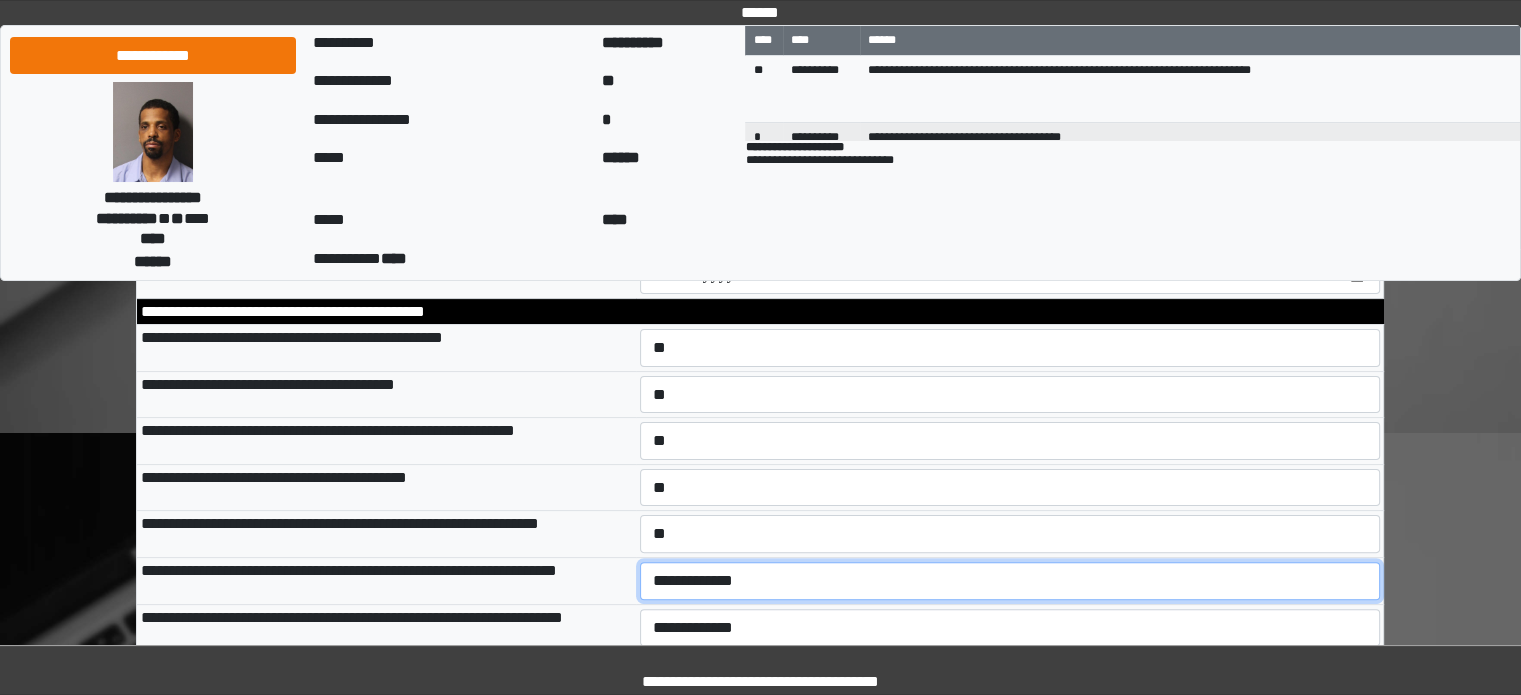 click on "**********" at bounding box center (1010, 581) 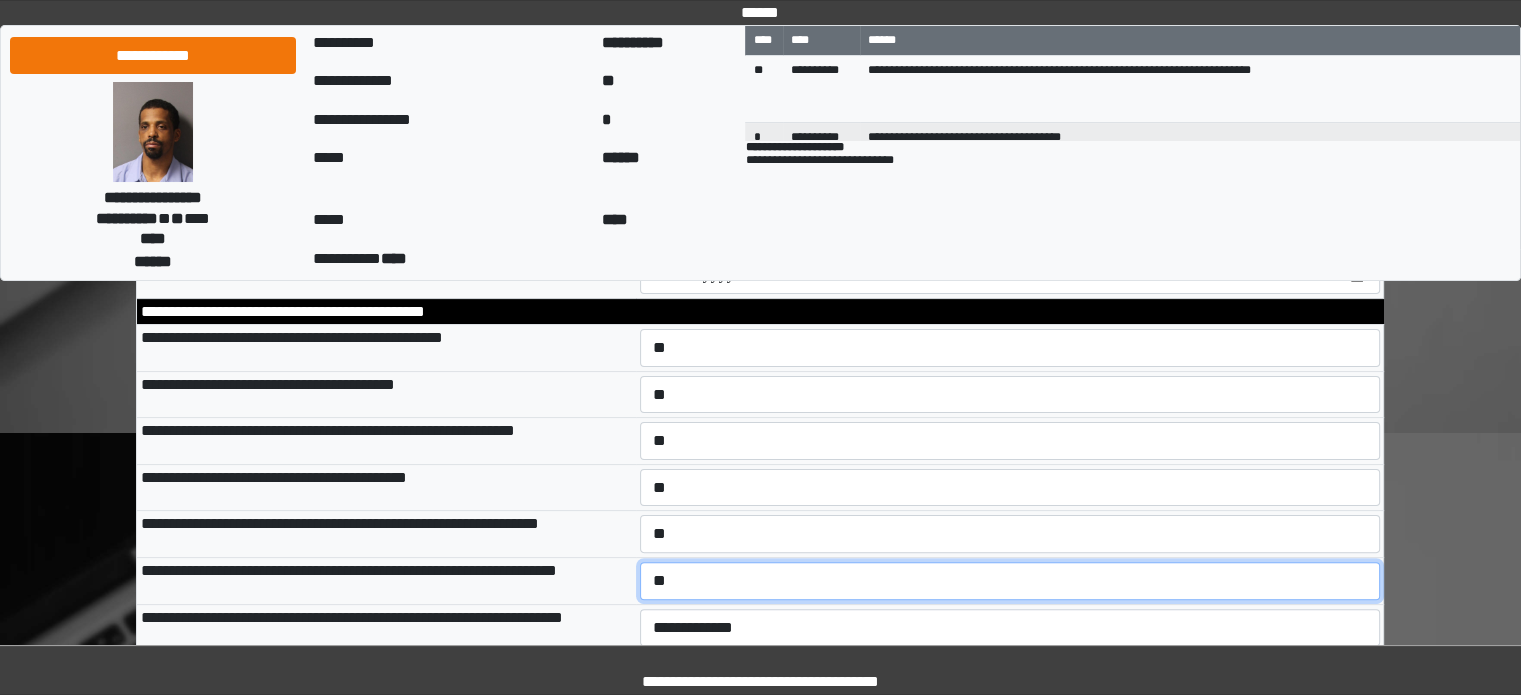 click on "**********" at bounding box center (1010, 581) 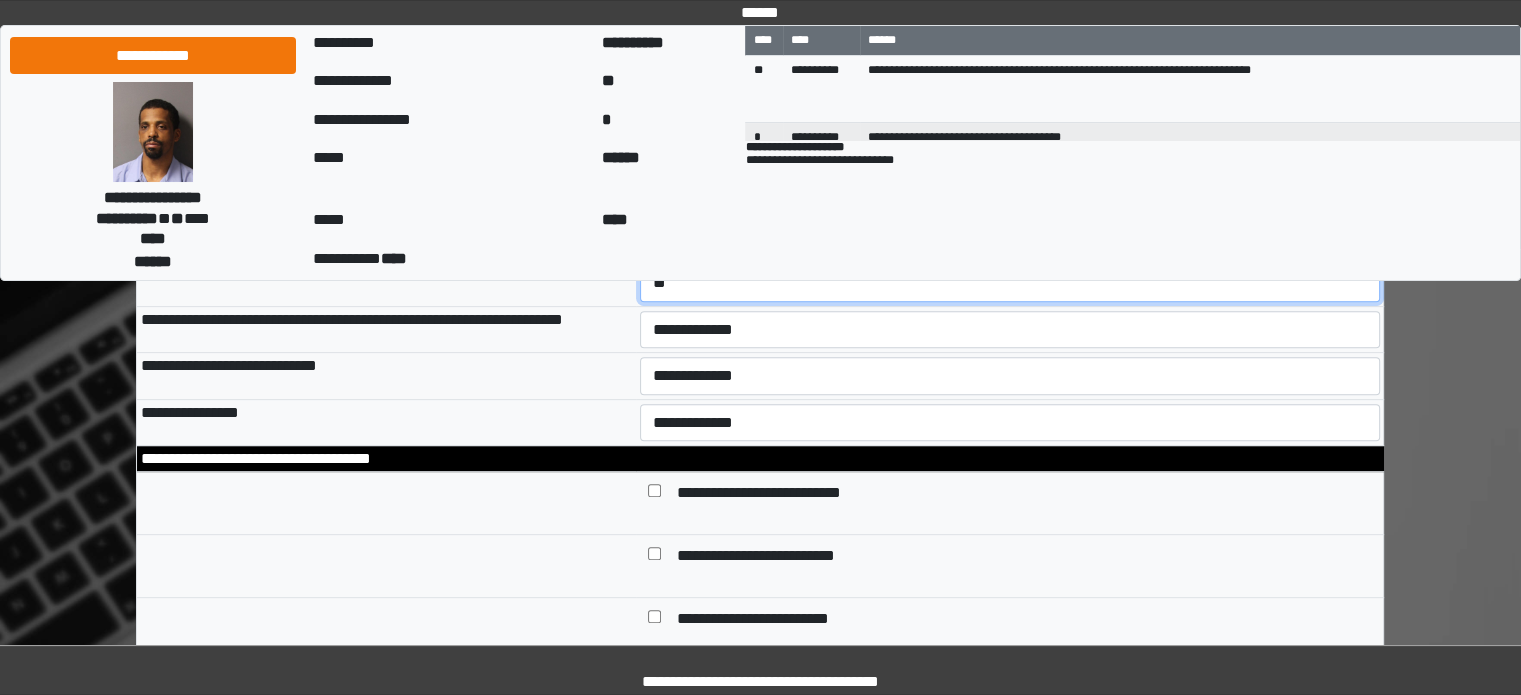 scroll, scrollTop: 700, scrollLeft: 0, axis: vertical 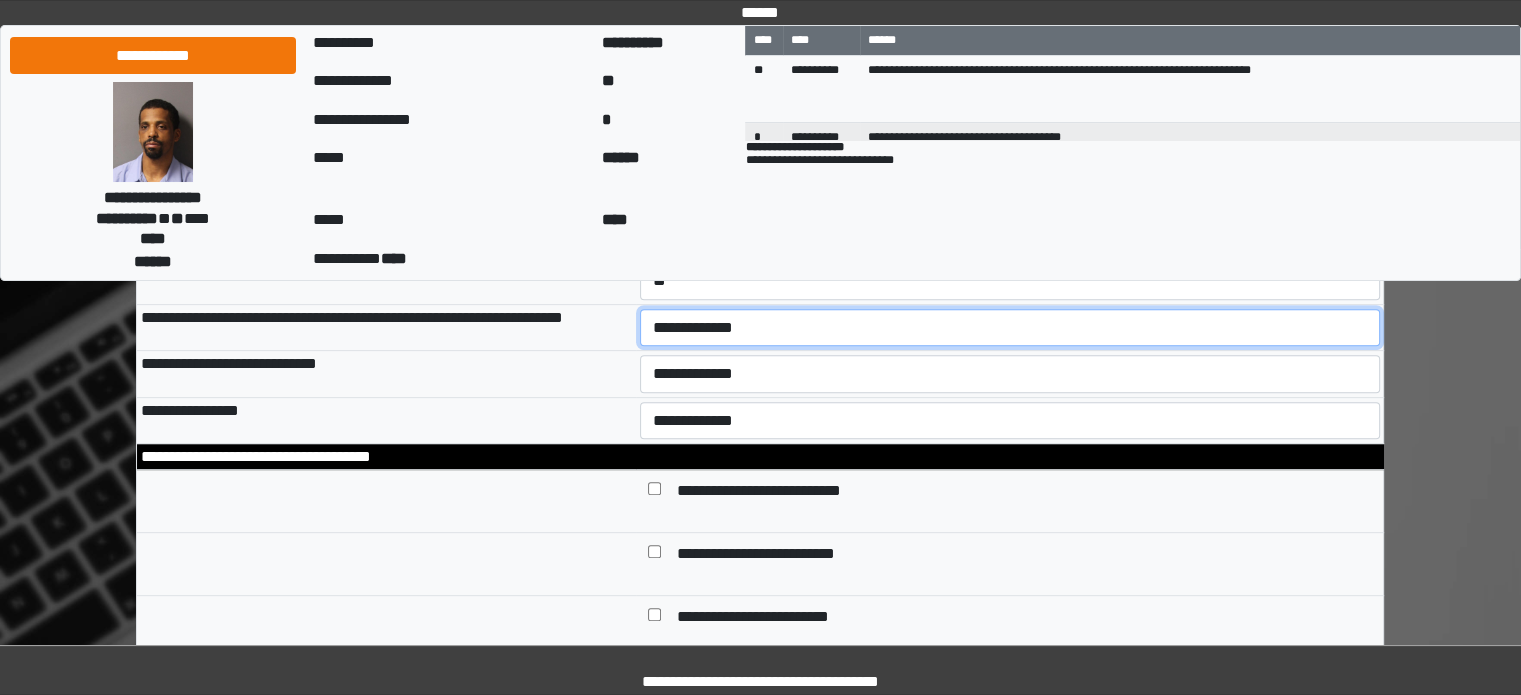 click on "**********" at bounding box center [1010, 328] 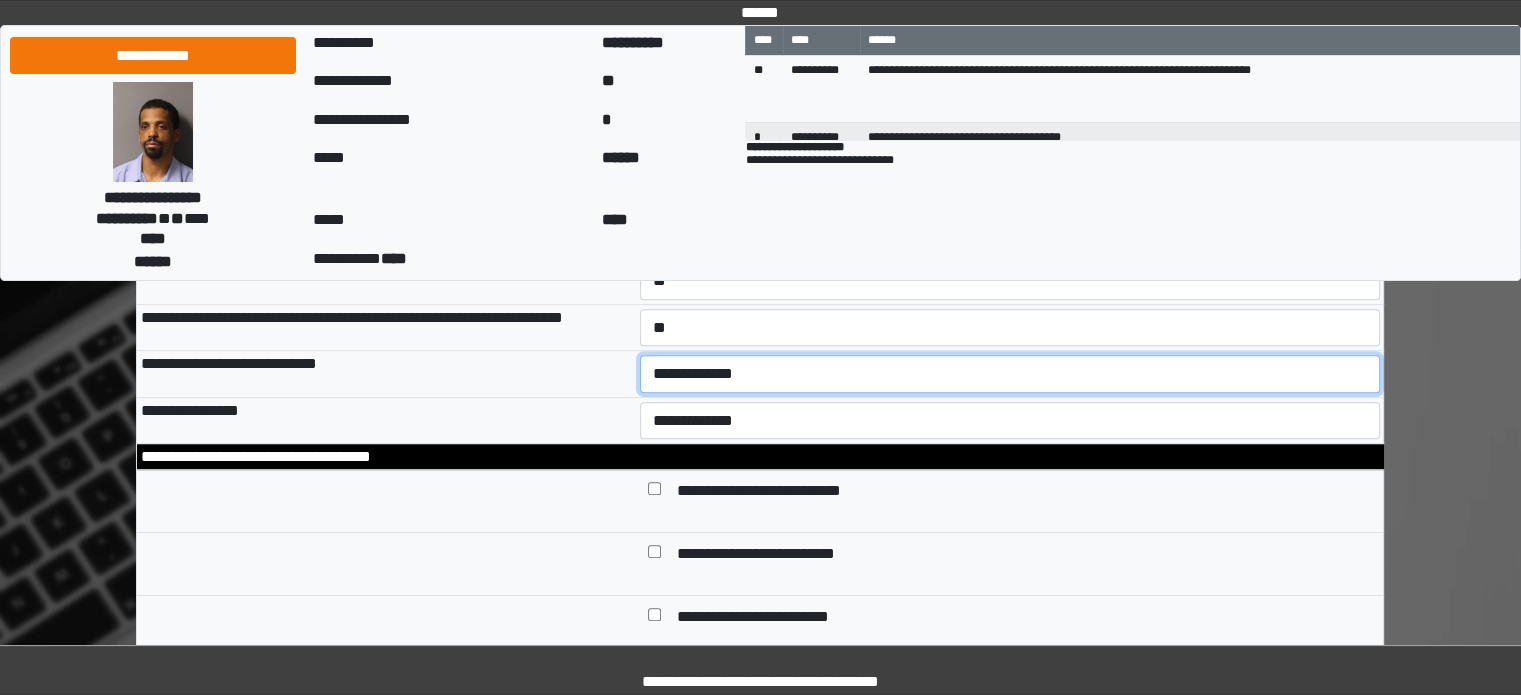 click on "**********" at bounding box center [1010, 374] 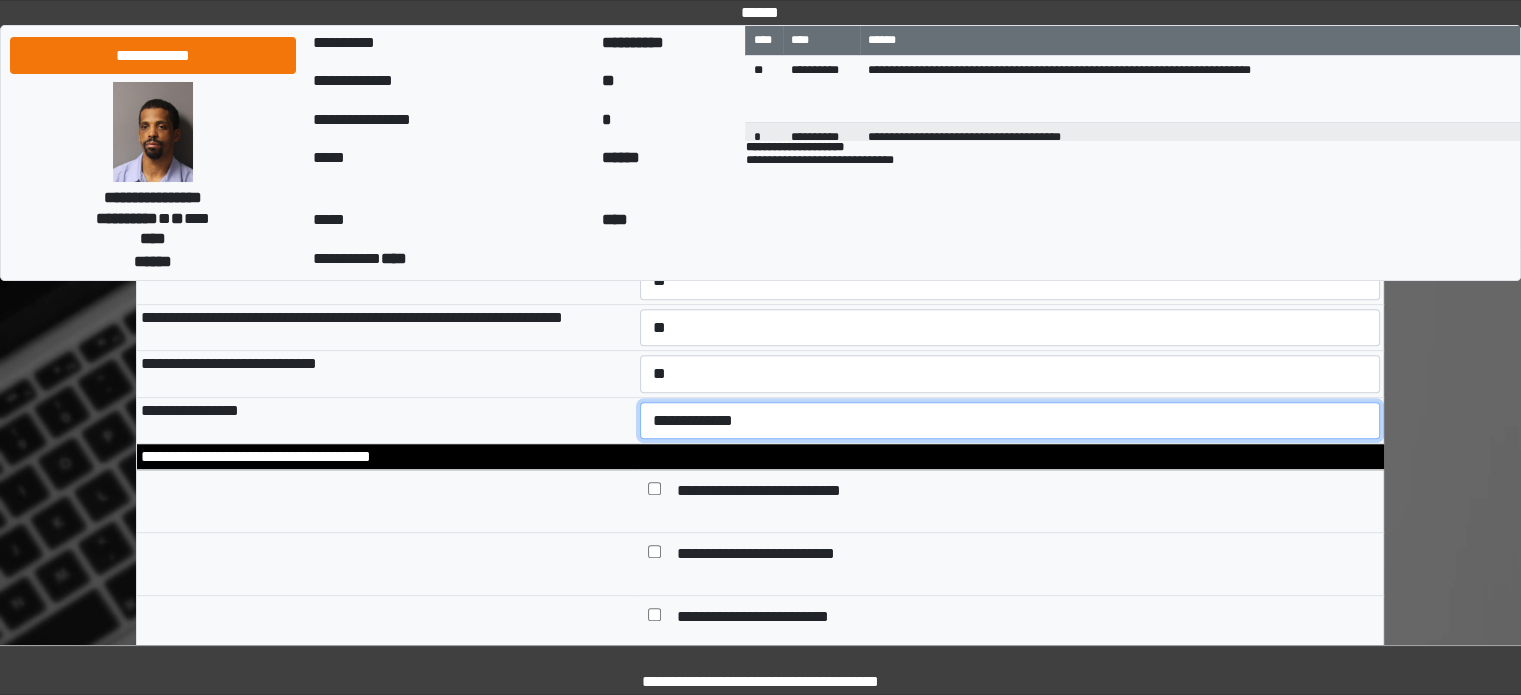 click on "**********" at bounding box center [1010, 421] 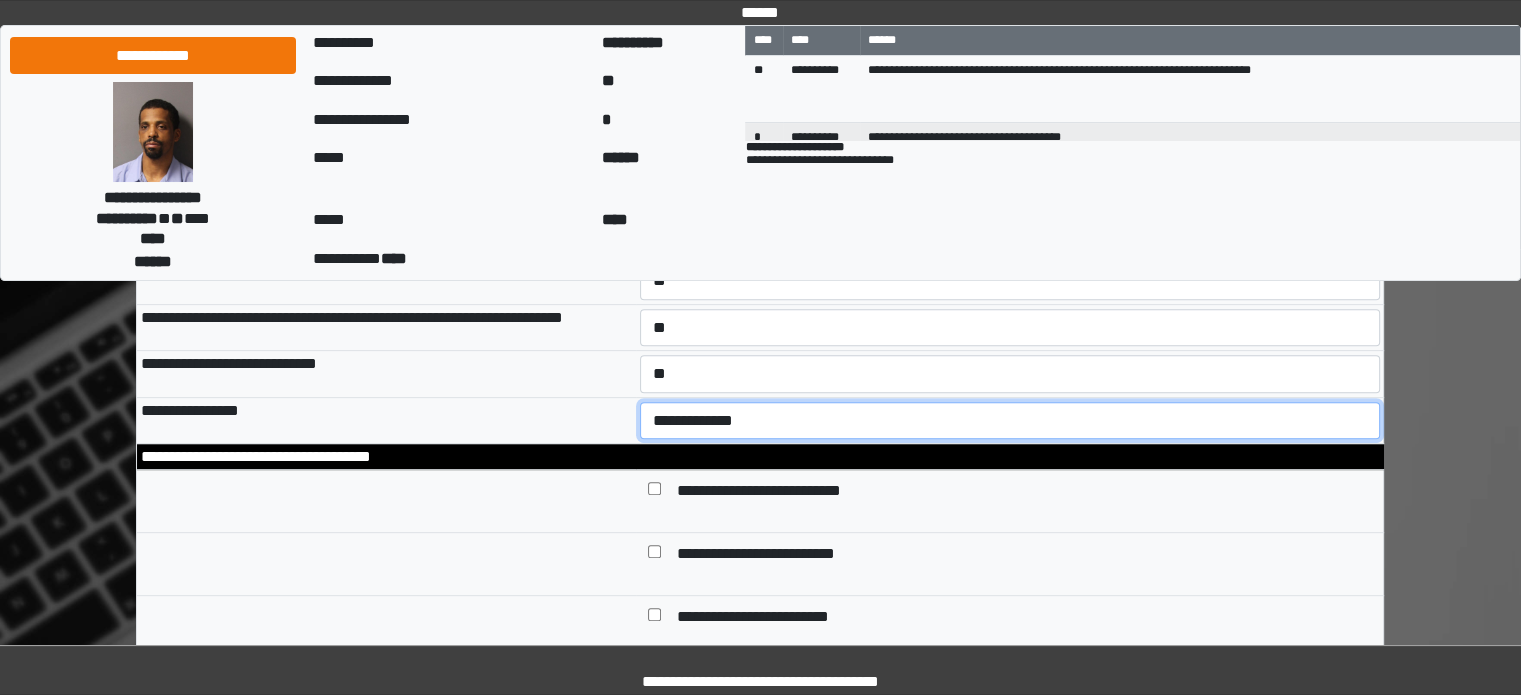 select on "*" 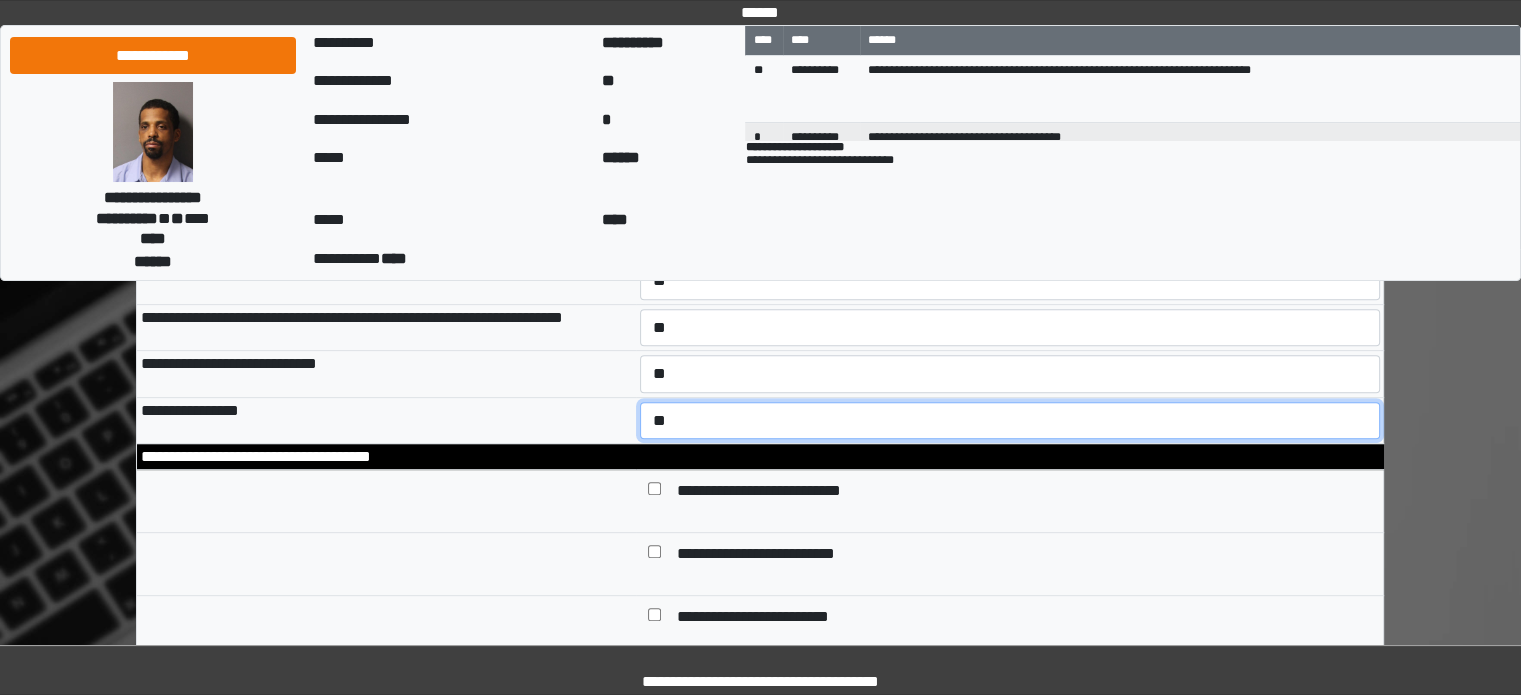 click on "**********" at bounding box center (1010, 421) 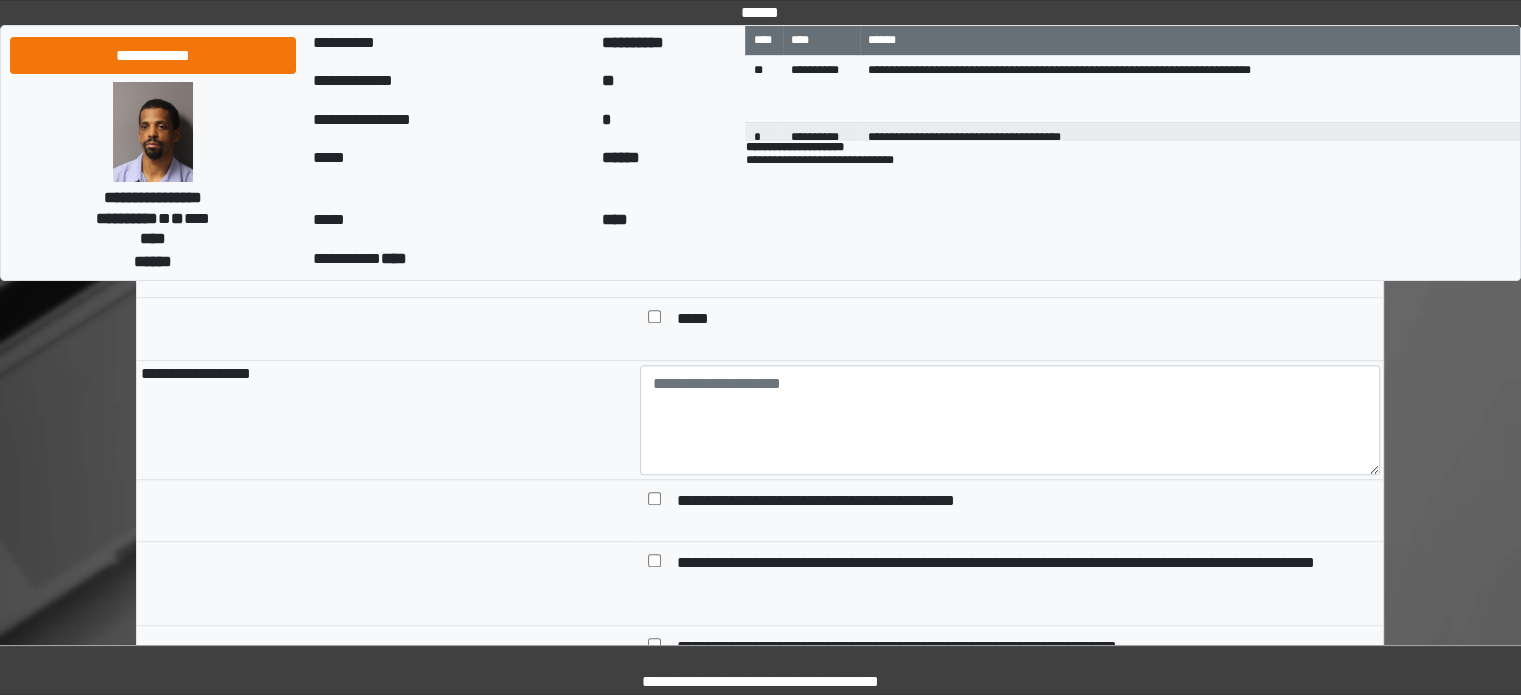 scroll, scrollTop: 1100, scrollLeft: 0, axis: vertical 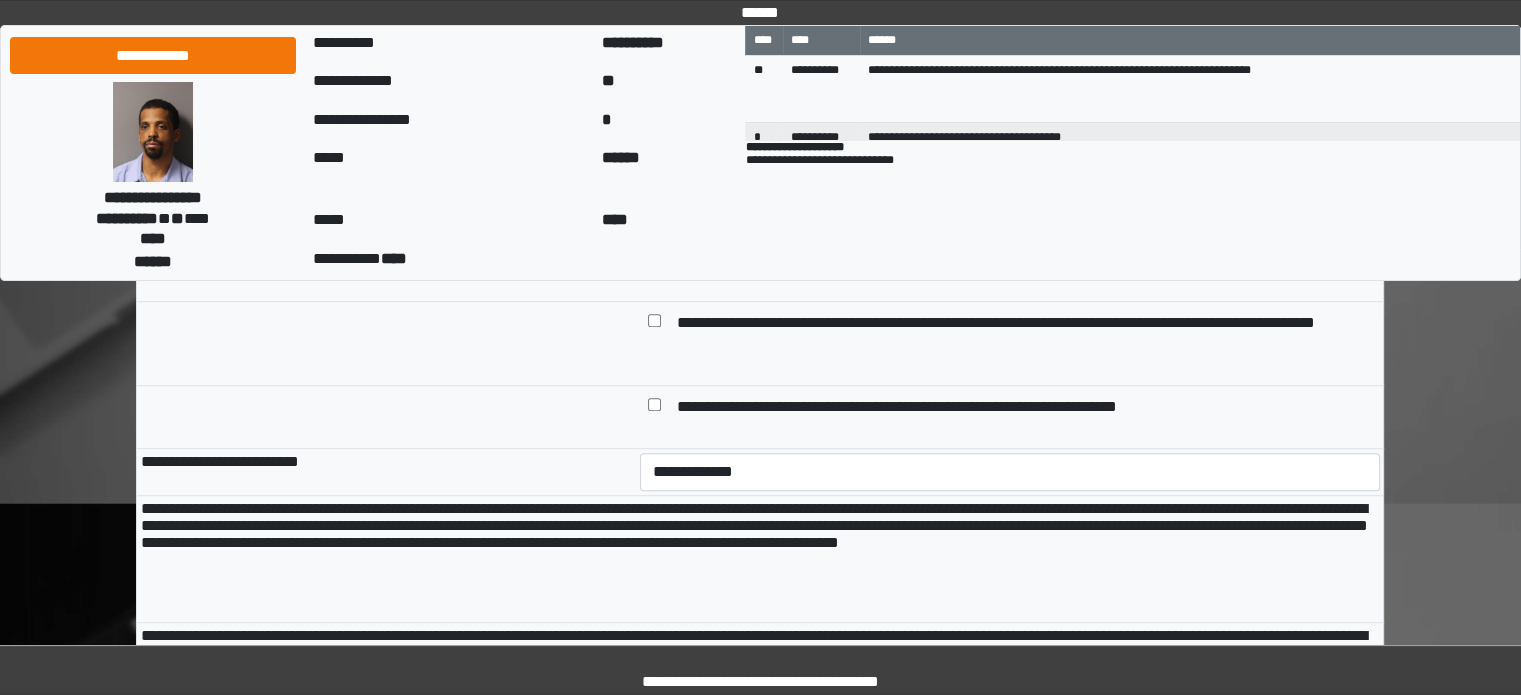 click at bounding box center [654, 409] 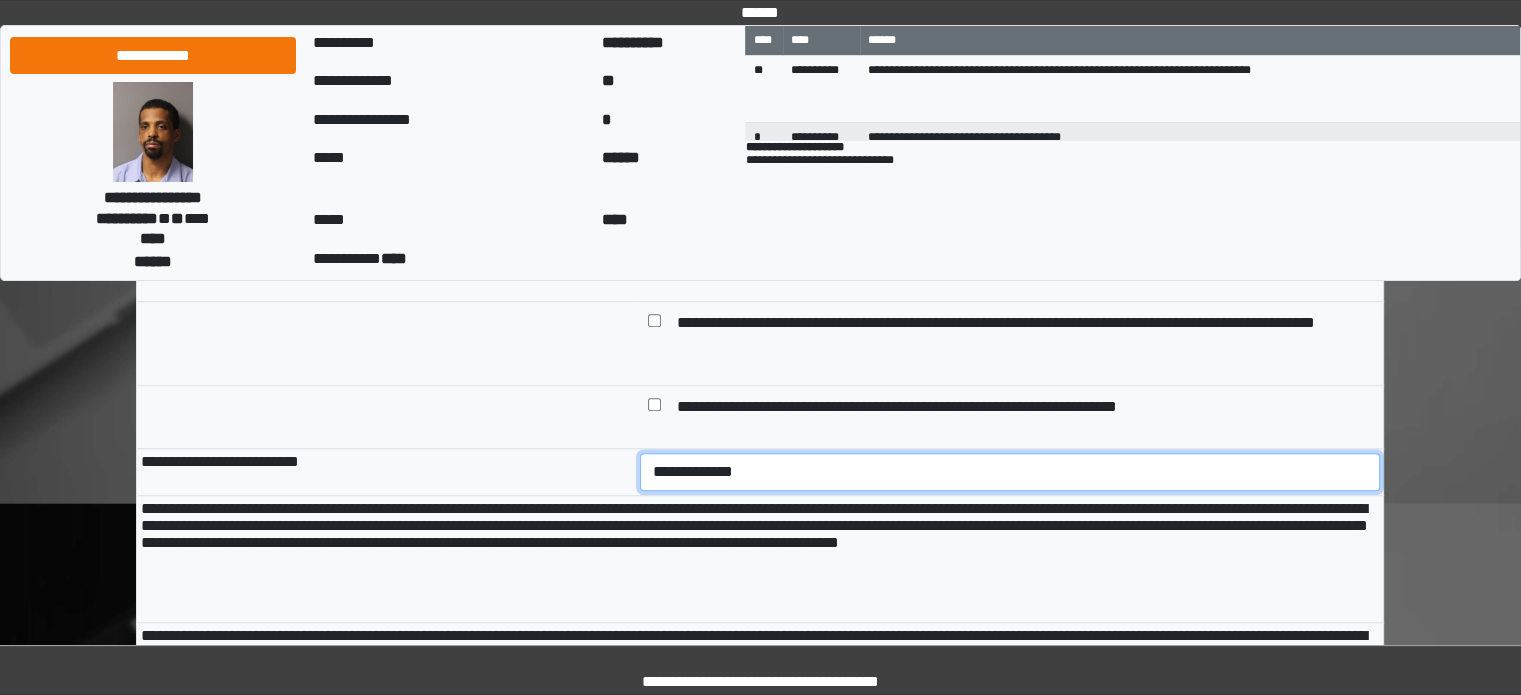 click on "**********" at bounding box center [1010, 472] 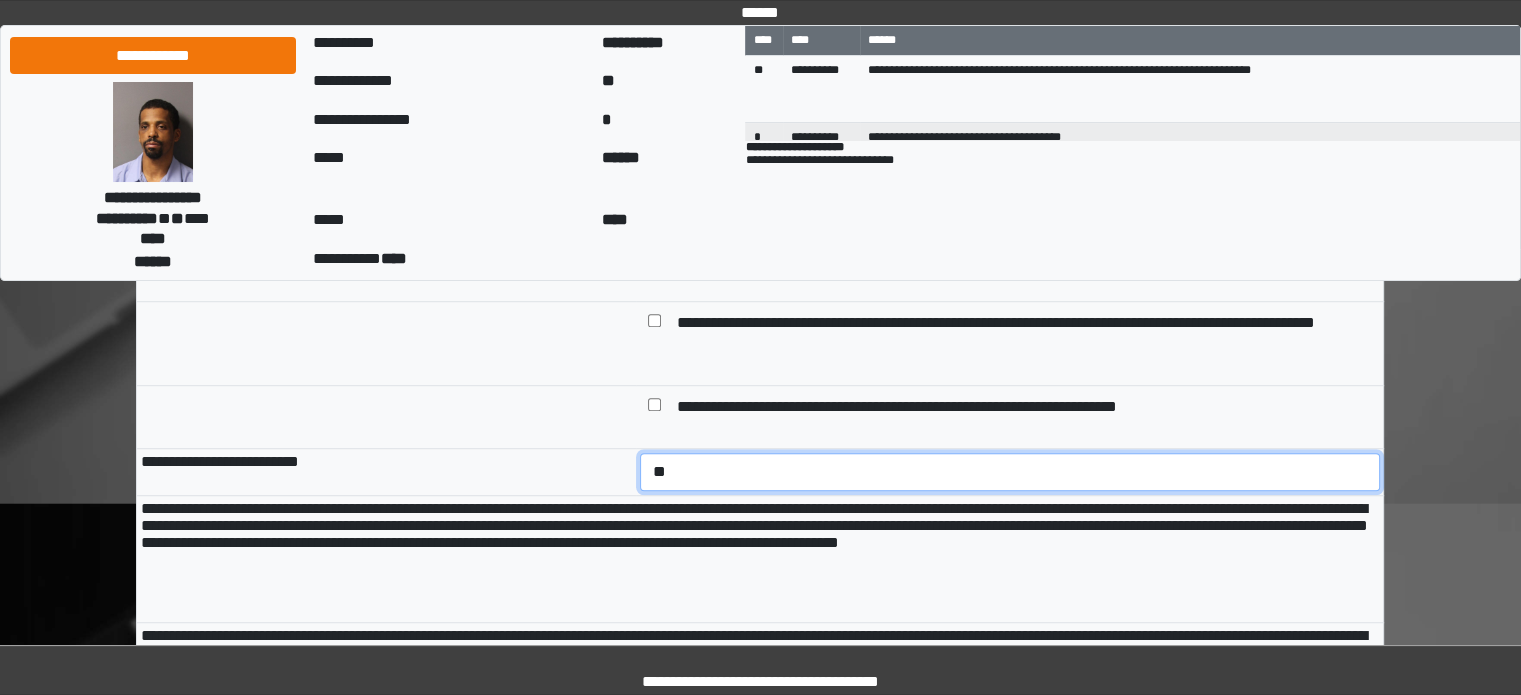 click on "**********" at bounding box center (1010, 472) 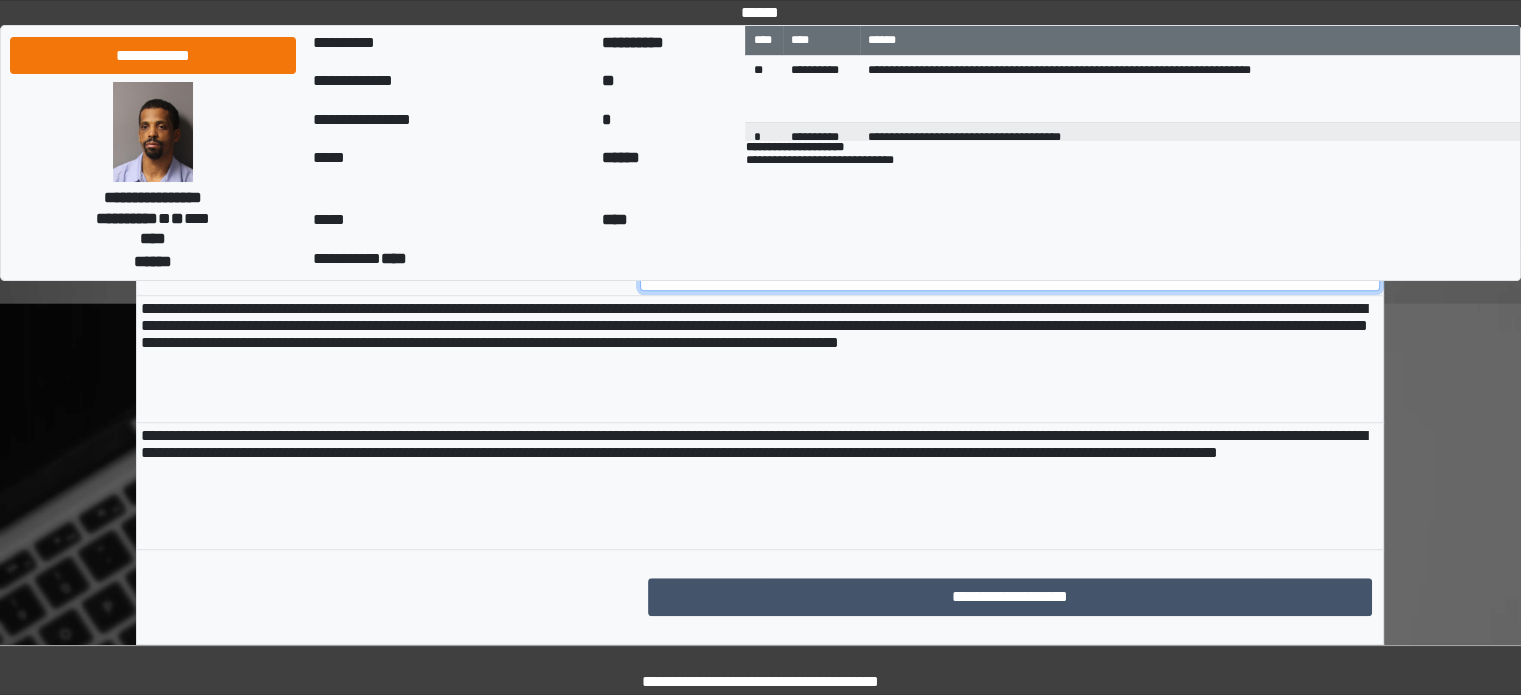 scroll, scrollTop: 1700, scrollLeft: 0, axis: vertical 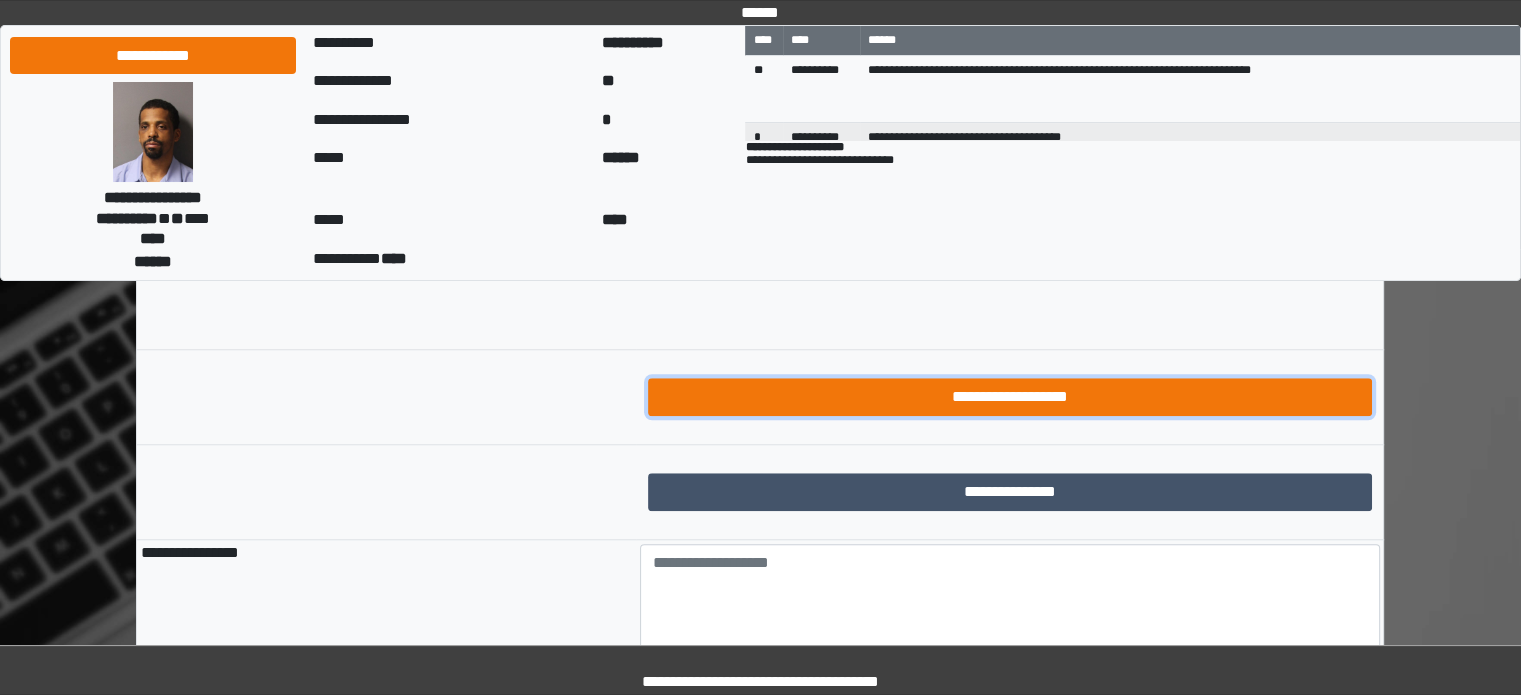 click on "**********" at bounding box center [1010, 397] 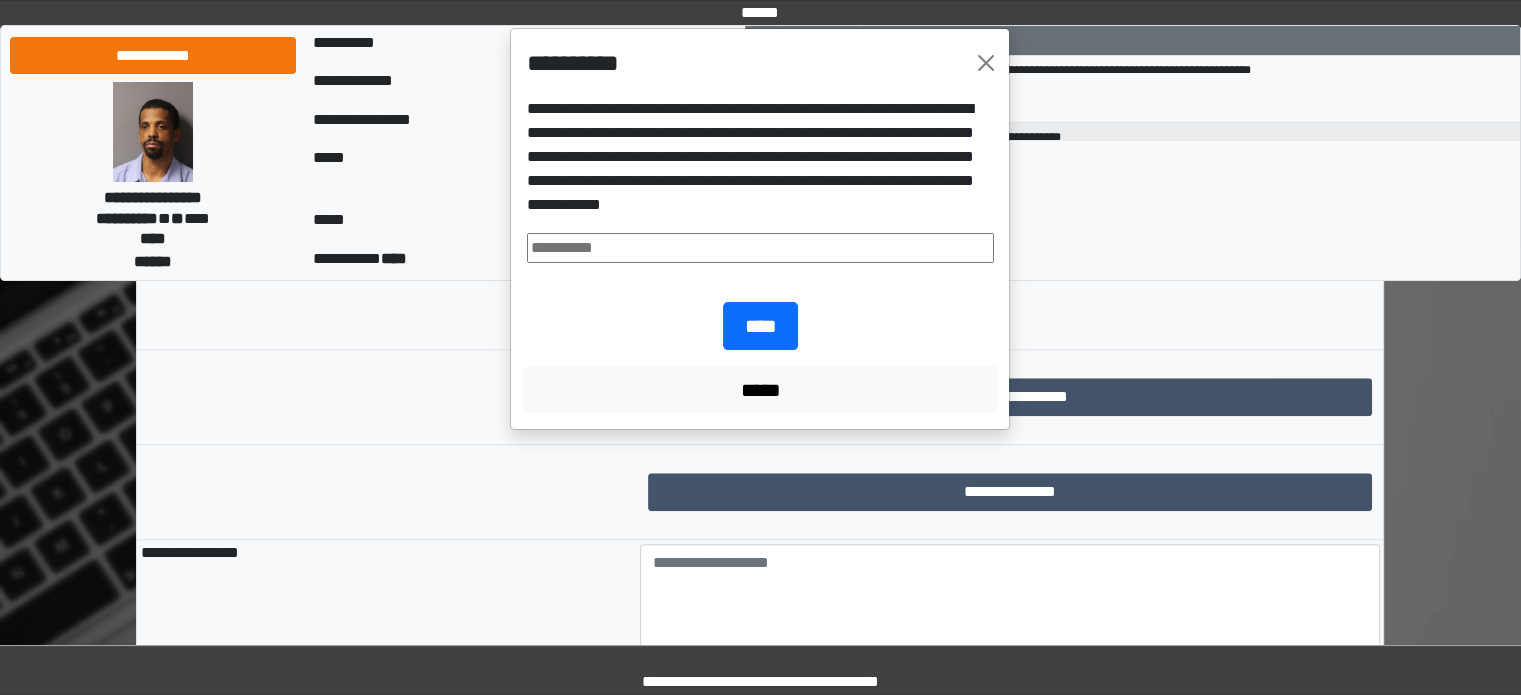 click at bounding box center [760, 248] 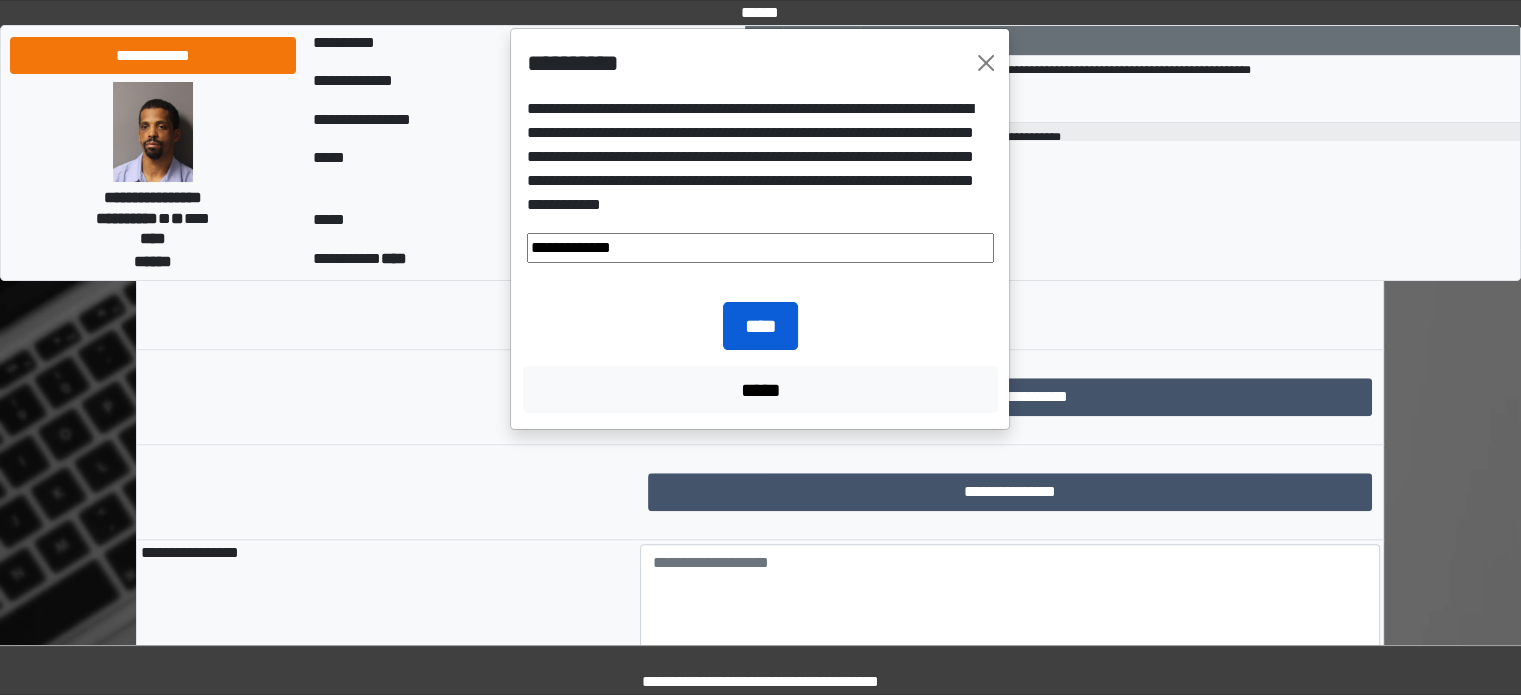 type on "**********" 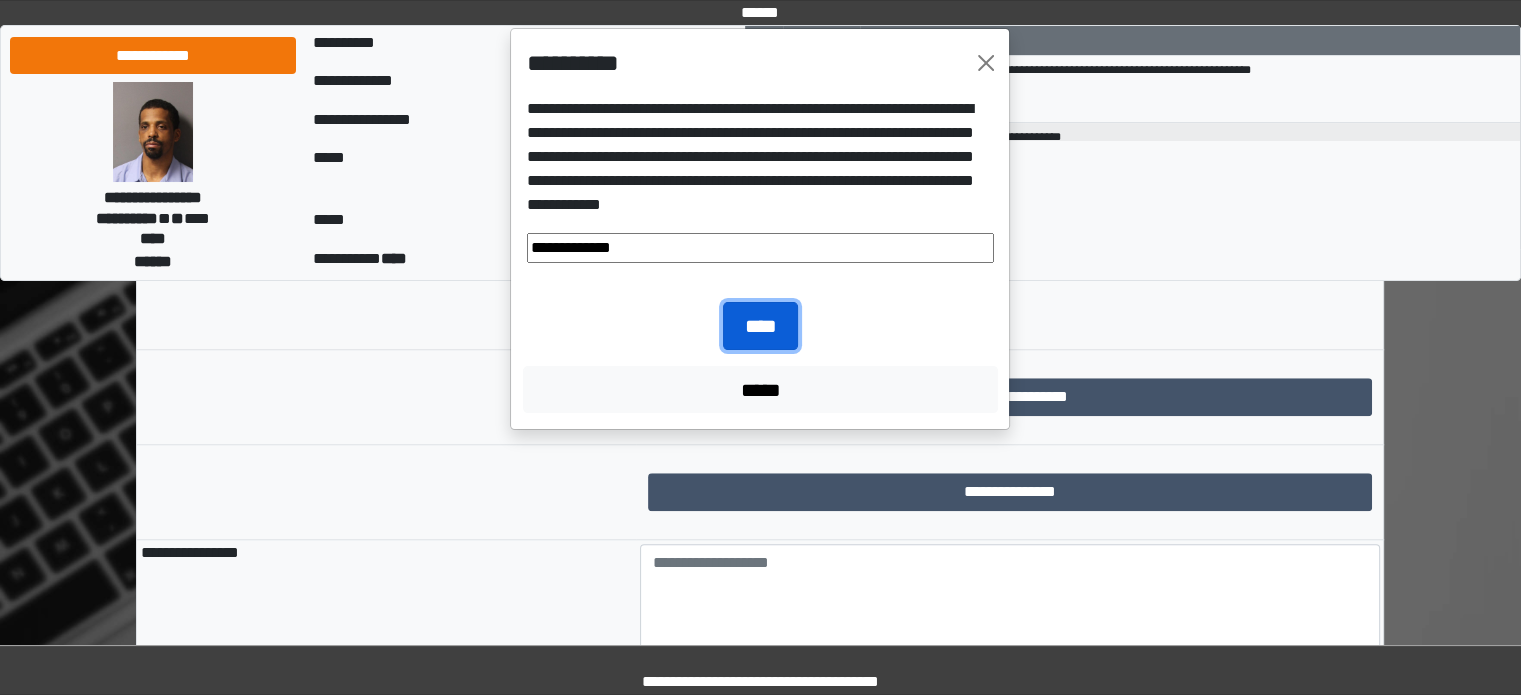 click on "****" at bounding box center [760, 326] 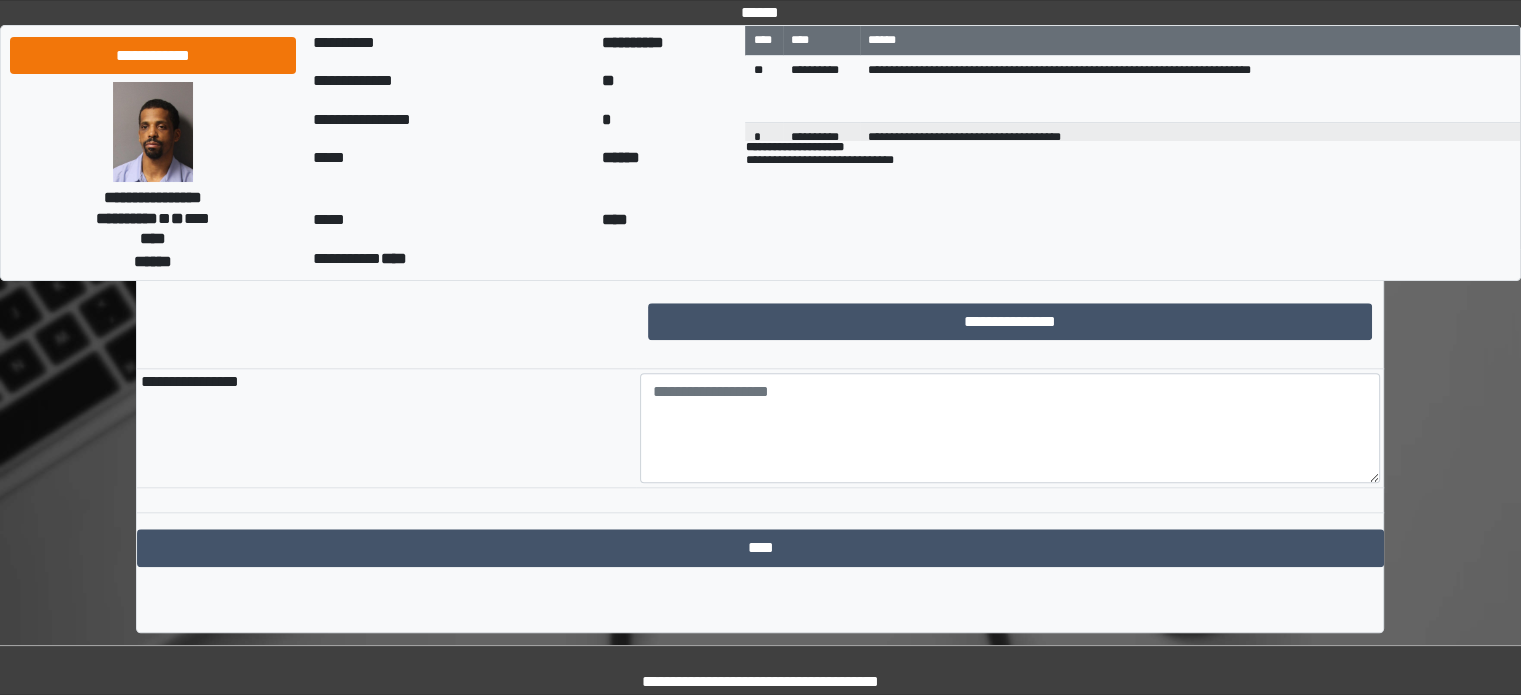scroll, scrollTop: 1909, scrollLeft: 0, axis: vertical 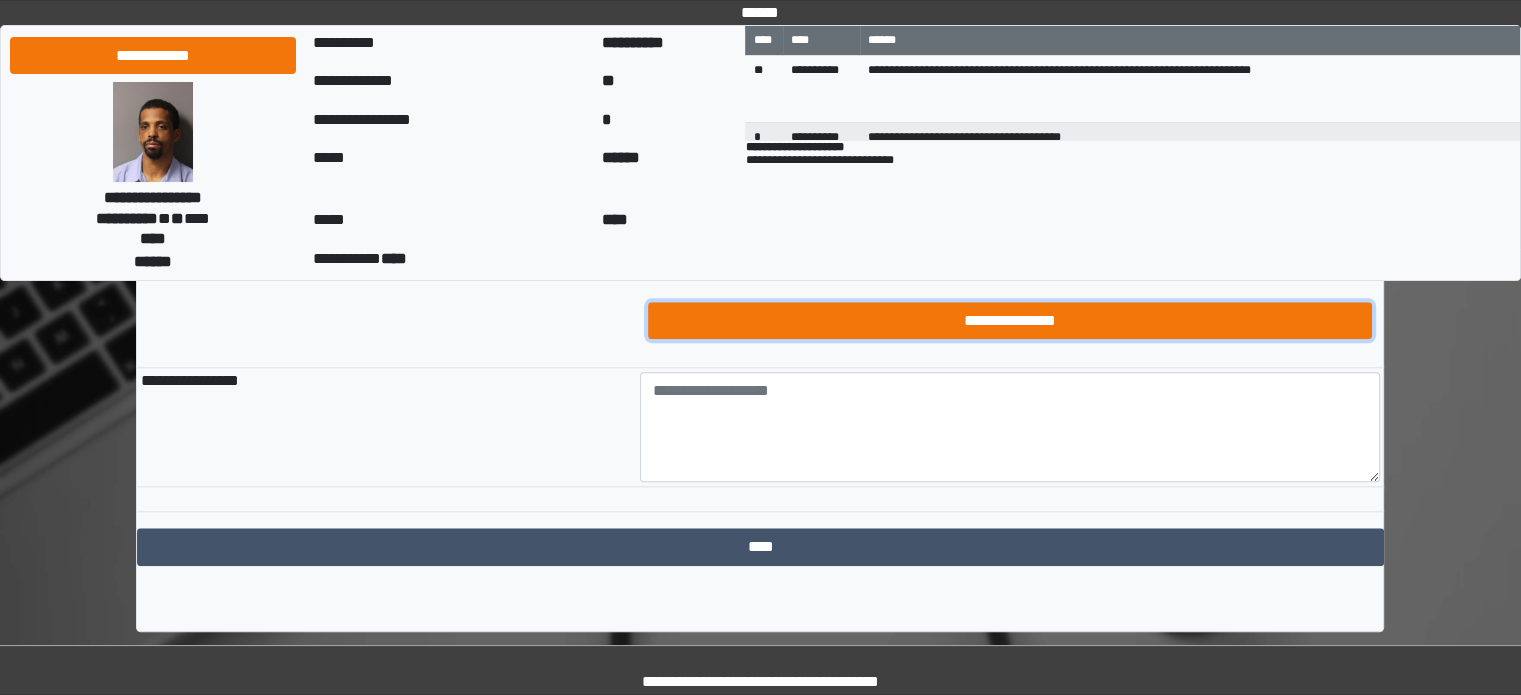 click on "**********" at bounding box center [1010, 321] 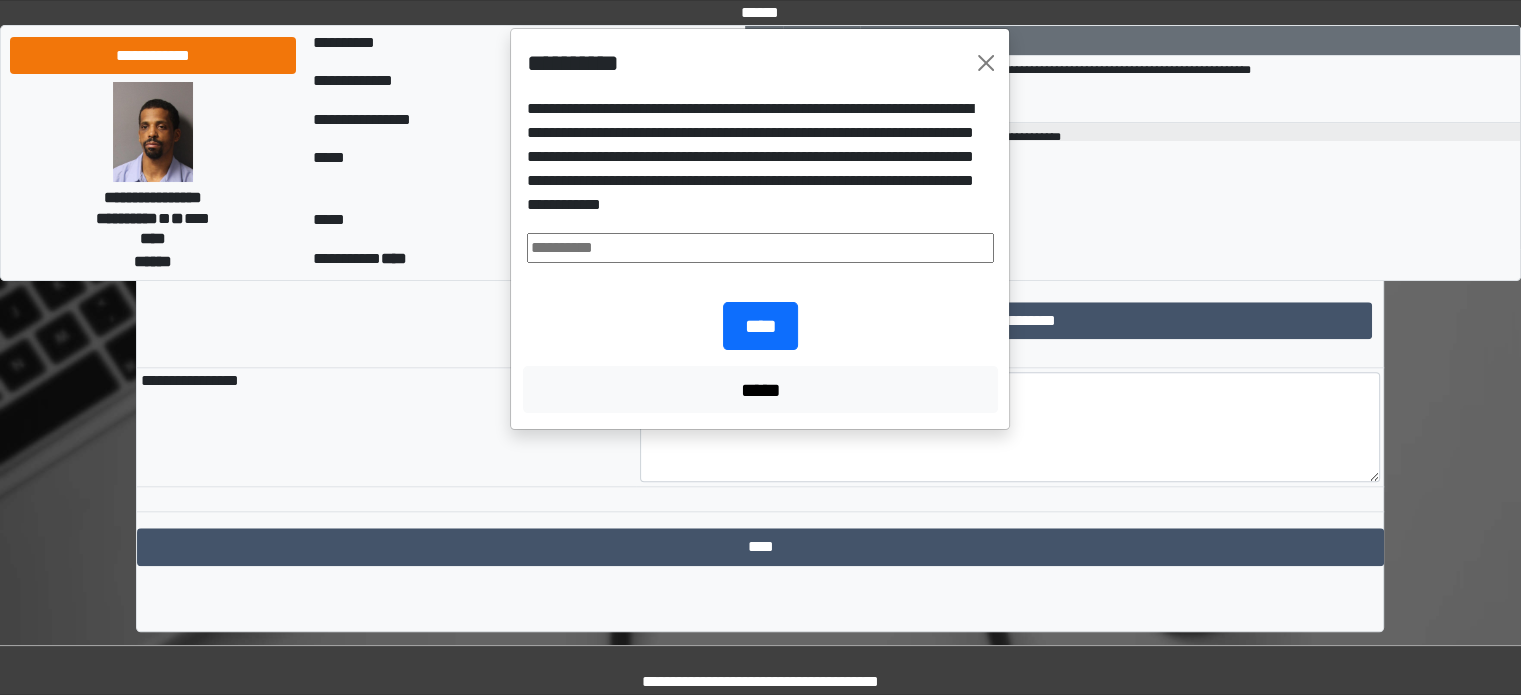 click at bounding box center [760, 248] 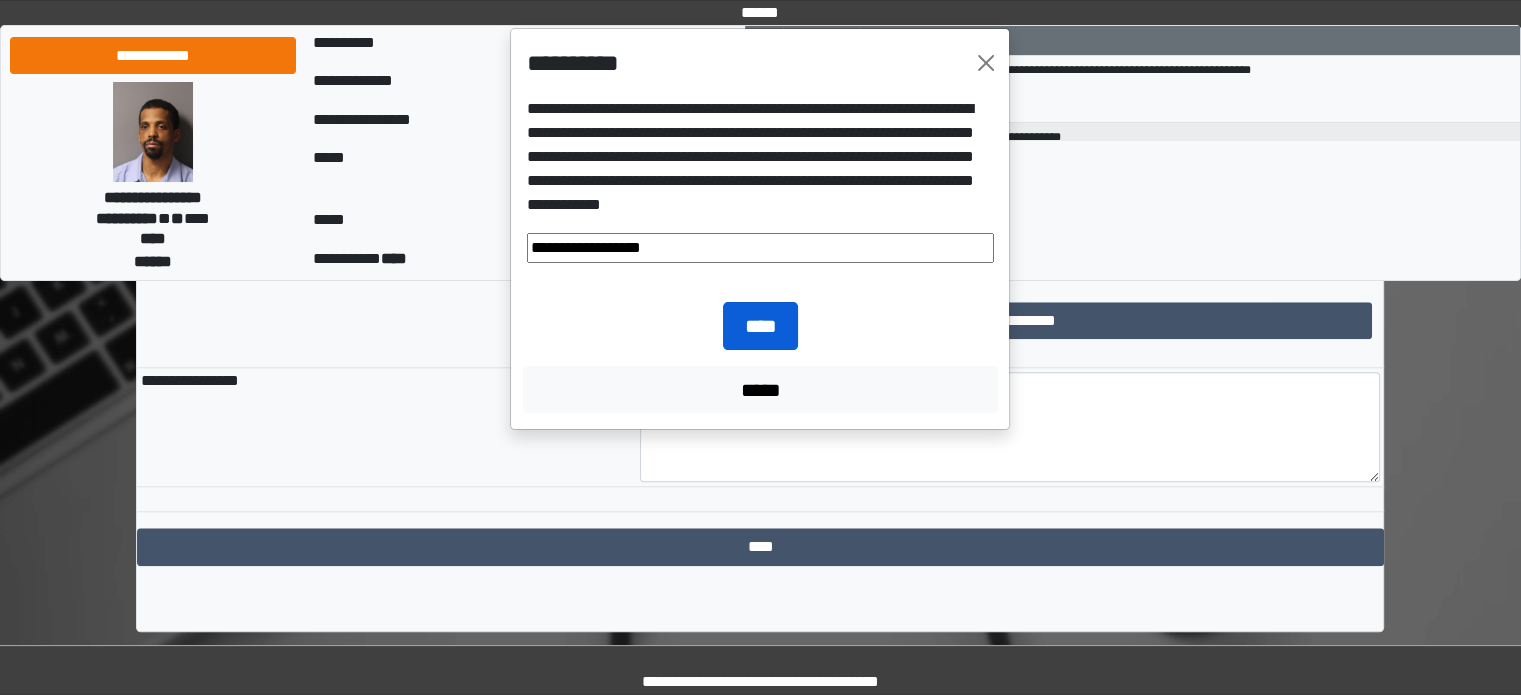 type on "**********" 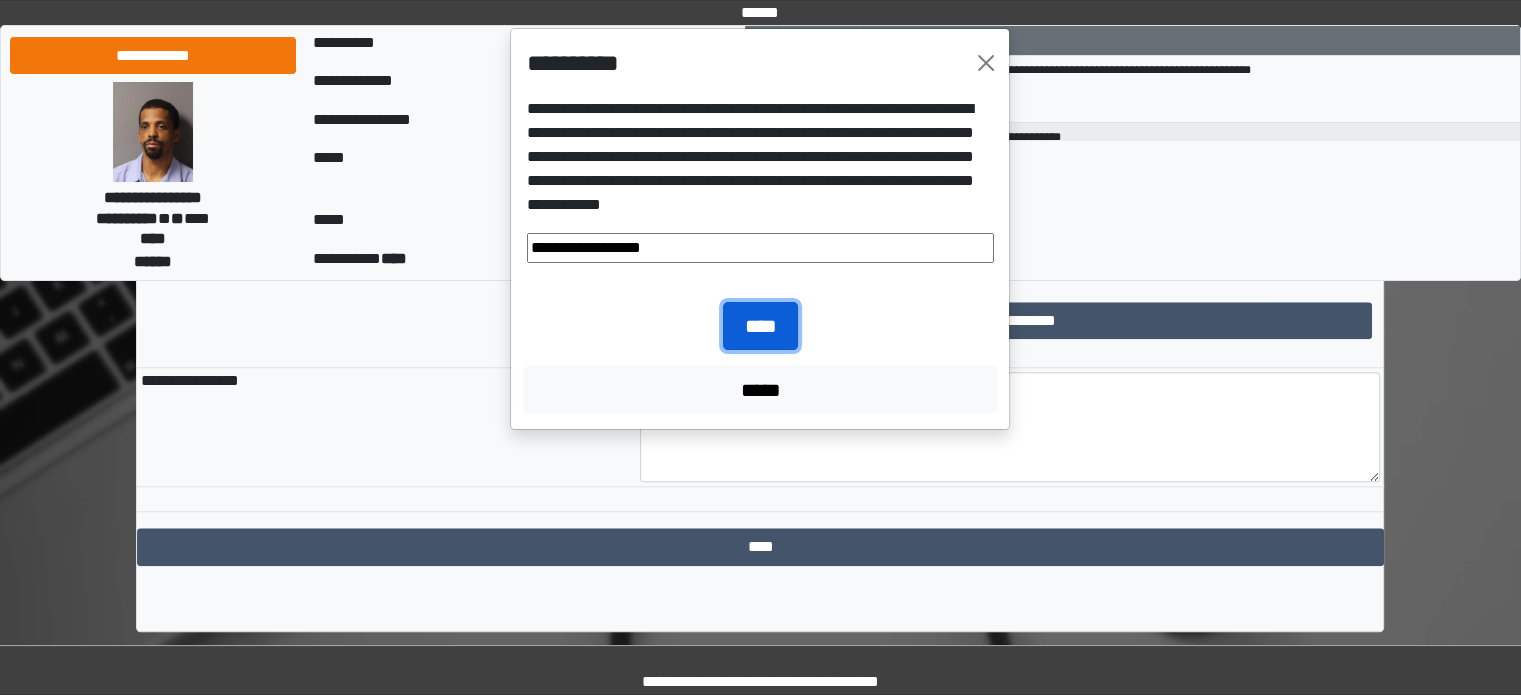 click on "****" at bounding box center [760, 326] 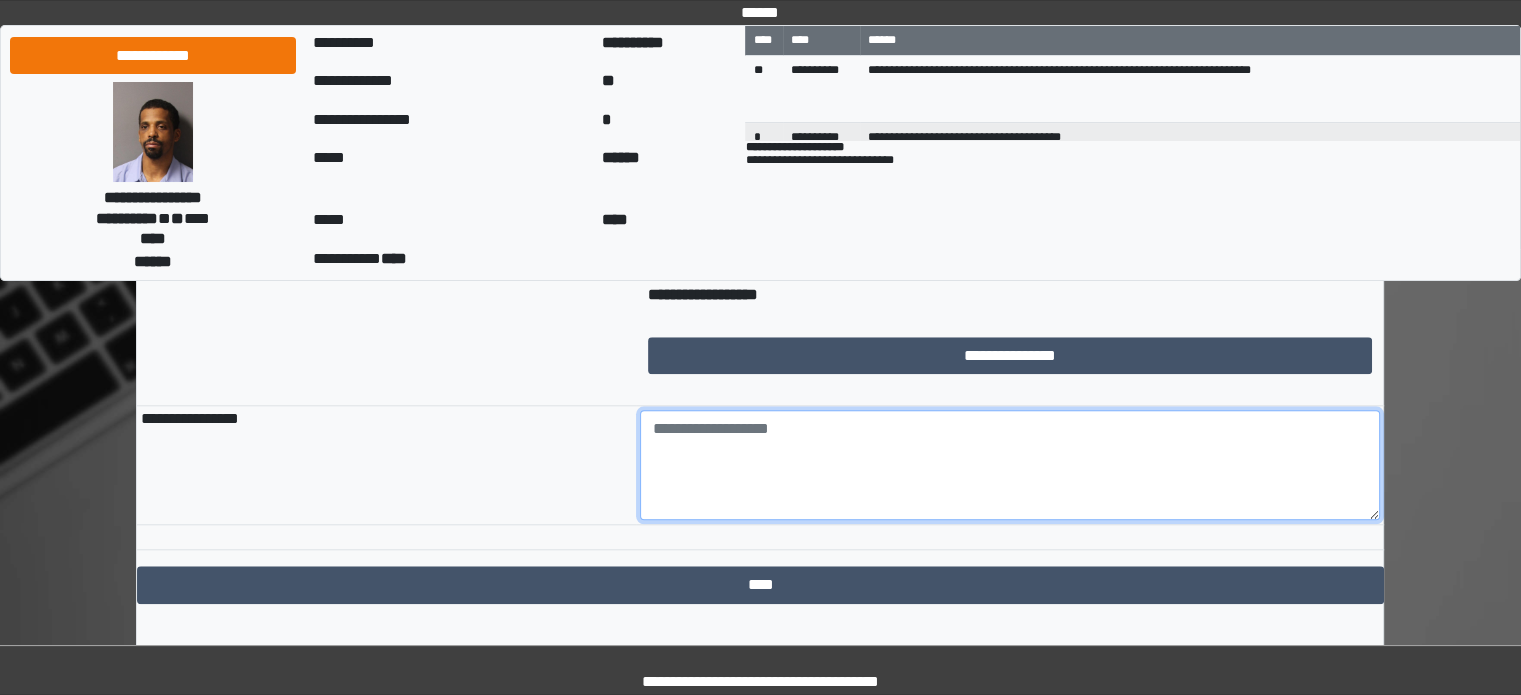 click at bounding box center [1010, 465] 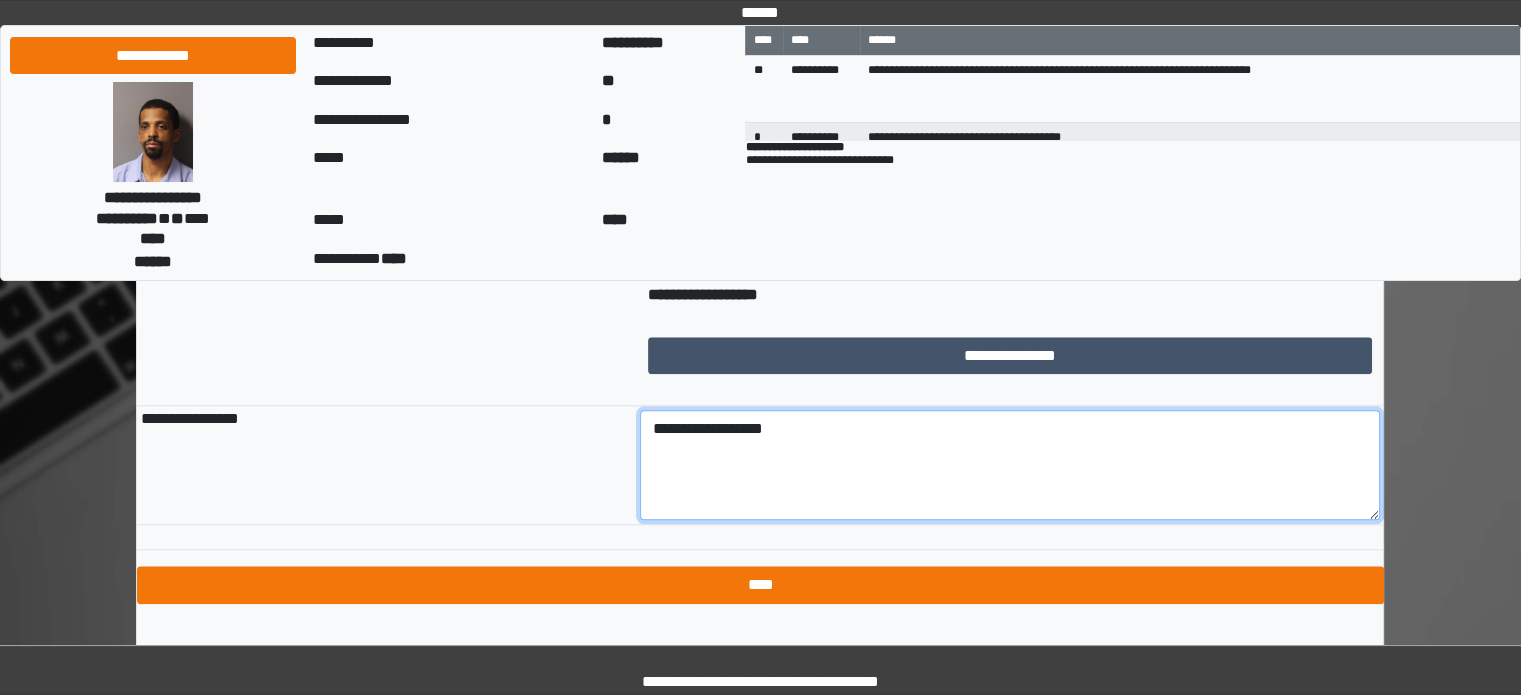 type on "**********" 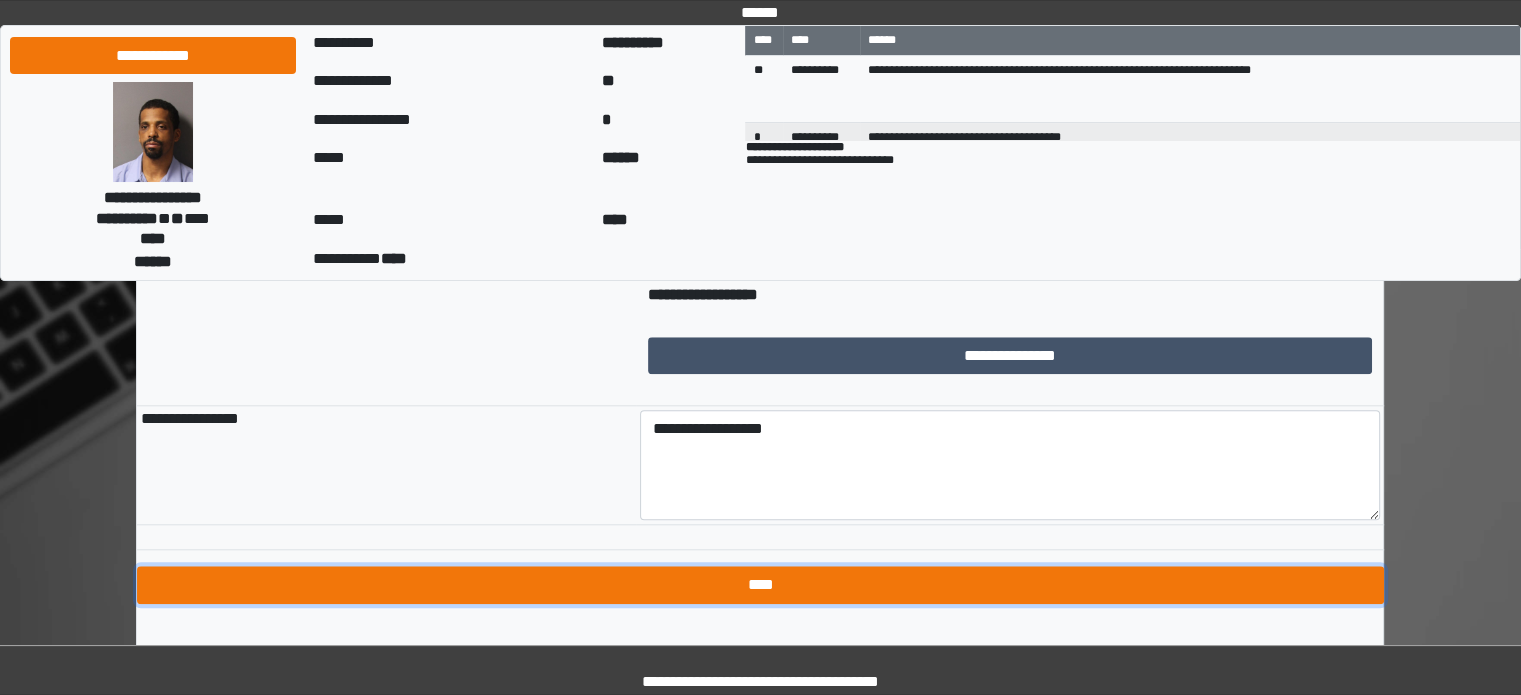 click on "****" at bounding box center (760, 585) 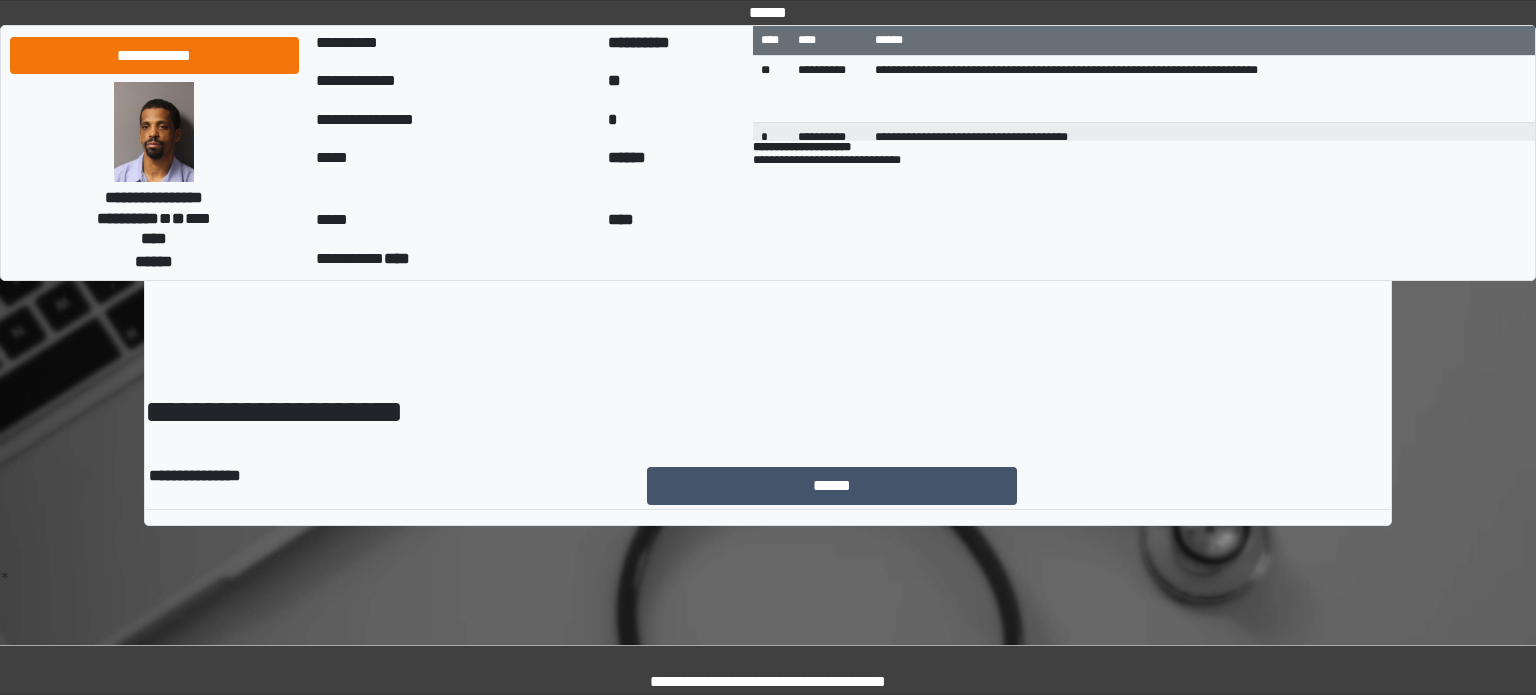 scroll, scrollTop: 0, scrollLeft: 0, axis: both 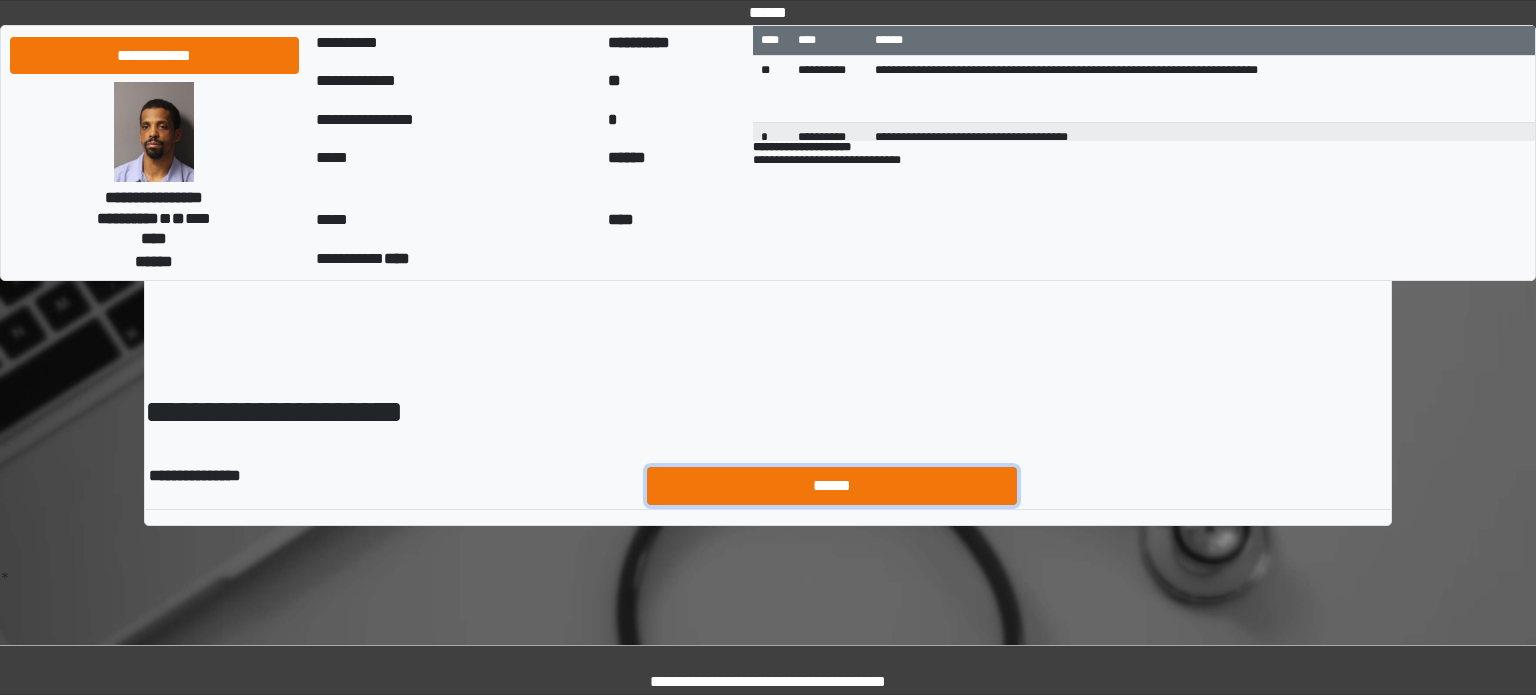 click on "******" at bounding box center (832, 486) 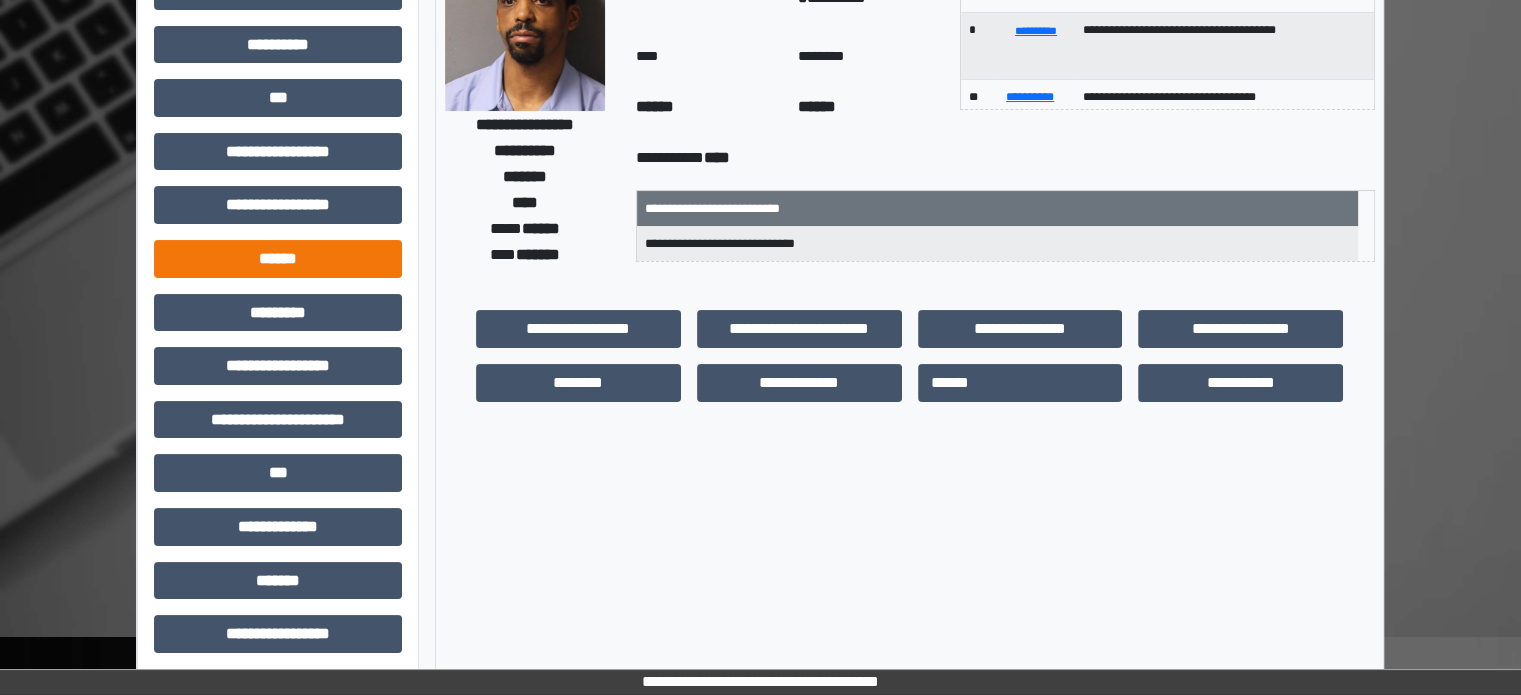 scroll, scrollTop: 200, scrollLeft: 0, axis: vertical 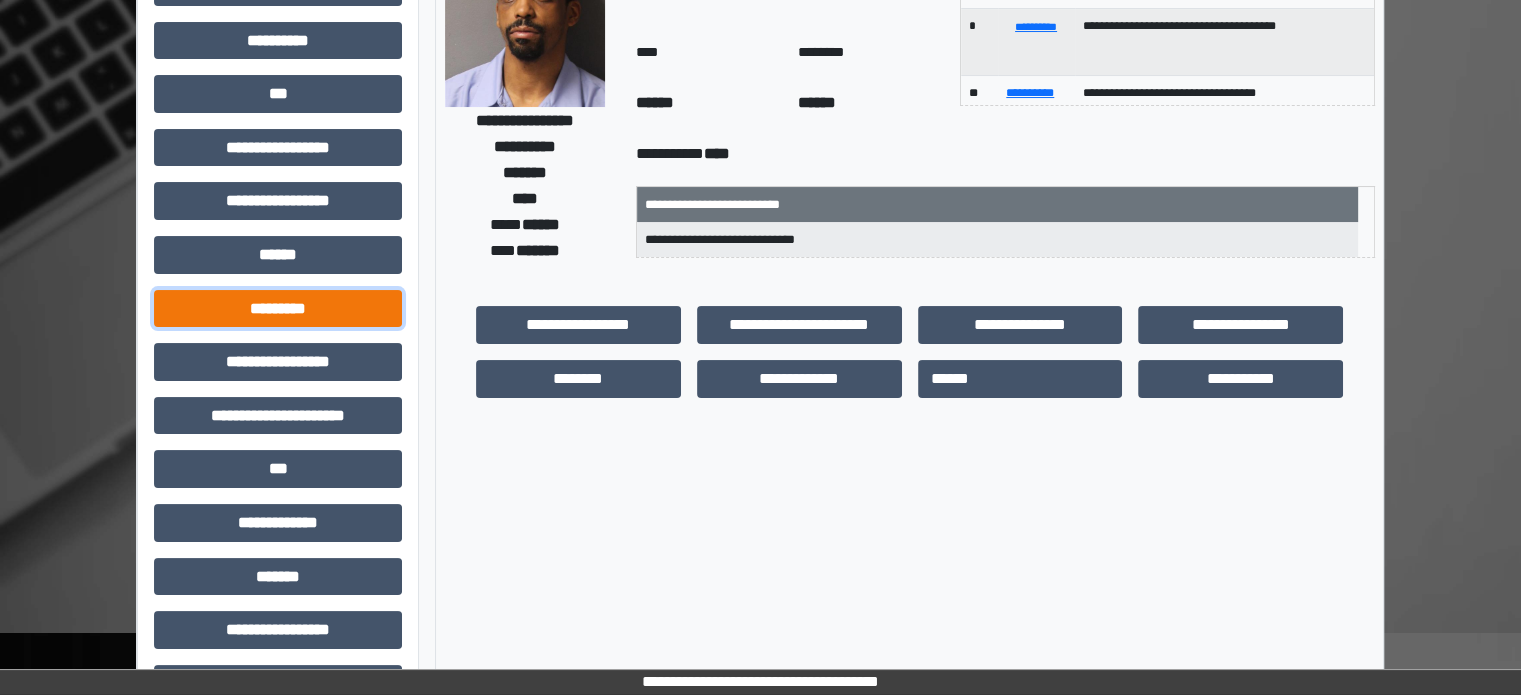 click on "*********" at bounding box center [278, 309] 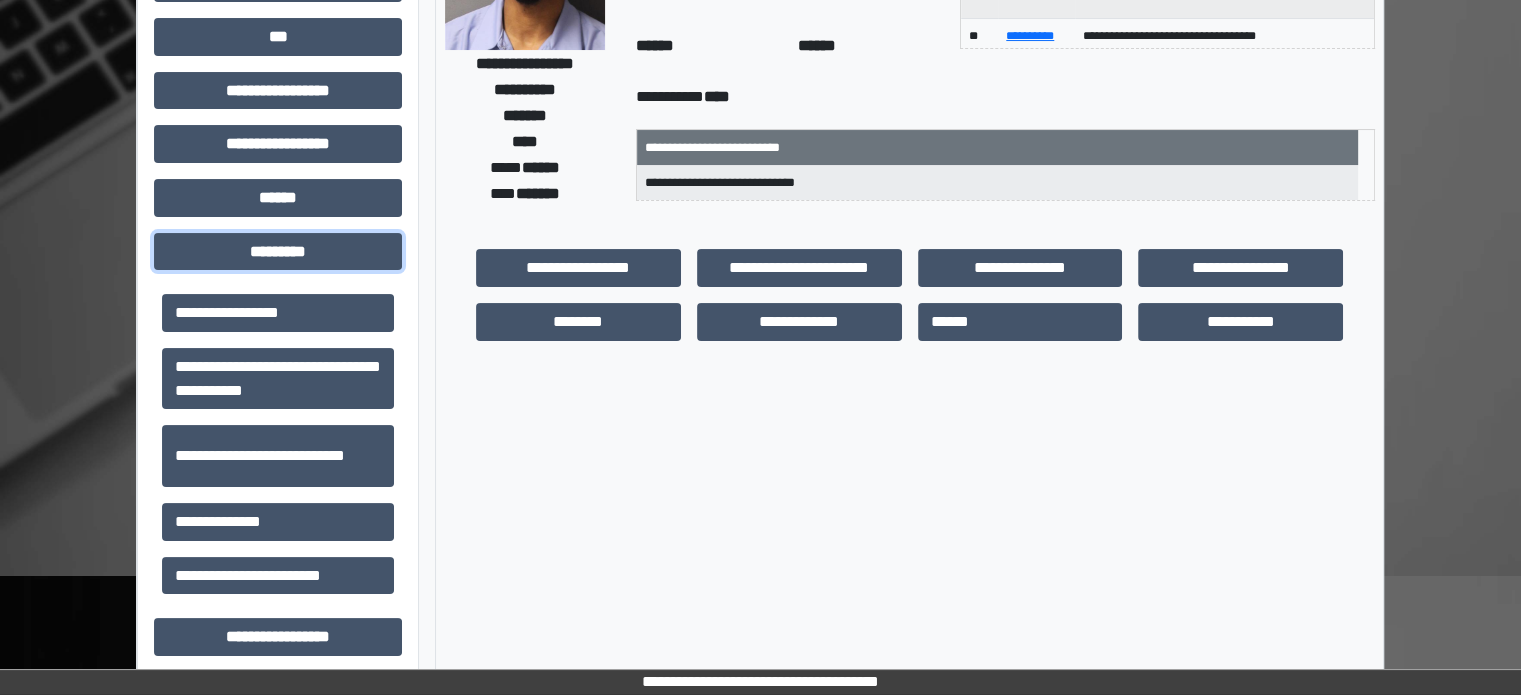 scroll, scrollTop: 200, scrollLeft: 0, axis: vertical 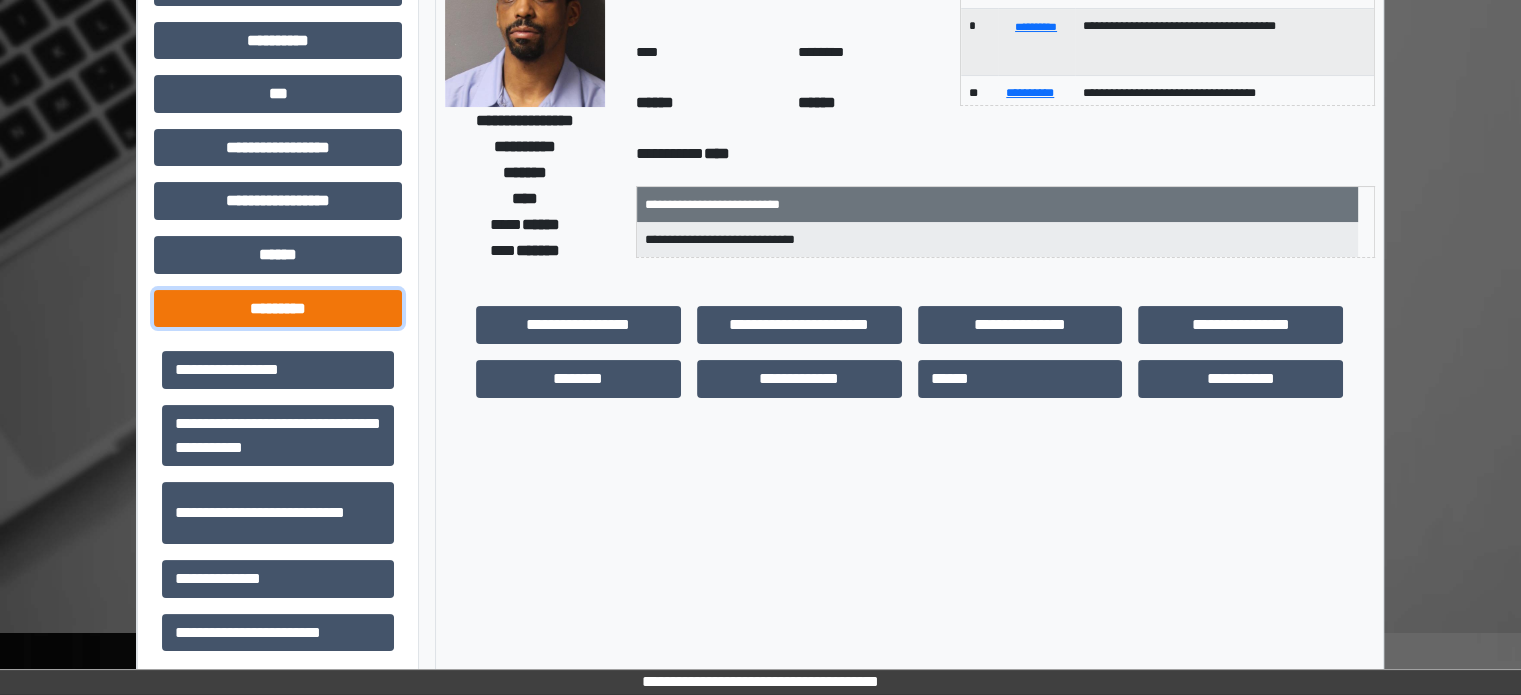click on "*********" at bounding box center (278, 309) 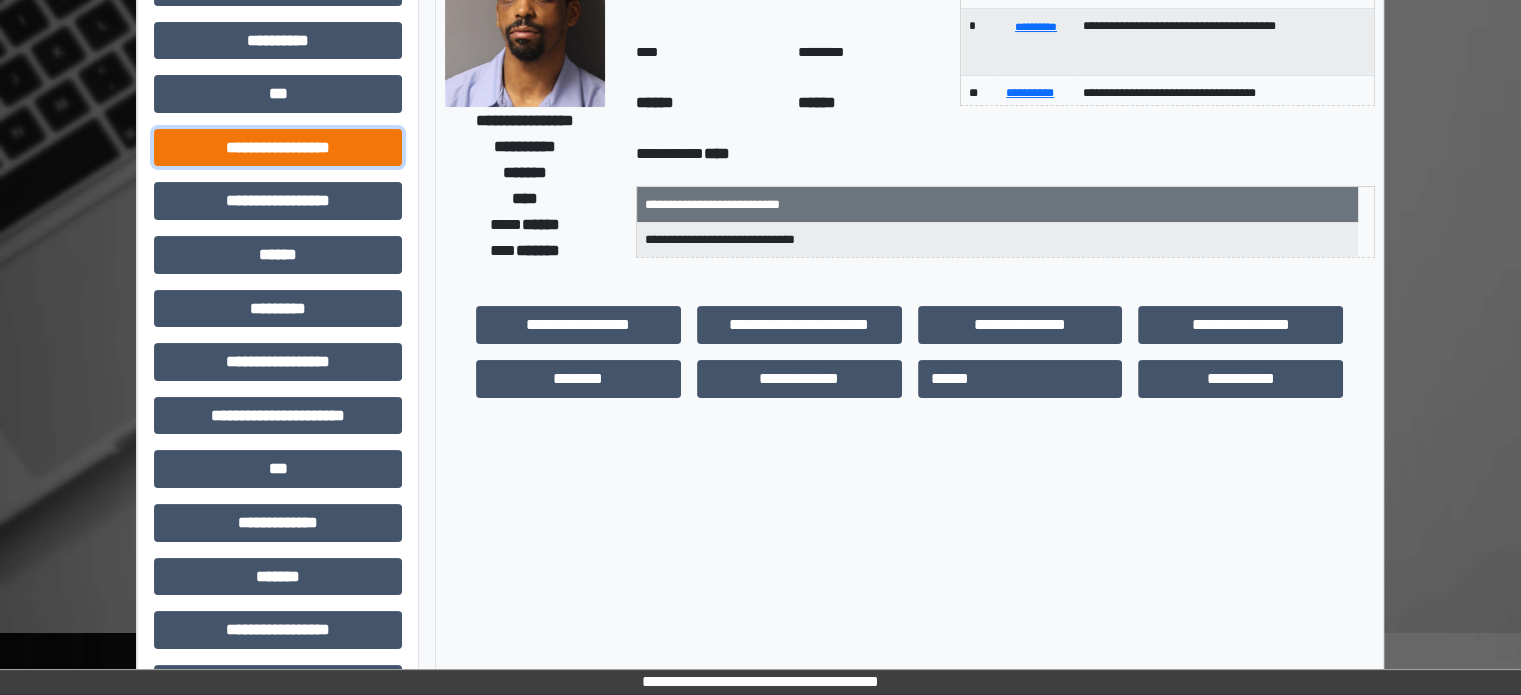 click on "**********" at bounding box center [278, 148] 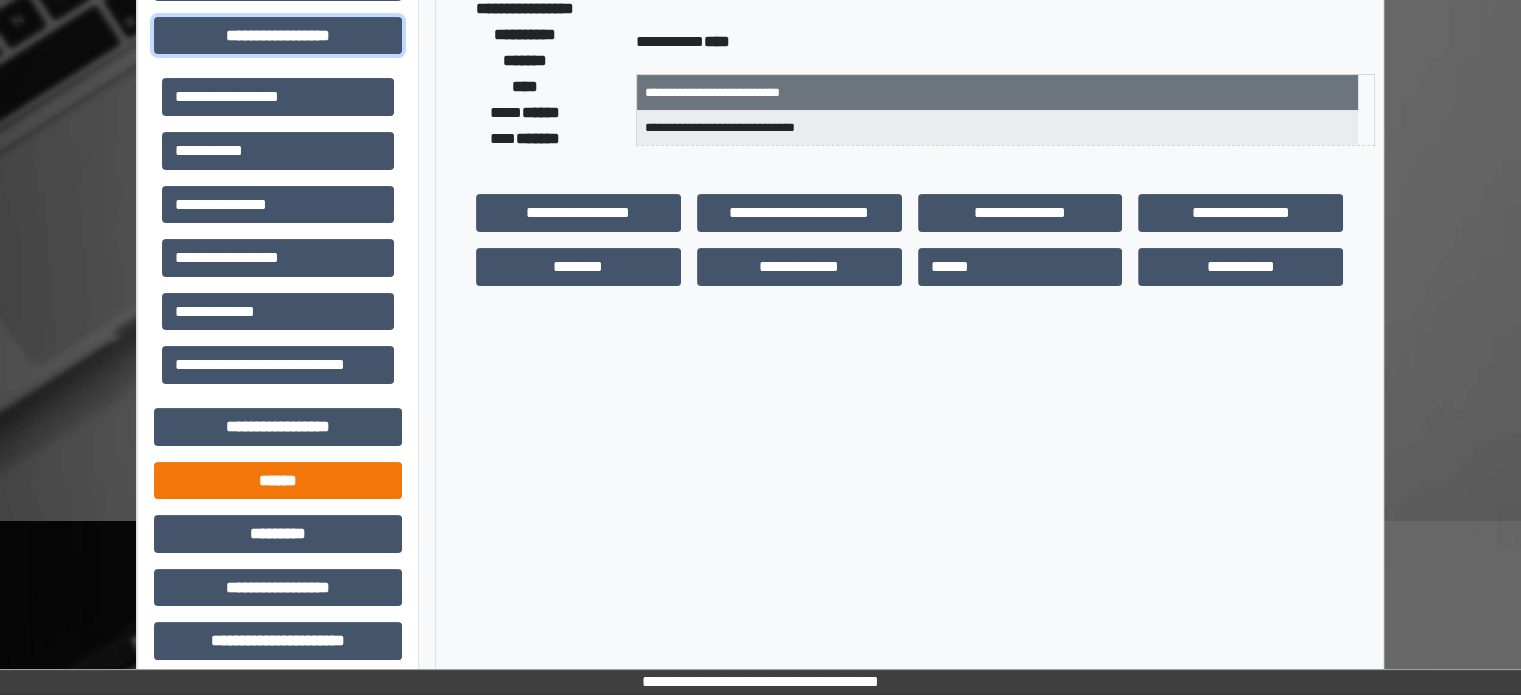 scroll, scrollTop: 200, scrollLeft: 0, axis: vertical 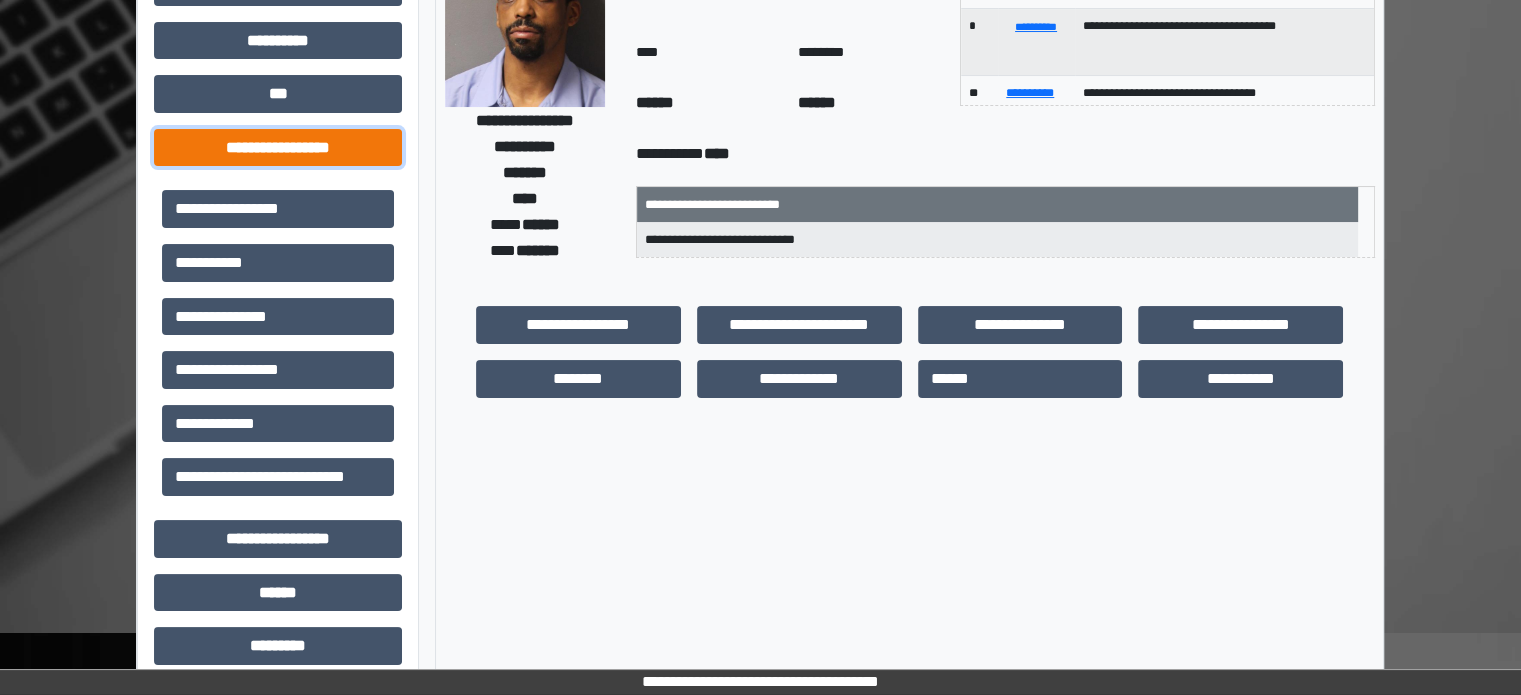 click on "**********" at bounding box center (278, 148) 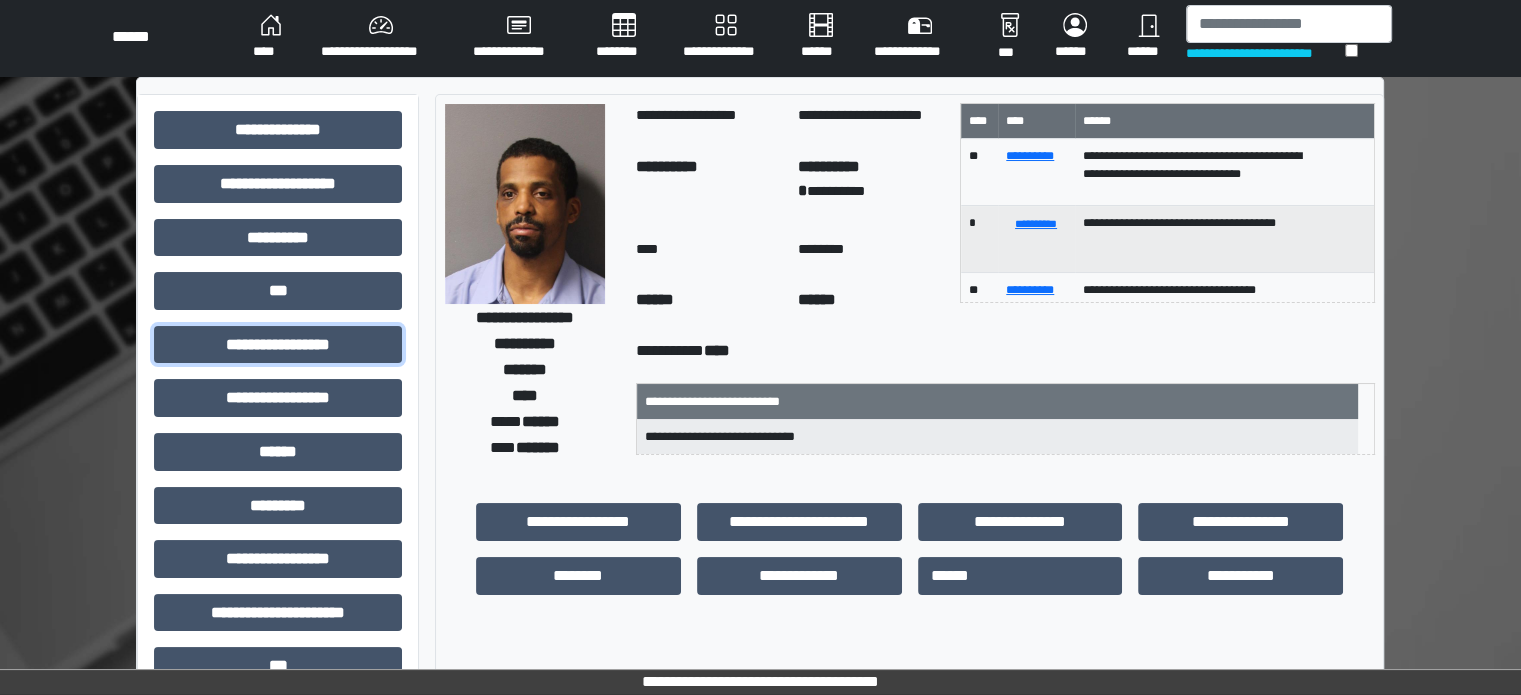 scroll, scrollTop: 0, scrollLeft: 0, axis: both 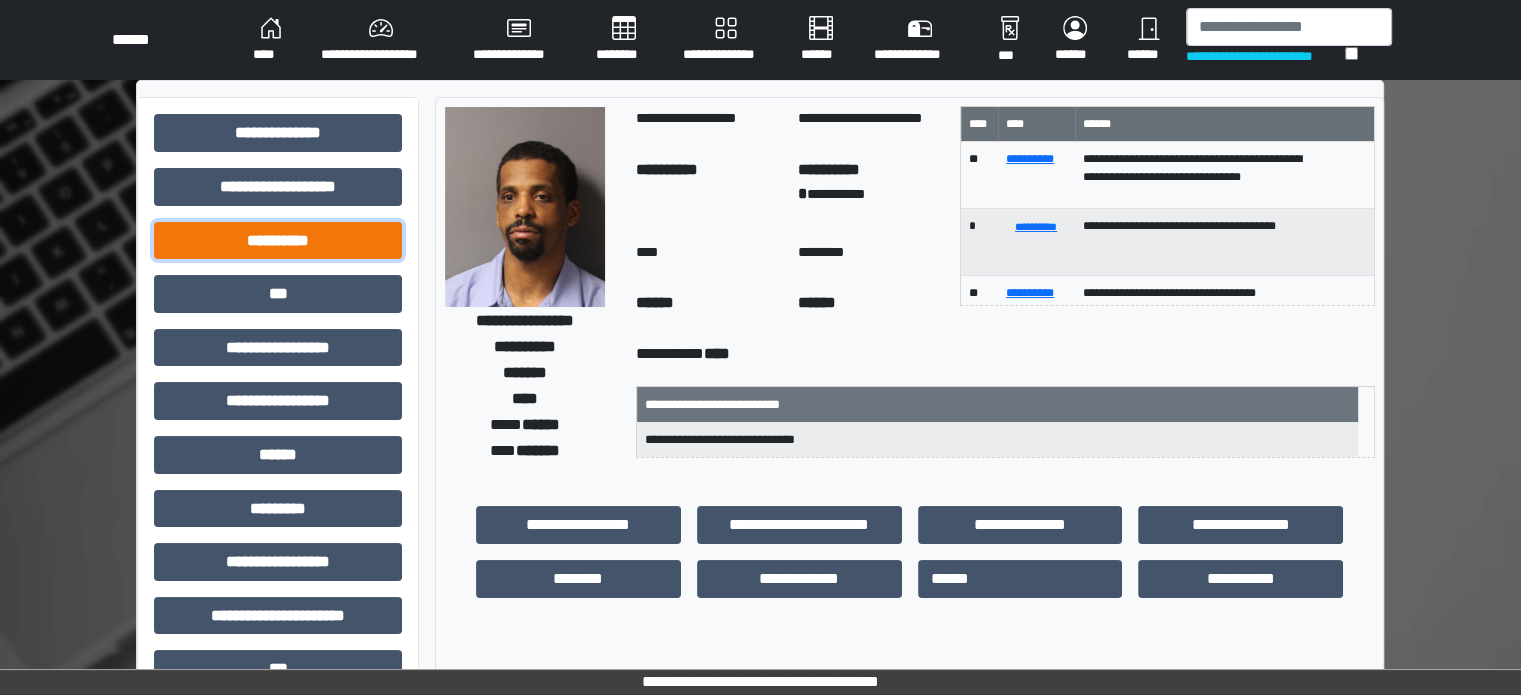 click on "**********" at bounding box center [278, 241] 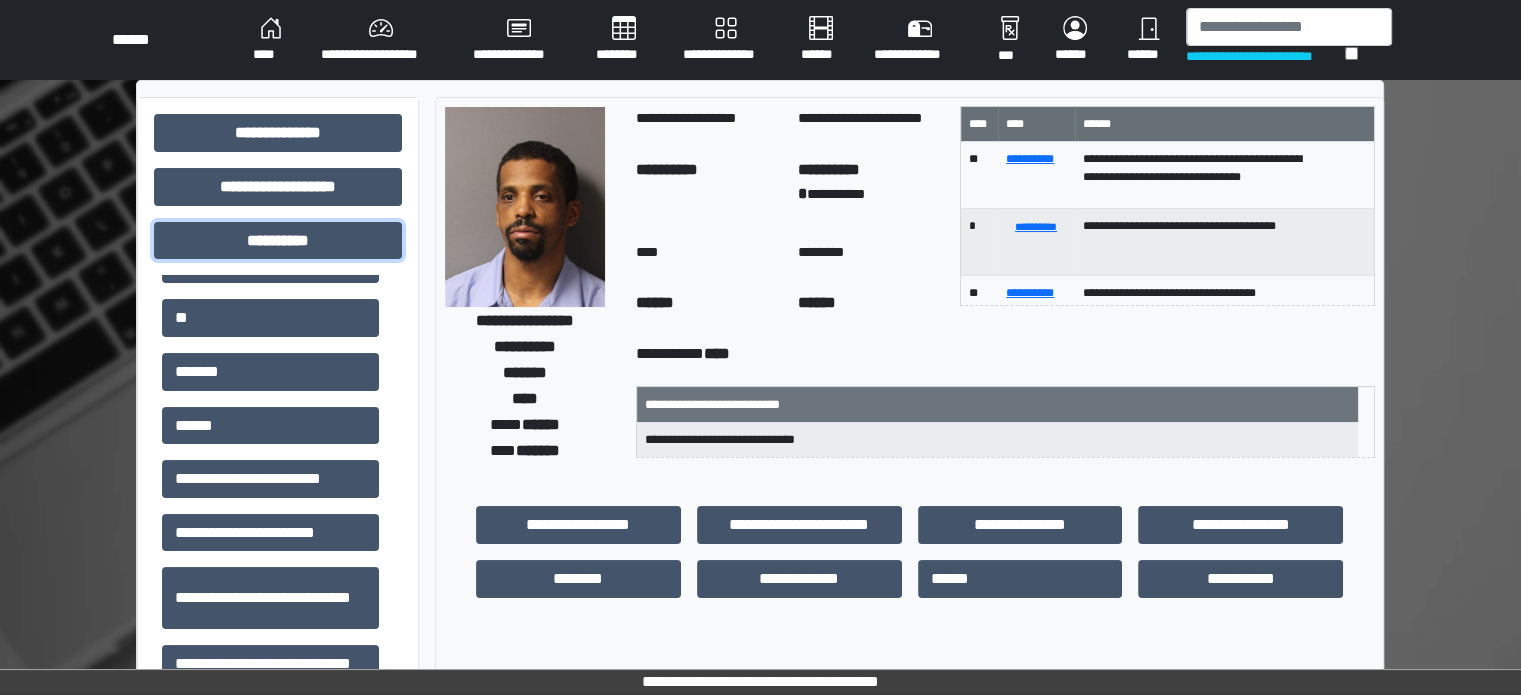 scroll, scrollTop: 197, scrollLeft: 0, axis: vertical 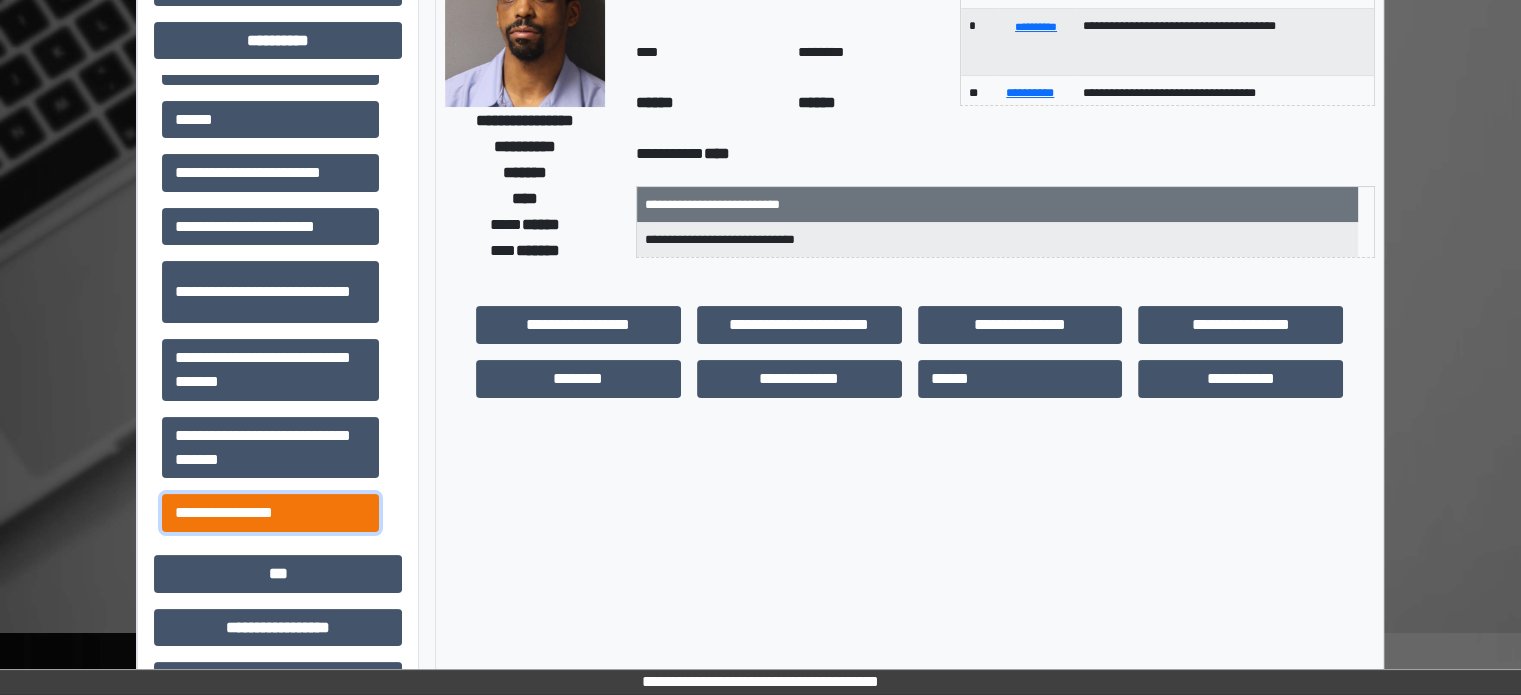 click on "**********" at bounding box center [270, 513] 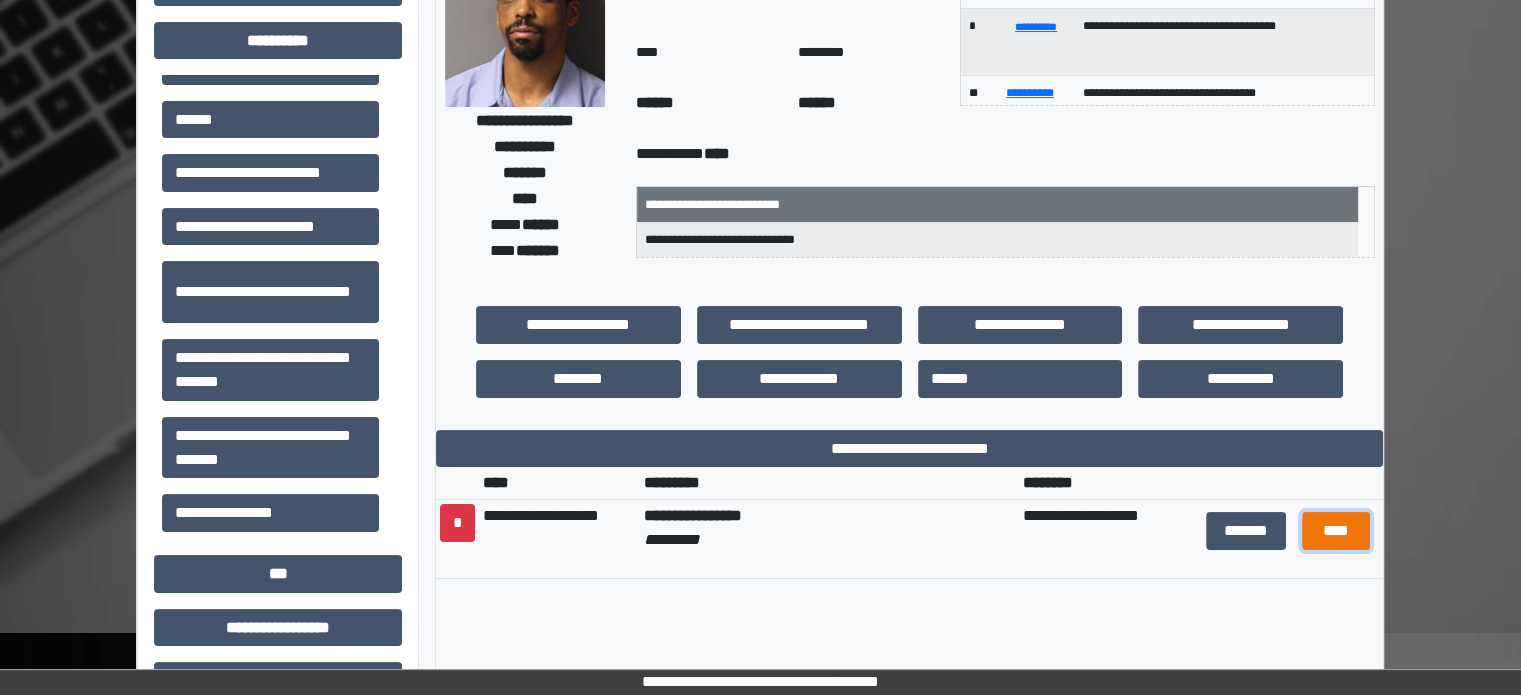 click on "****" at bounding box center [1336, 531] 